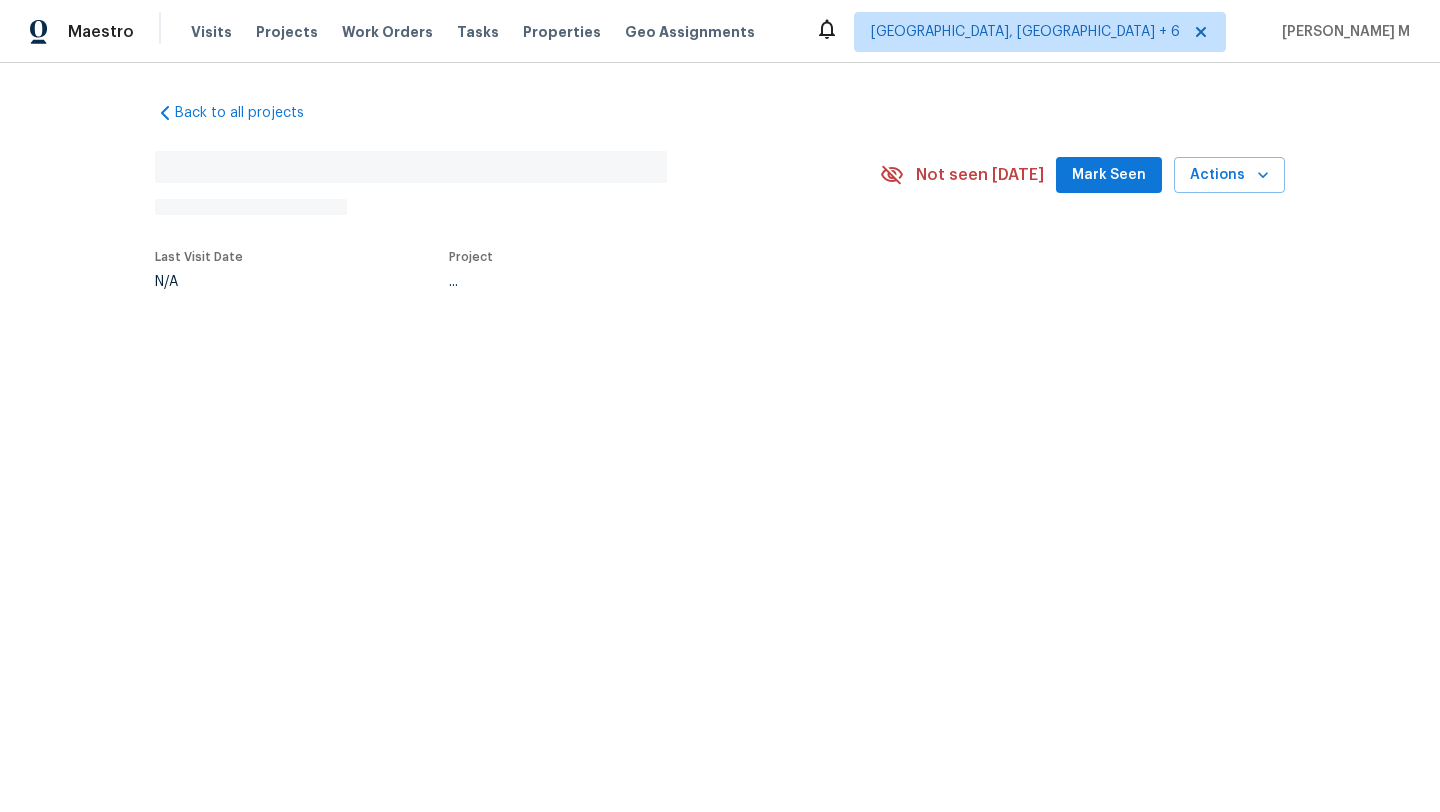 scroll, scrollTop: 0, scrollLeft: 0, axis: both 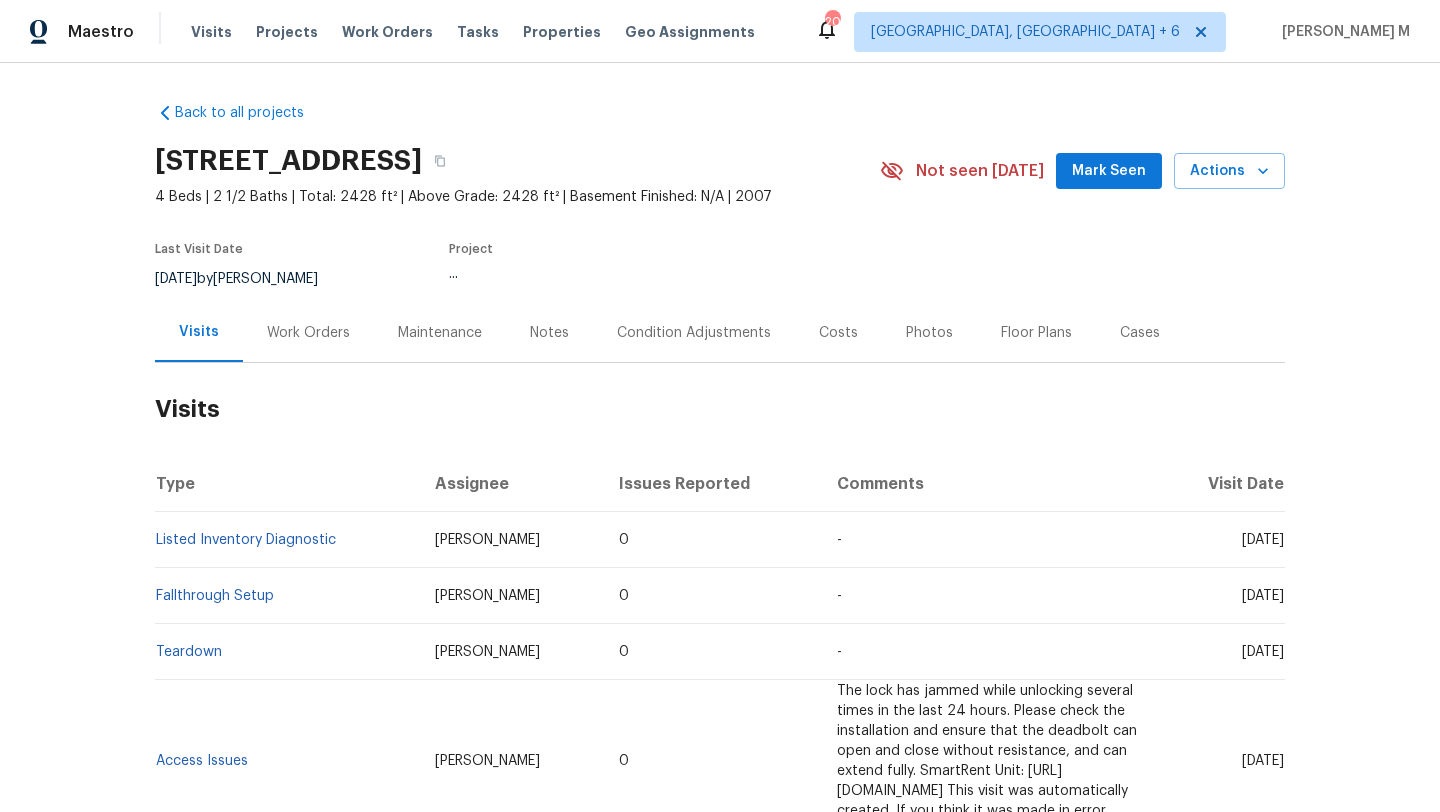 click on "Cases" at bounding box center [1140, 332] 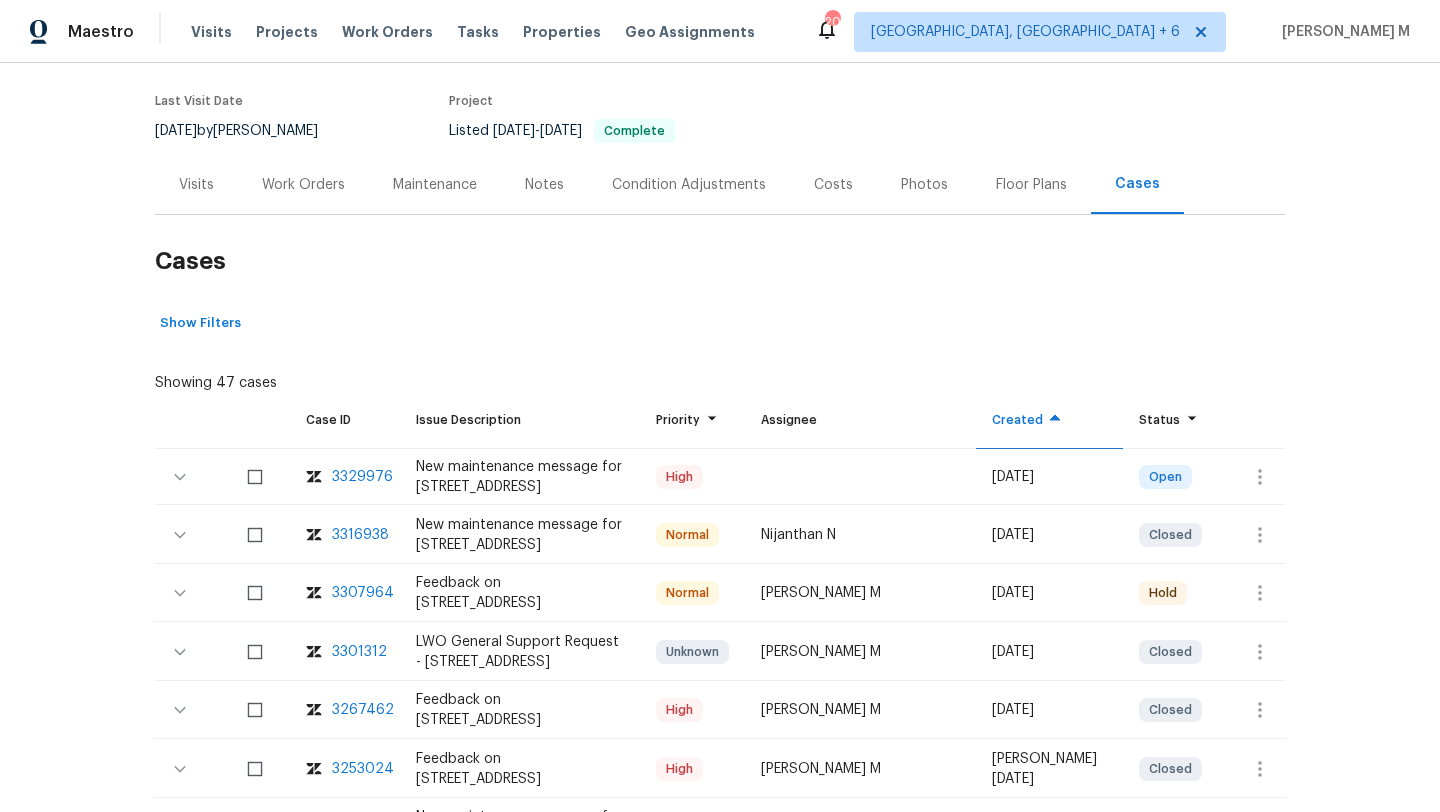 scroll, scrollTop: 157, scrollLeft: 0, axis: vertical 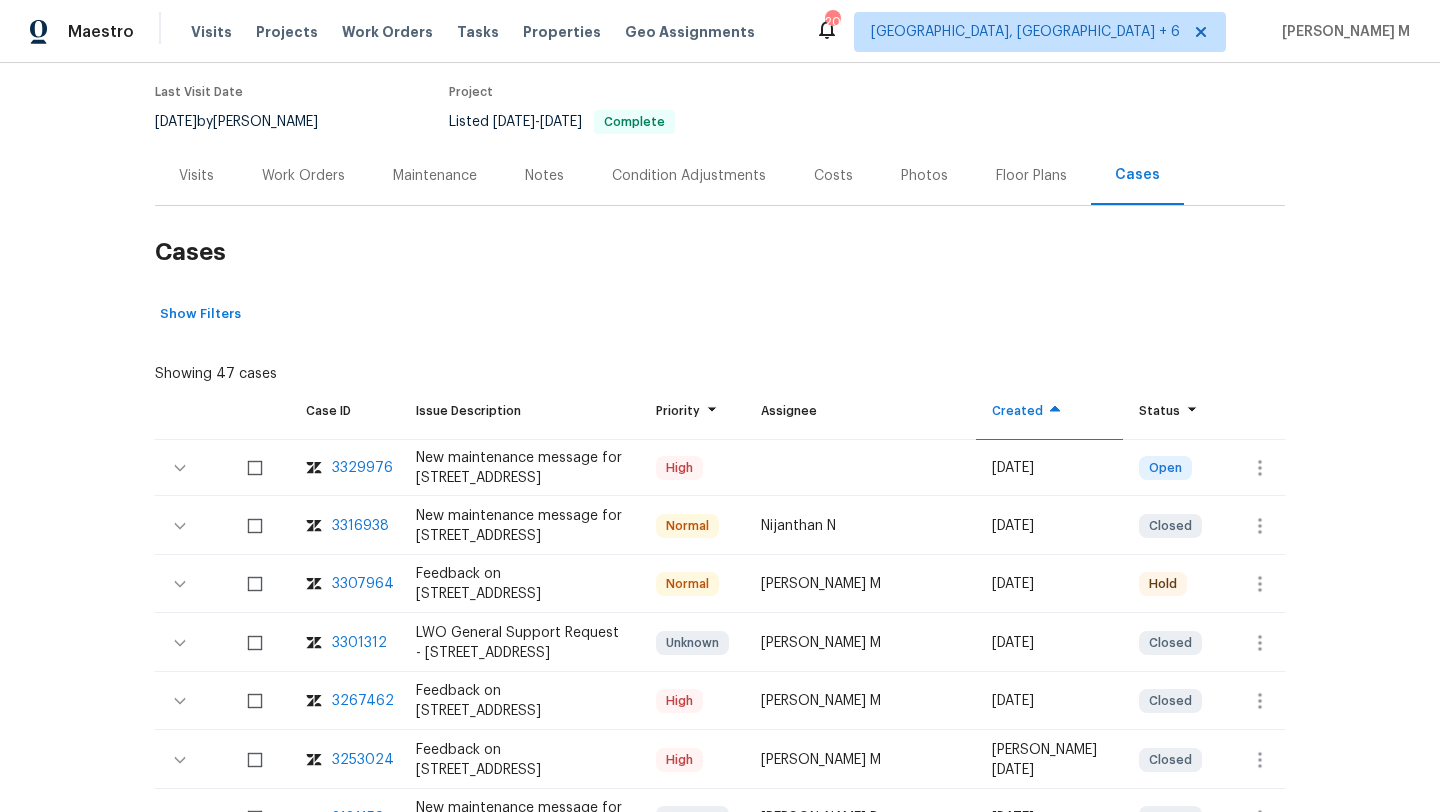 click on "3329976" at bounding box center (362, 468) 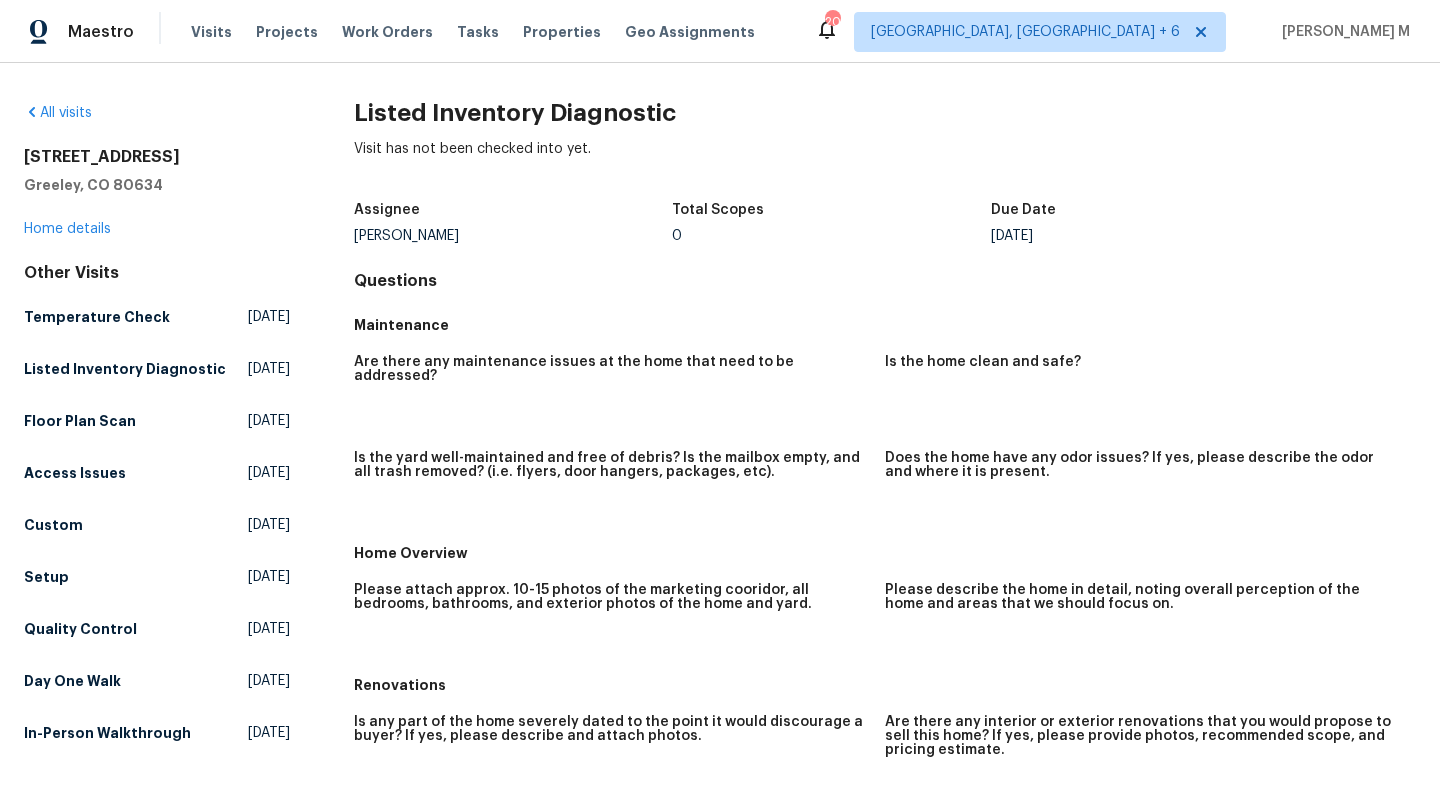 scroll, scrollTop: 0, scrollLeft: 0, axis: both 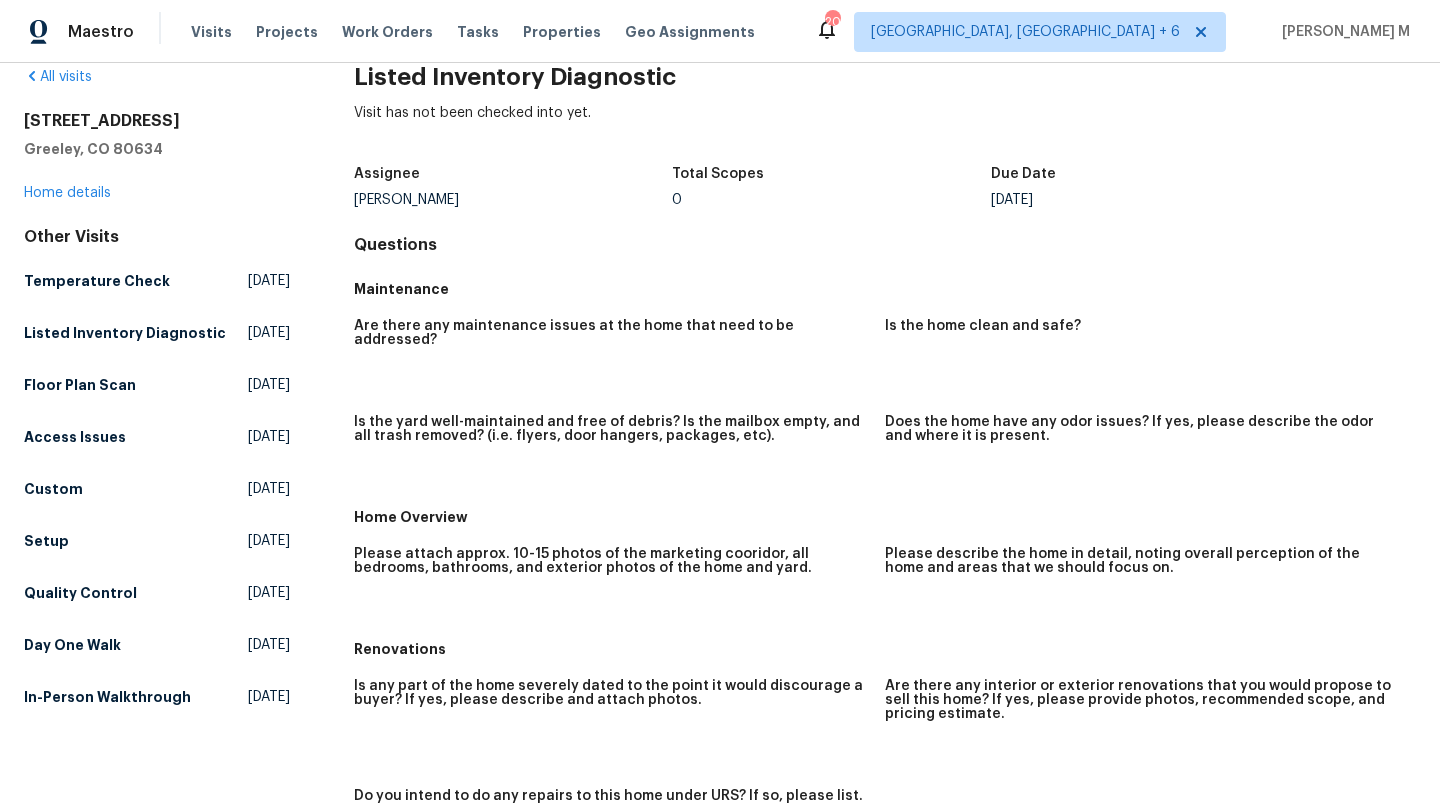 drag, startPoint x: 1015, startPoint y: 200, endPoint x: 1167, endPoint y: 200, distance: 152 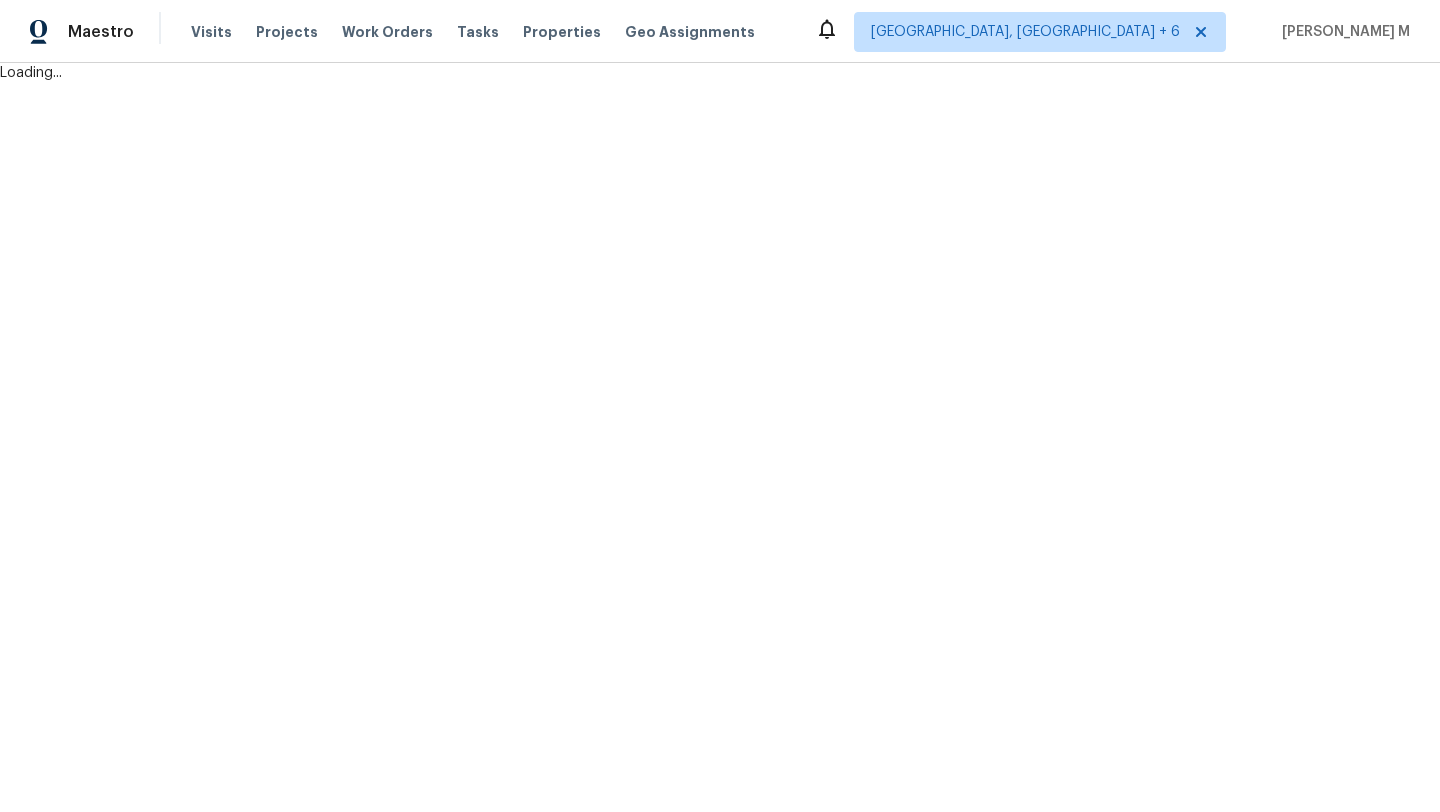 scroll, scrollTop: 0, scrollLeft: 0, axis: both 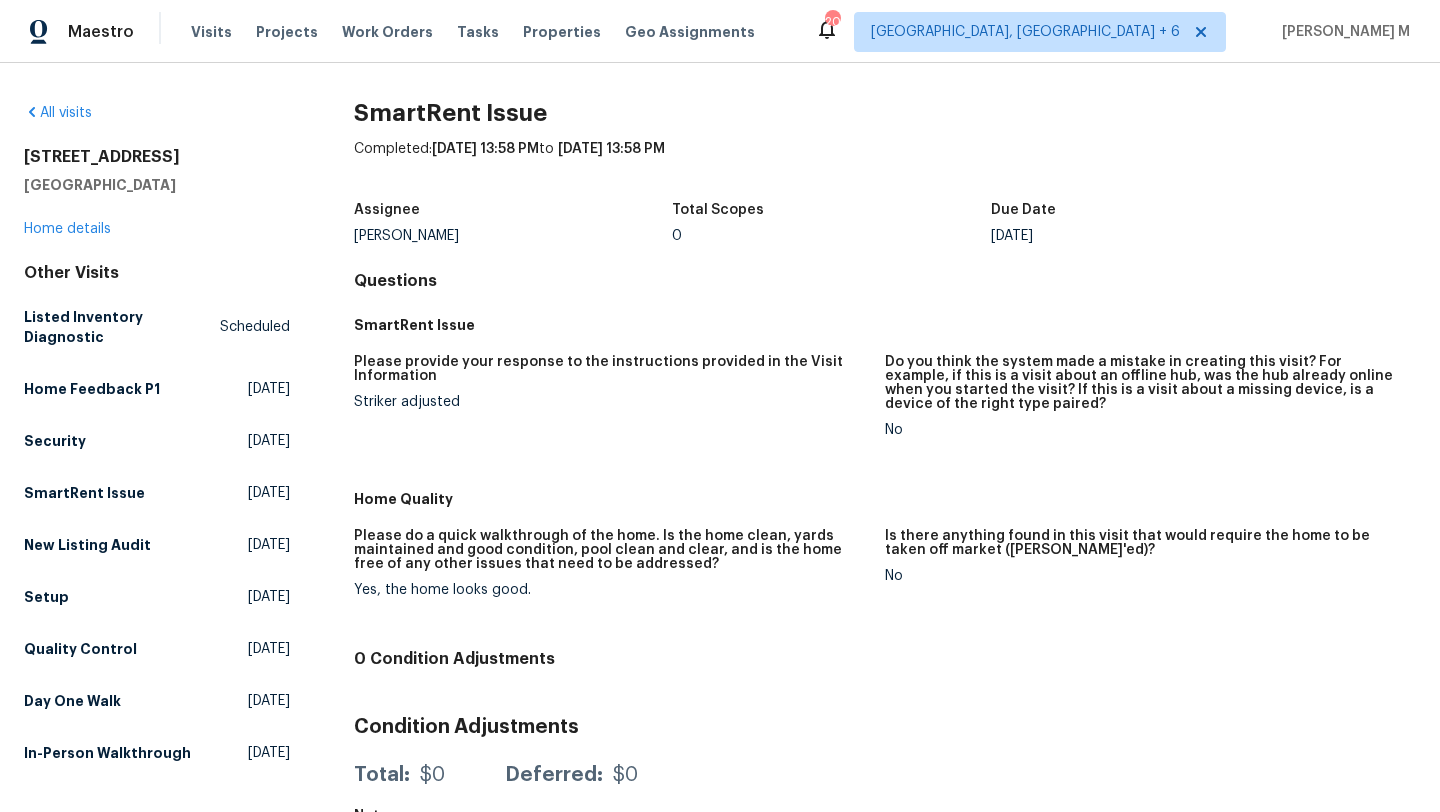 drag, startPoint x: 350, startPoint y: 409, endPoint x: 531, endPoint y: 399, distance: 181.27603 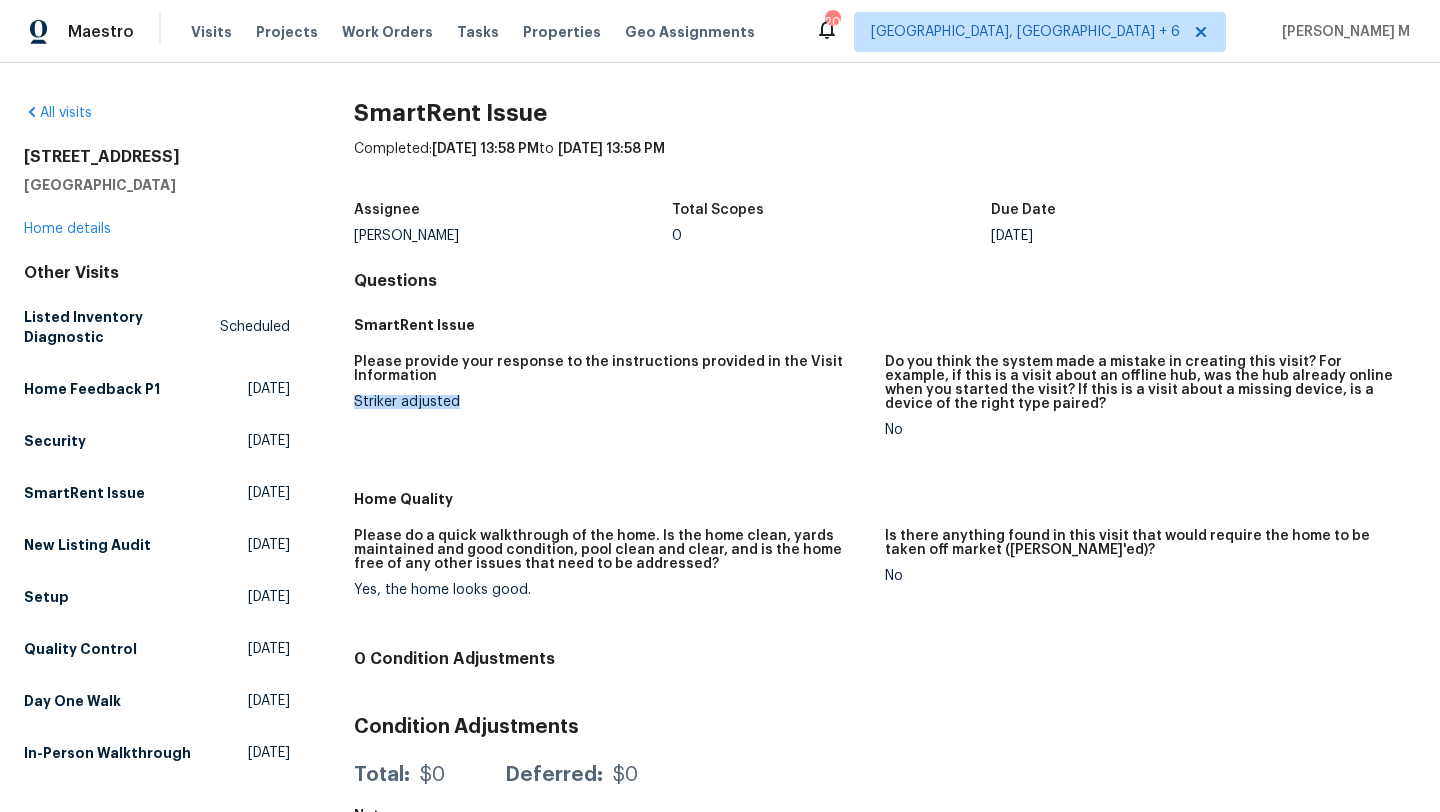drag, startPoint x: 348, startPoint y: 397, endPoint x: 567, endPoint y: 397, distance: 219 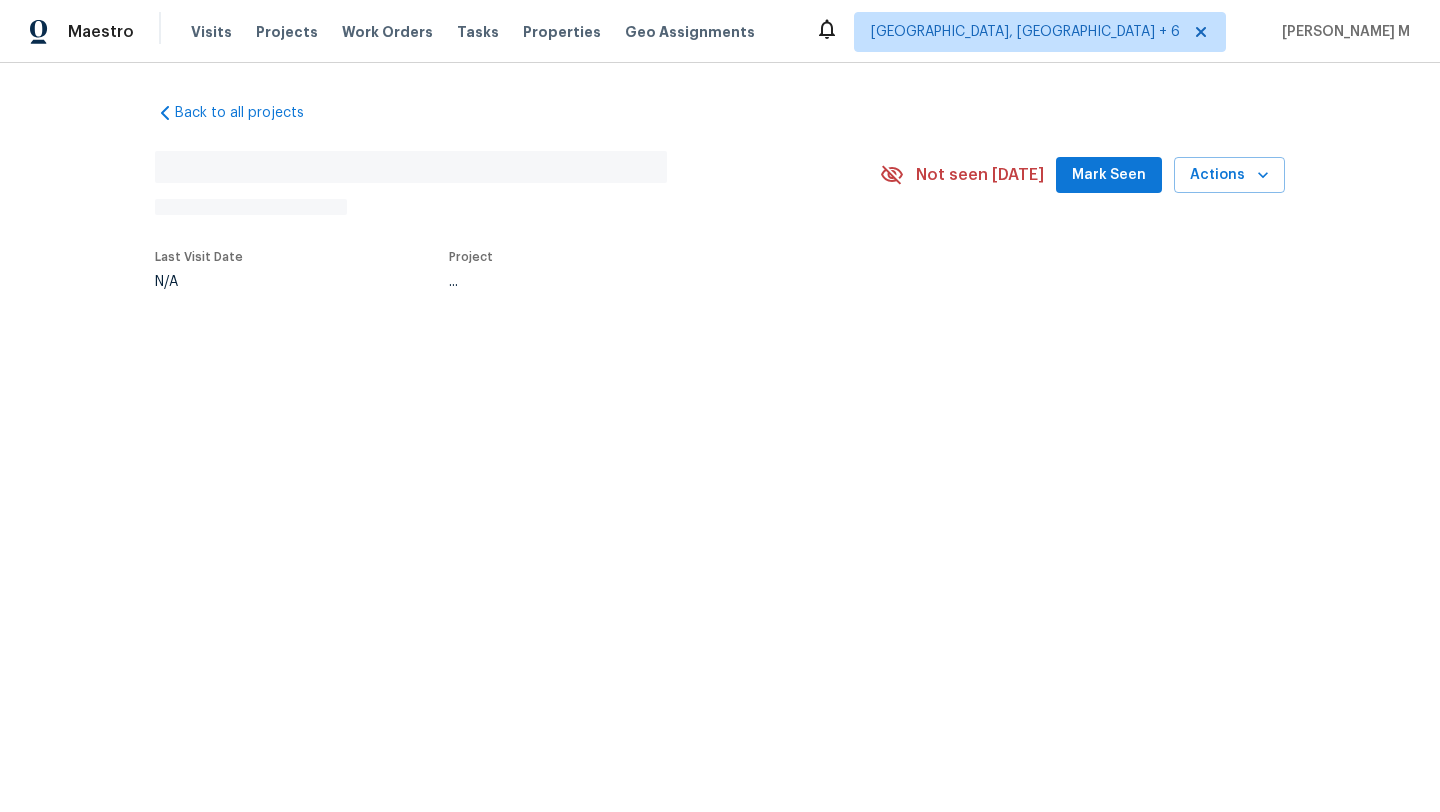scroll, scrollTop: 0, scrollLeft: 0, axis: both 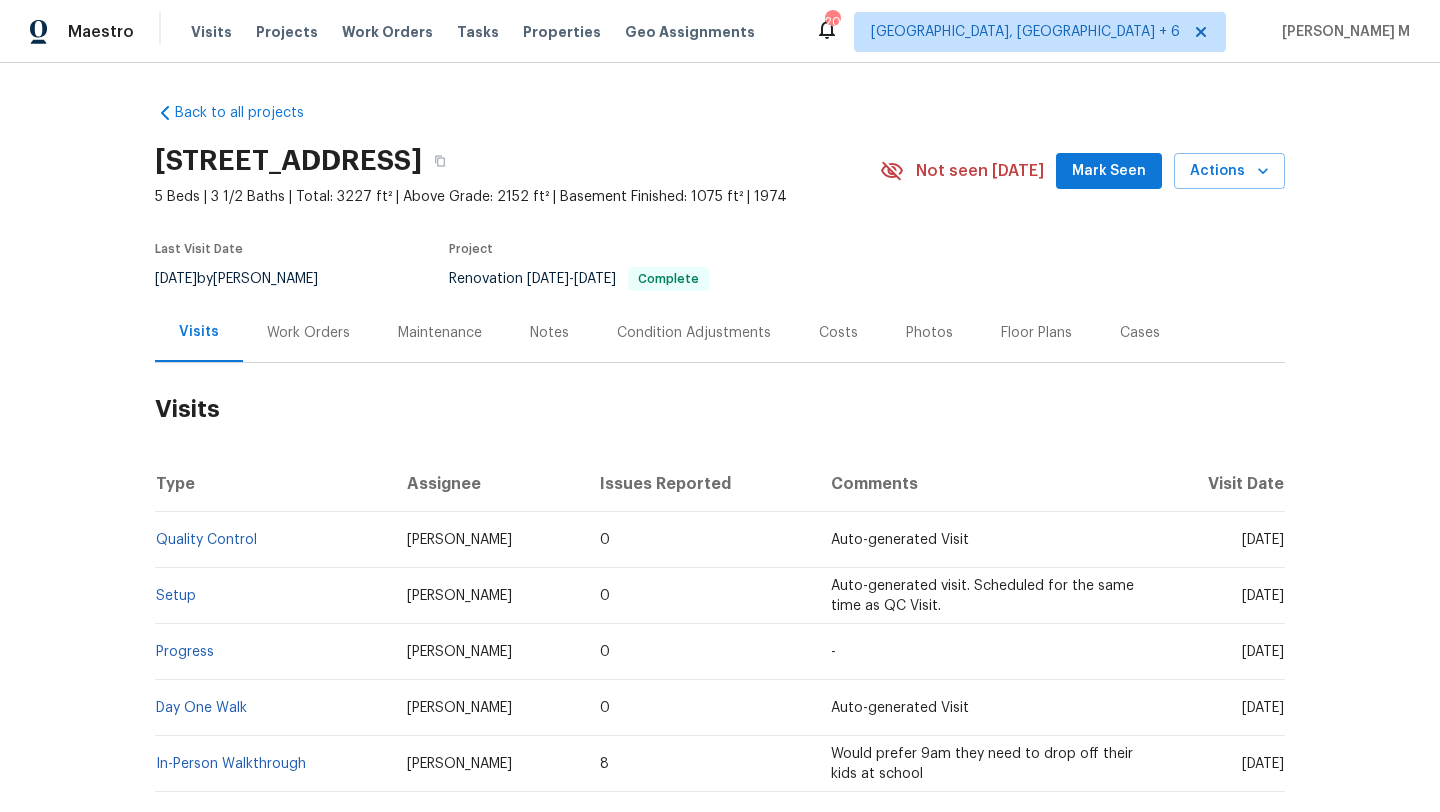 click on "Work Orders" at bounding box center [308, 332] 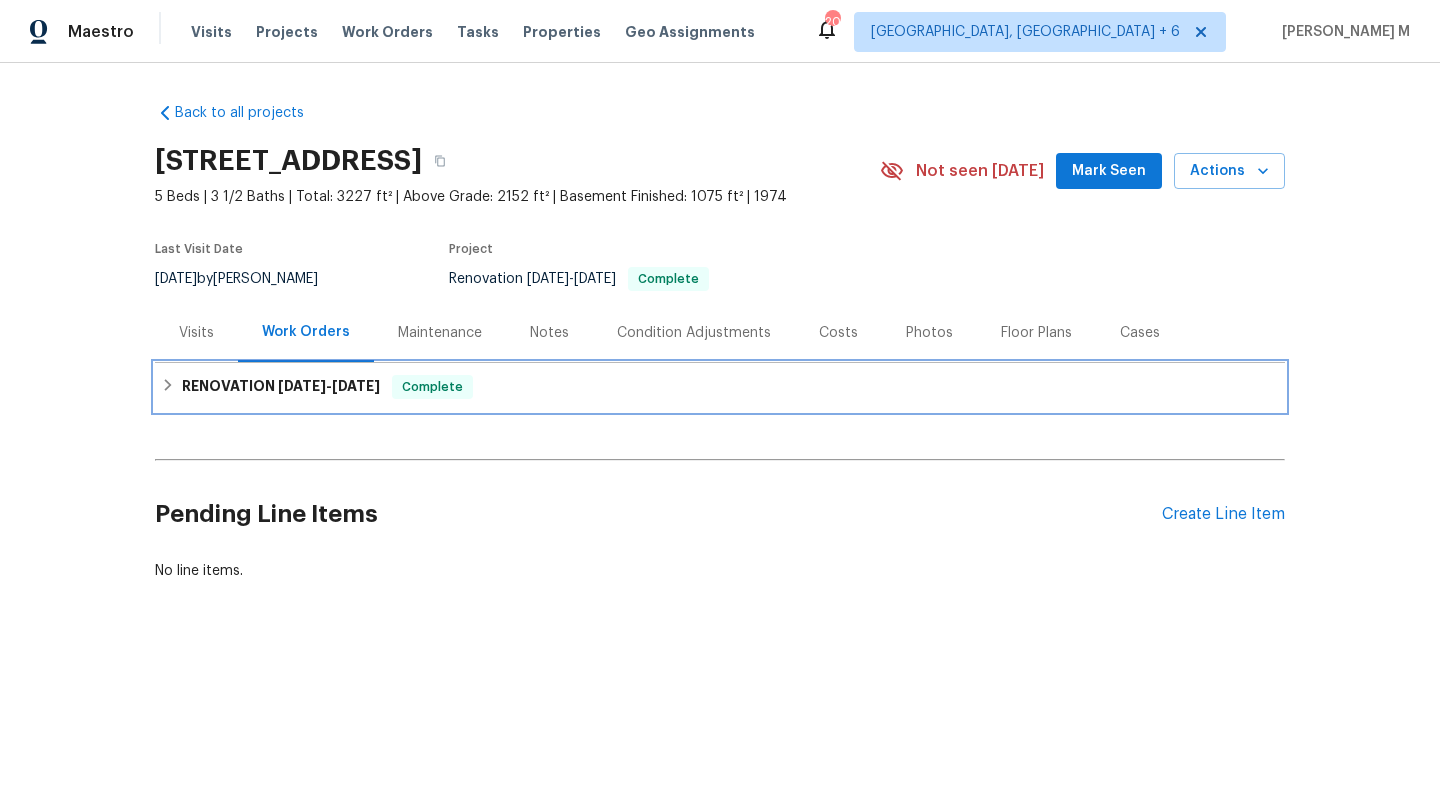 click on "7/2/25" at bounding box center (356, 386) 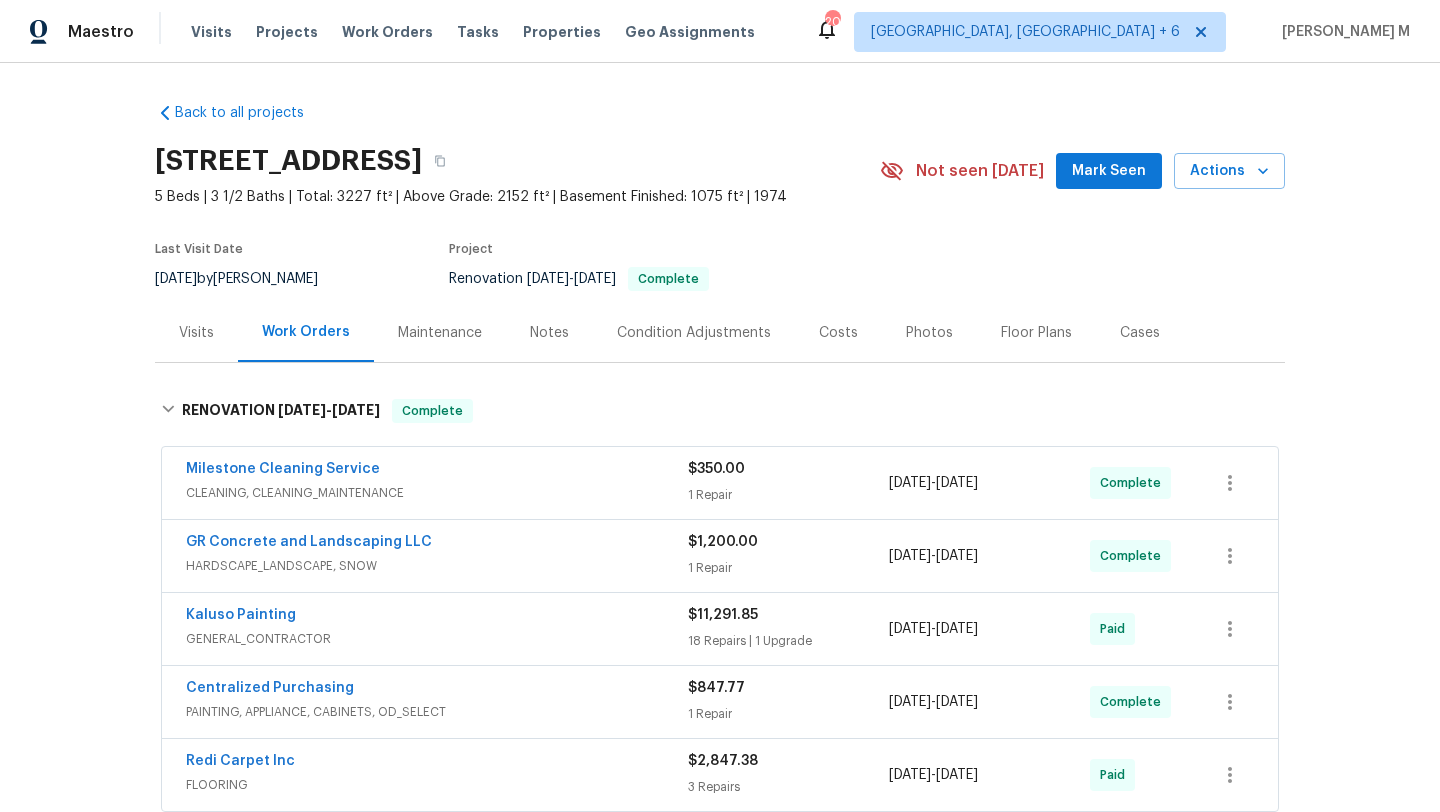 click on "Visits" at bounding box center (196, 333) 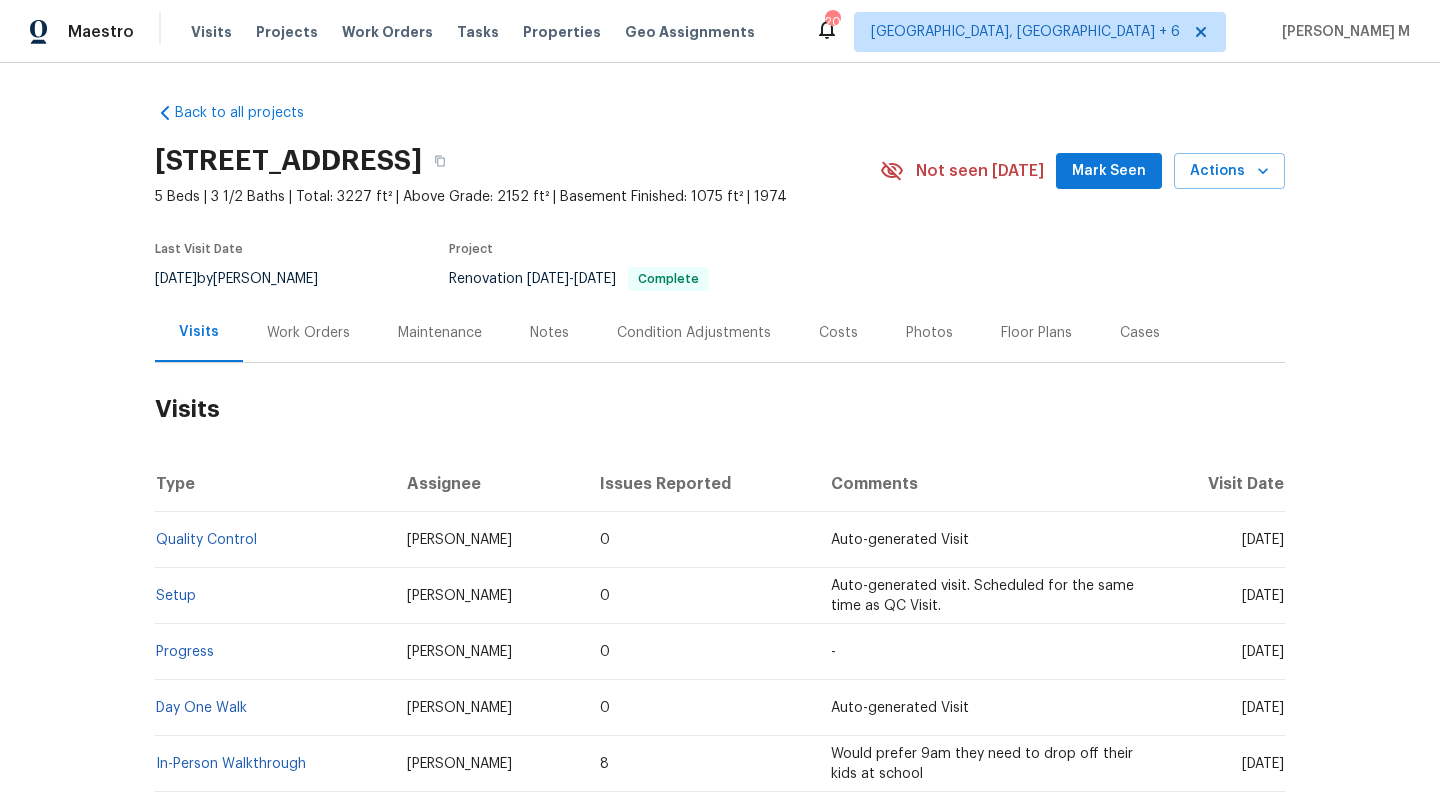 click on "Work Orders" at bounding box center (308, 333) 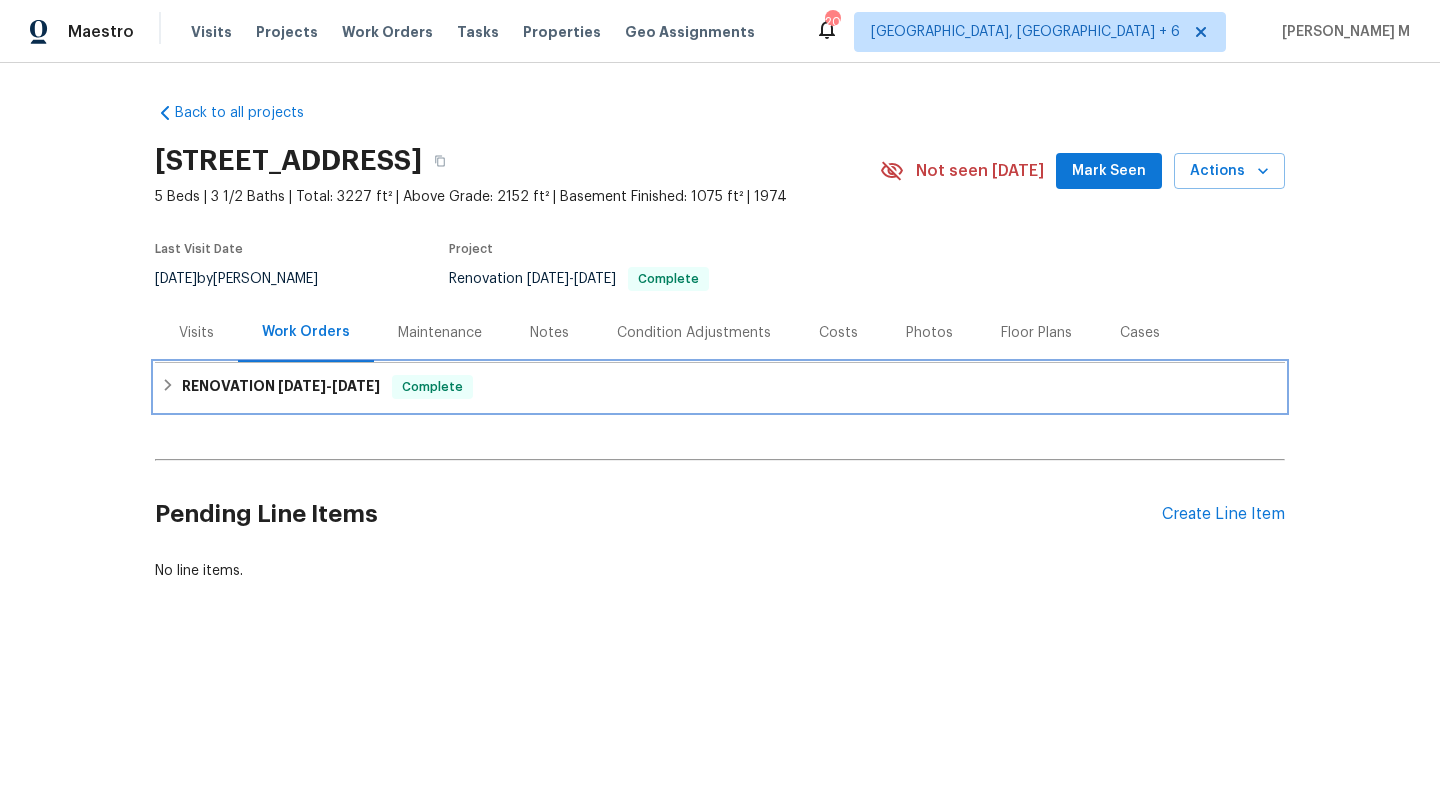 click on "6/16/25" at bounding box center [302, 386] 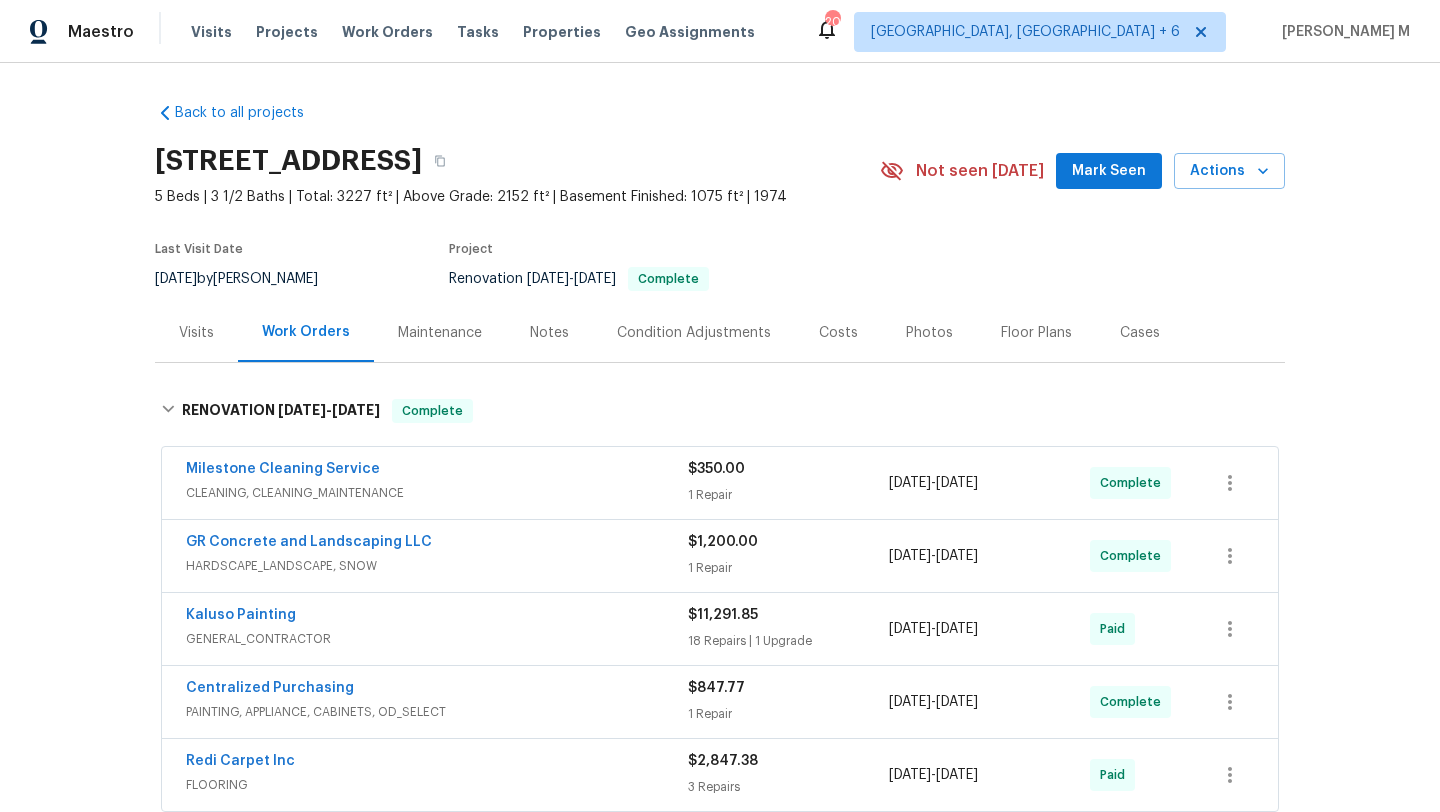 click on "CLEANING, CLEANING_MAINTENANCE" at bounding box center (437, 493) 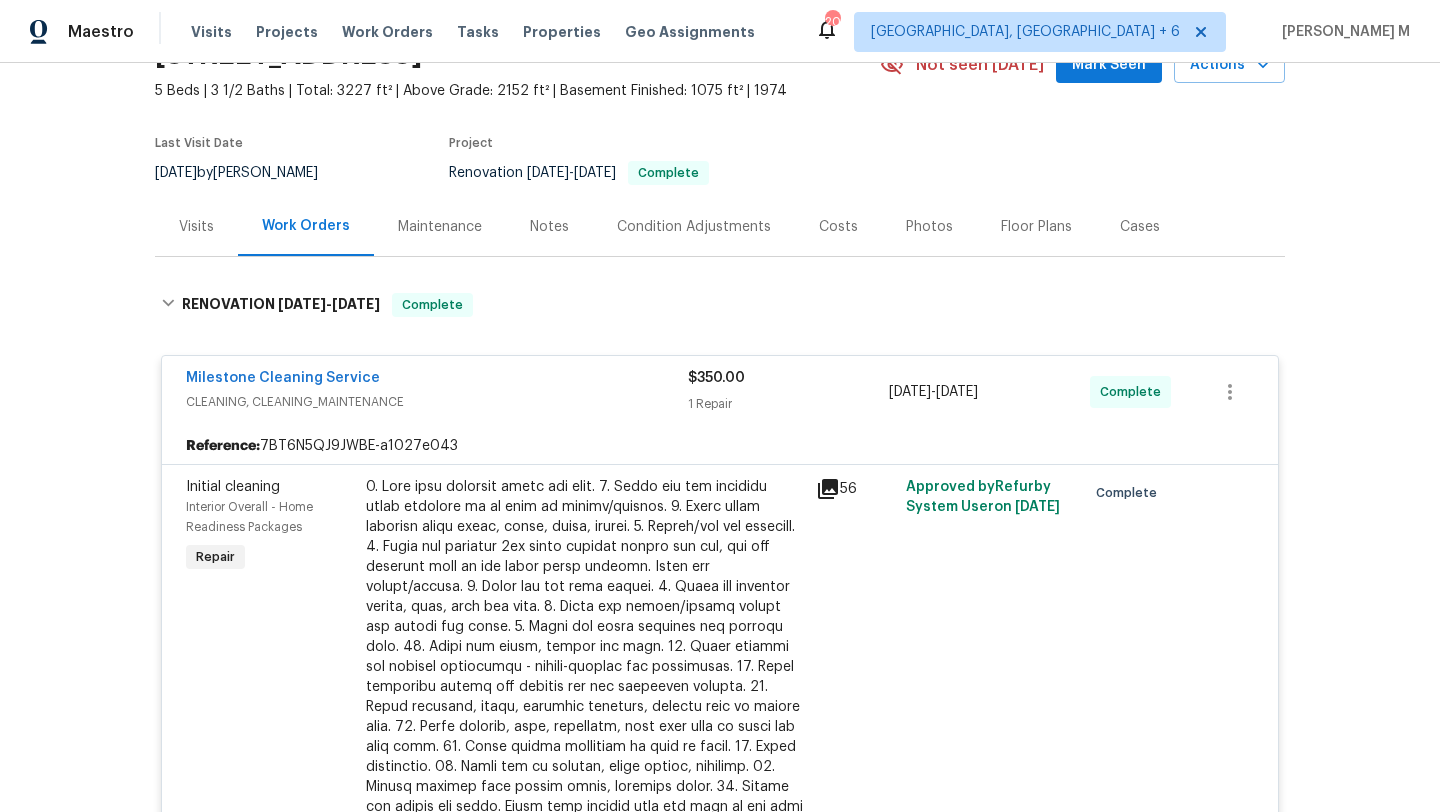 scroll, scrollTop: 0, scrollLeft: 0, axis: both 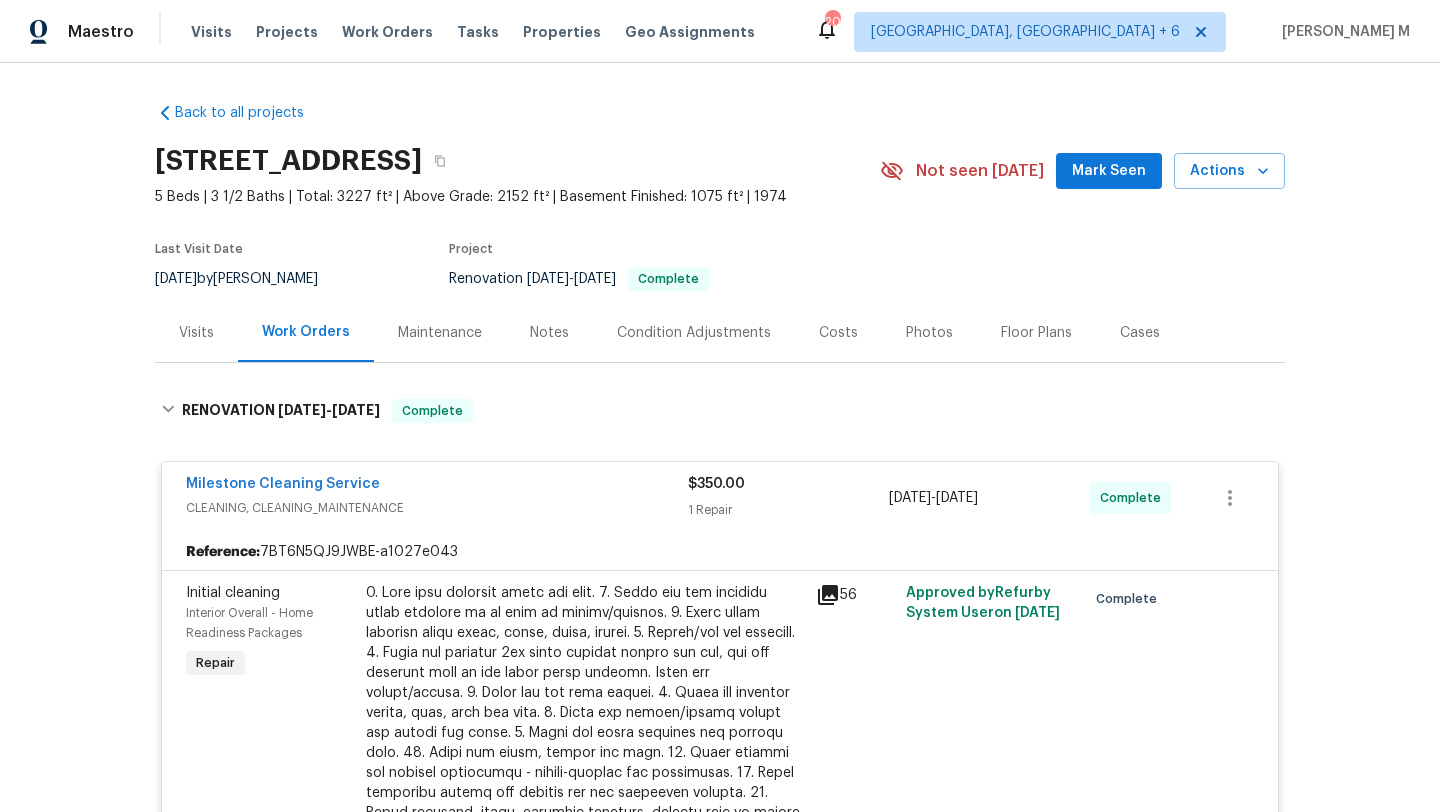 click on "Visits" at bounding box center [196, 332] 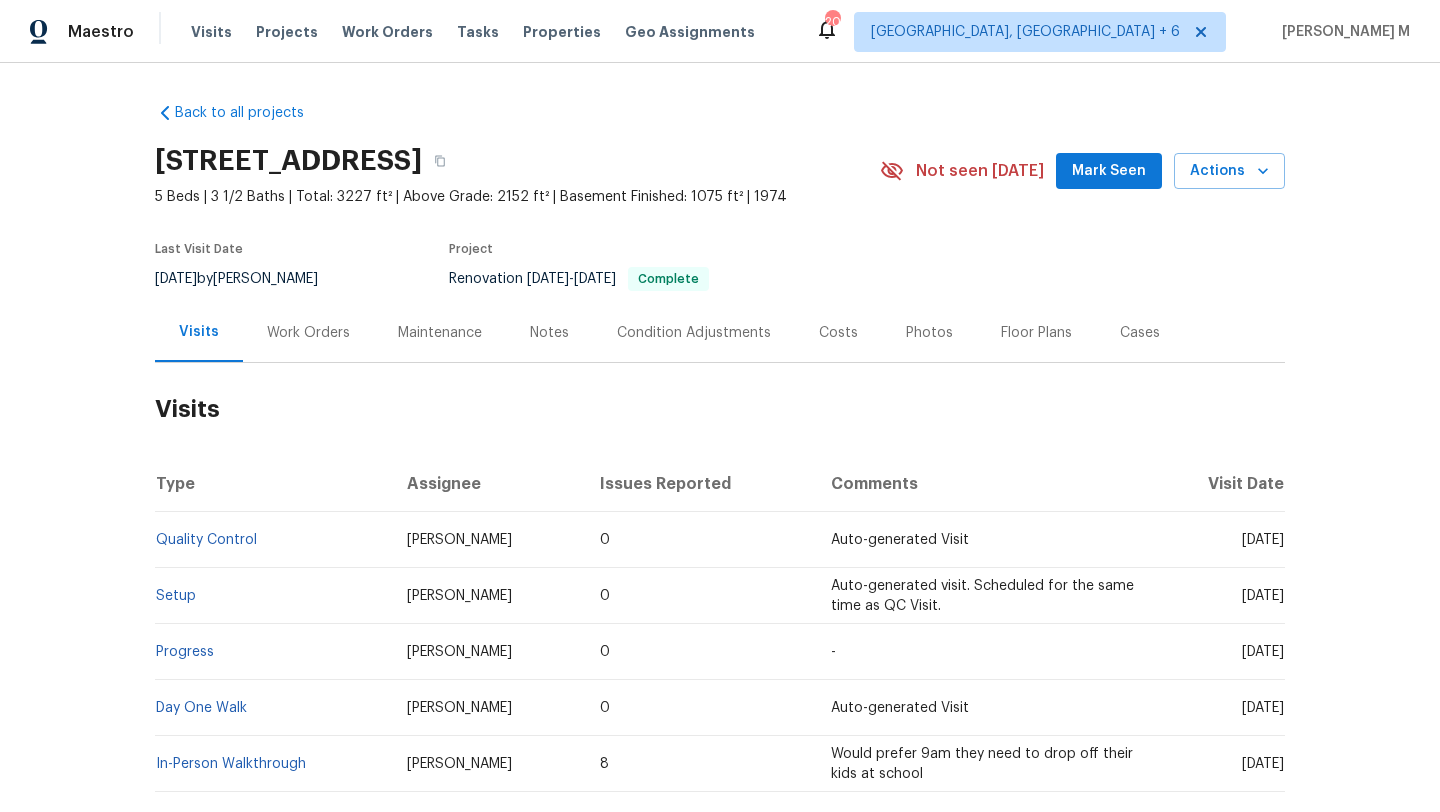 copy on "Jul 02" 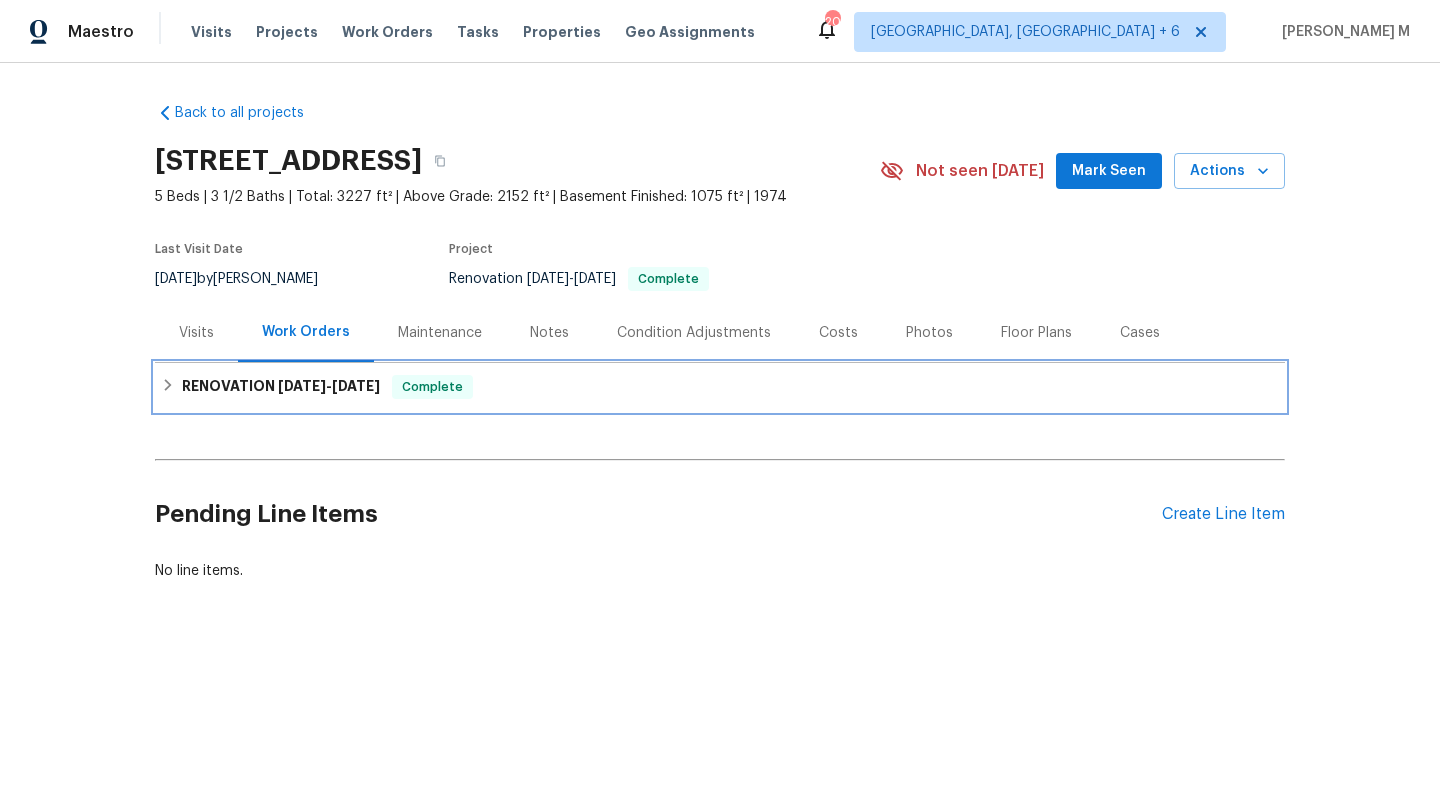 click on "RENOVATION   6/16/25  -  7/2/25" at bounding box center (281, 387) 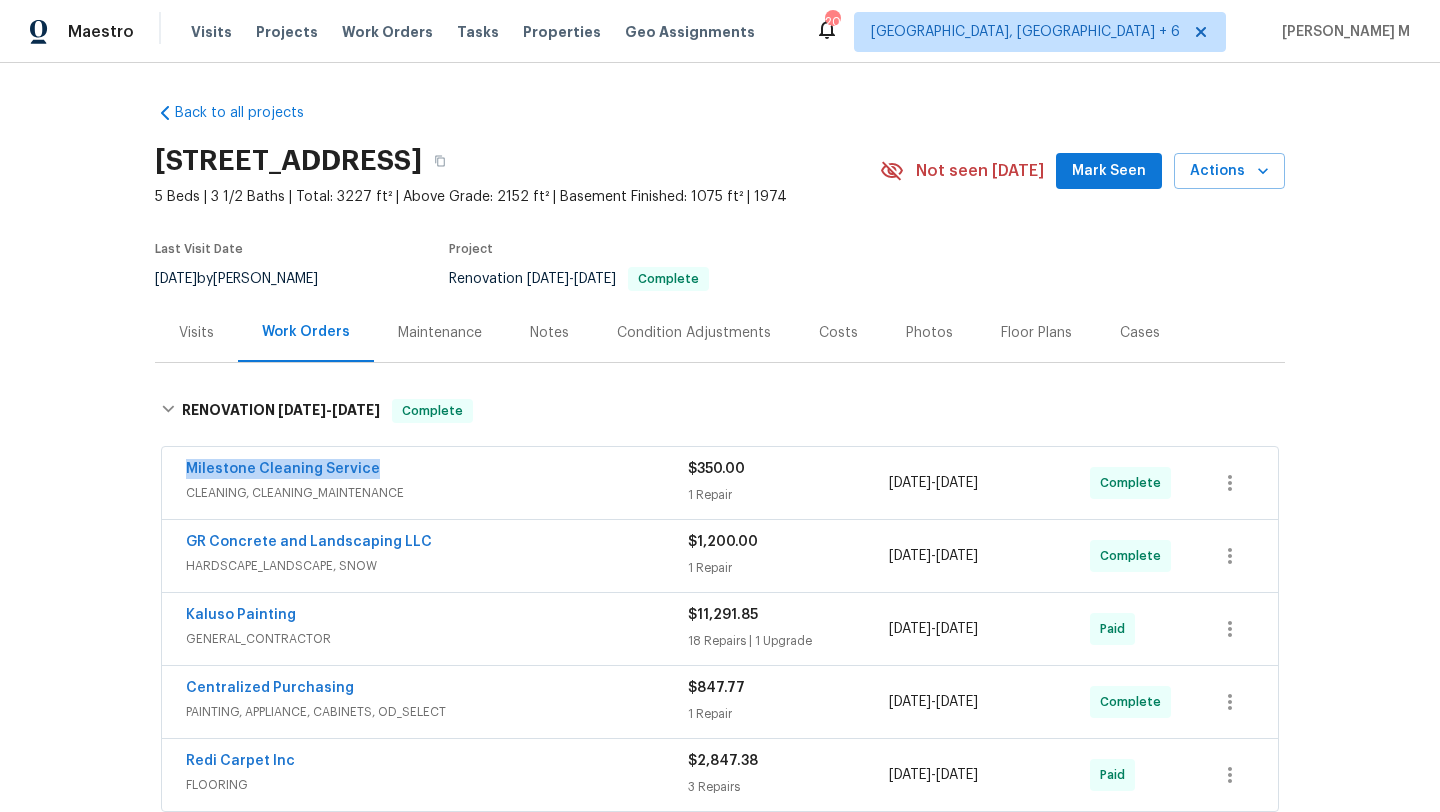drag, startPoint x: 174, startPoint y: 468, endPoint x: 425, endPoint y: 468, distance: 251 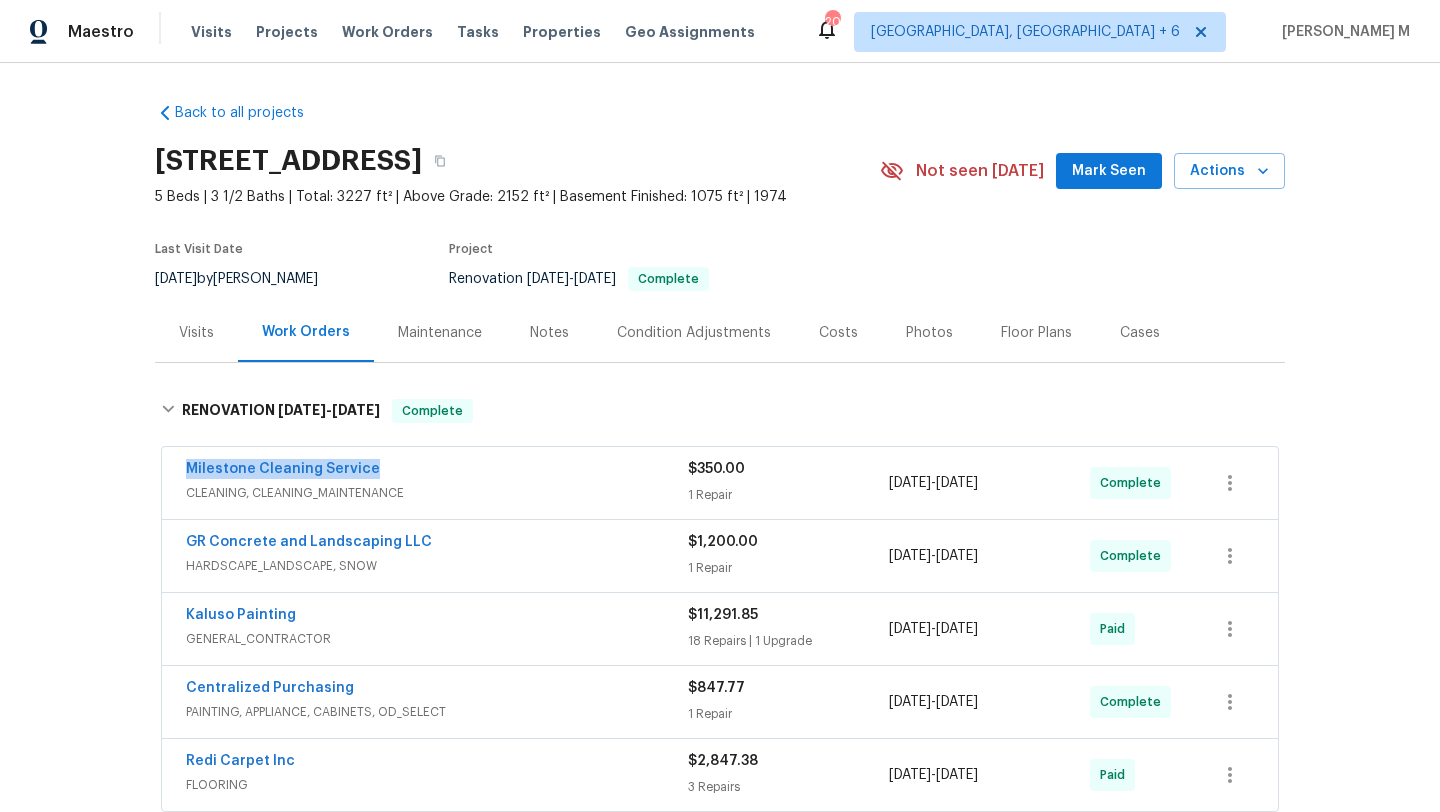 click on "Milestone Cleaning Service CLEANING, CLEANING_MAINTENANCE $350.00 1 Repair 7/2/2025  -  7/2/2025 Complete" at bounding box center (720, 483) 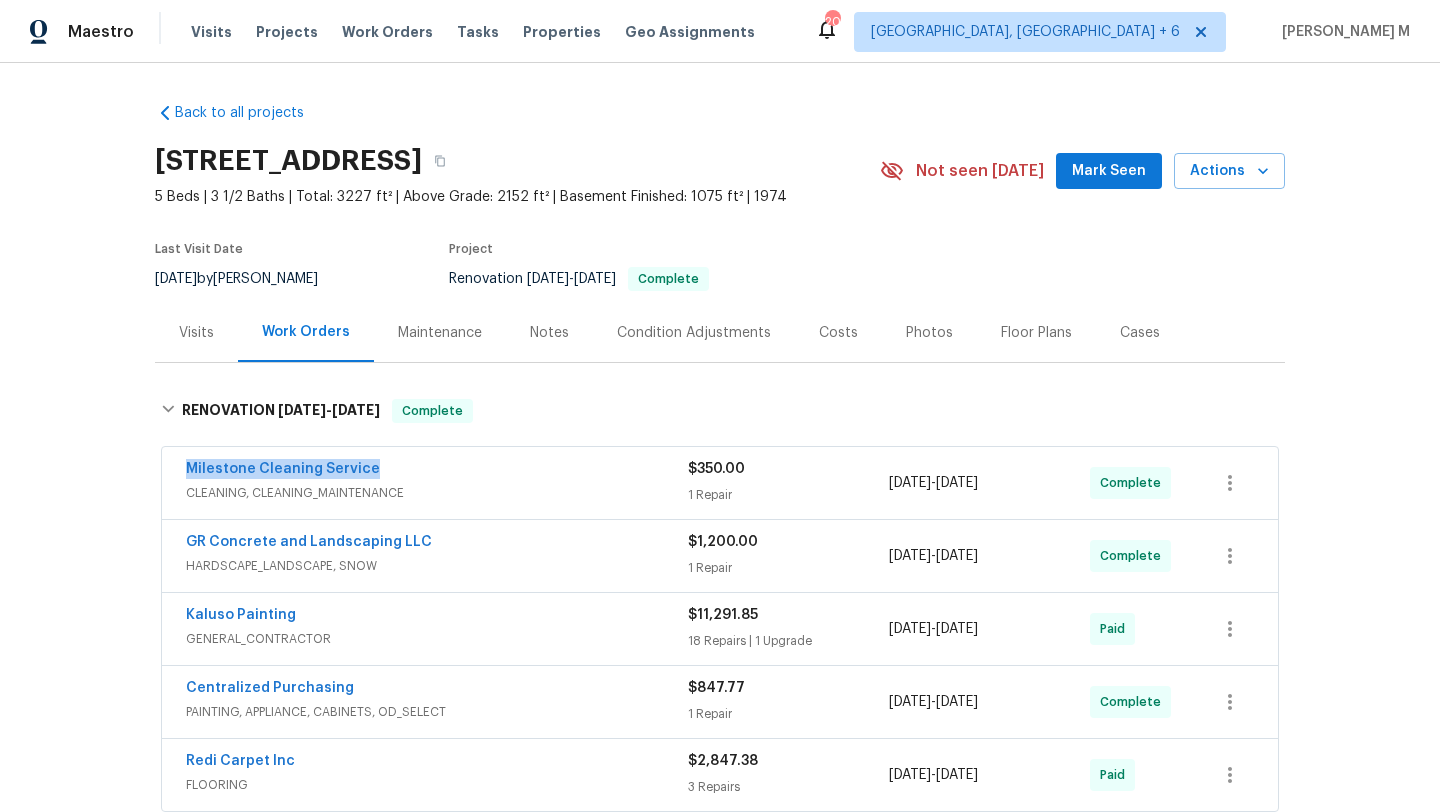 copy on "Milestone Cleaning Service" 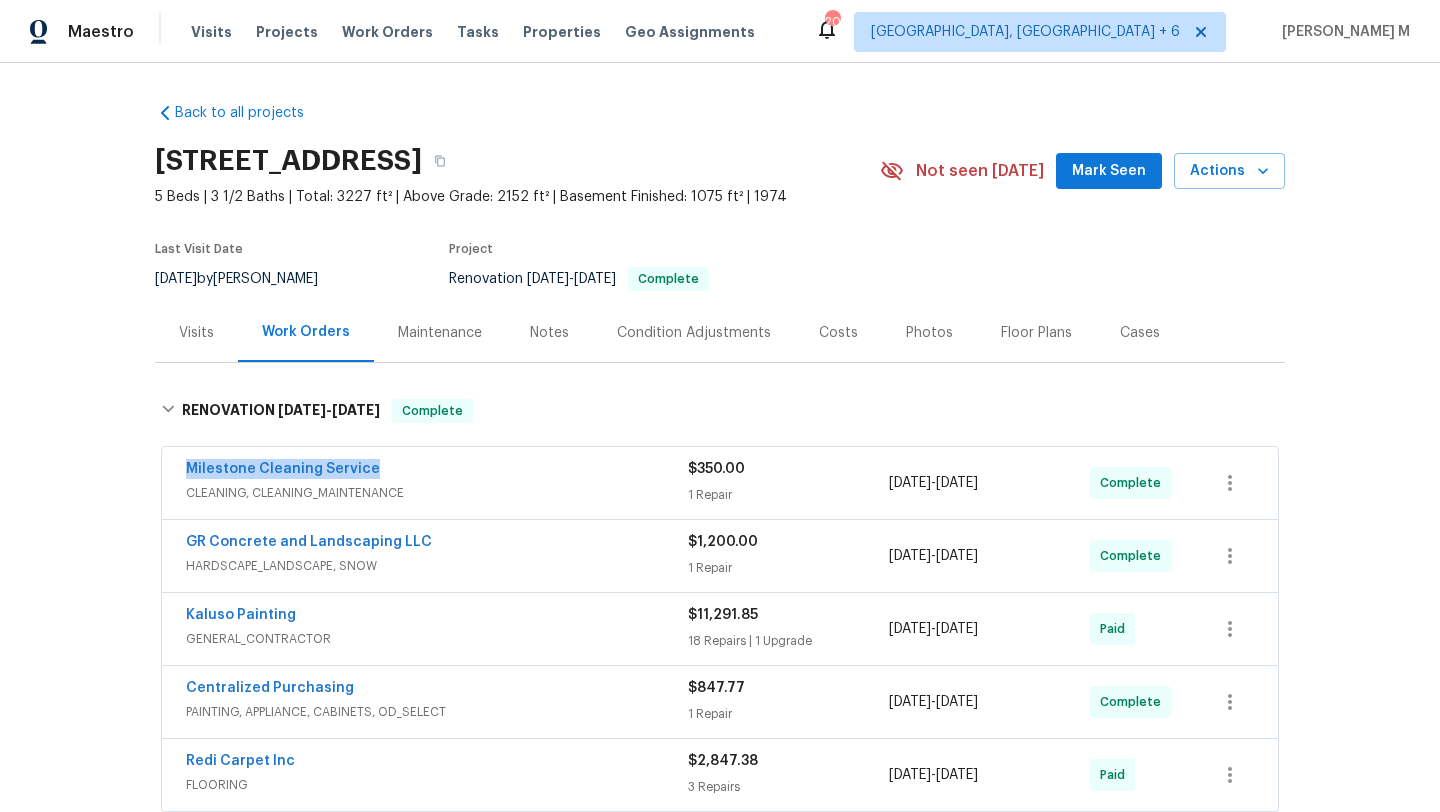 drag, startPoint x: 880, startPoint y: 488, endPoint x: 1029, endPoint y: 488, distance: 149 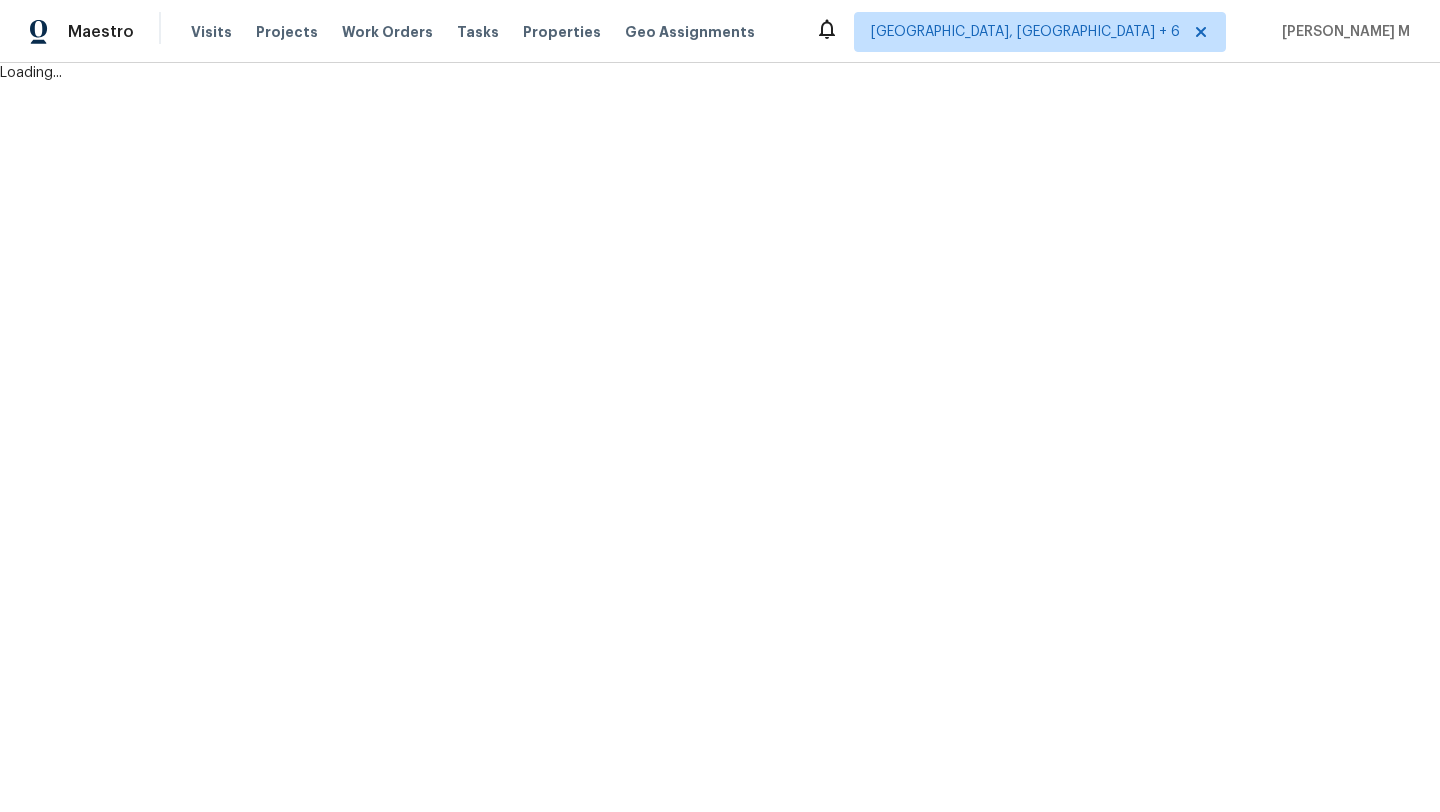 scroll, scrollTop: 0, scrollLeft: 0, axis: both 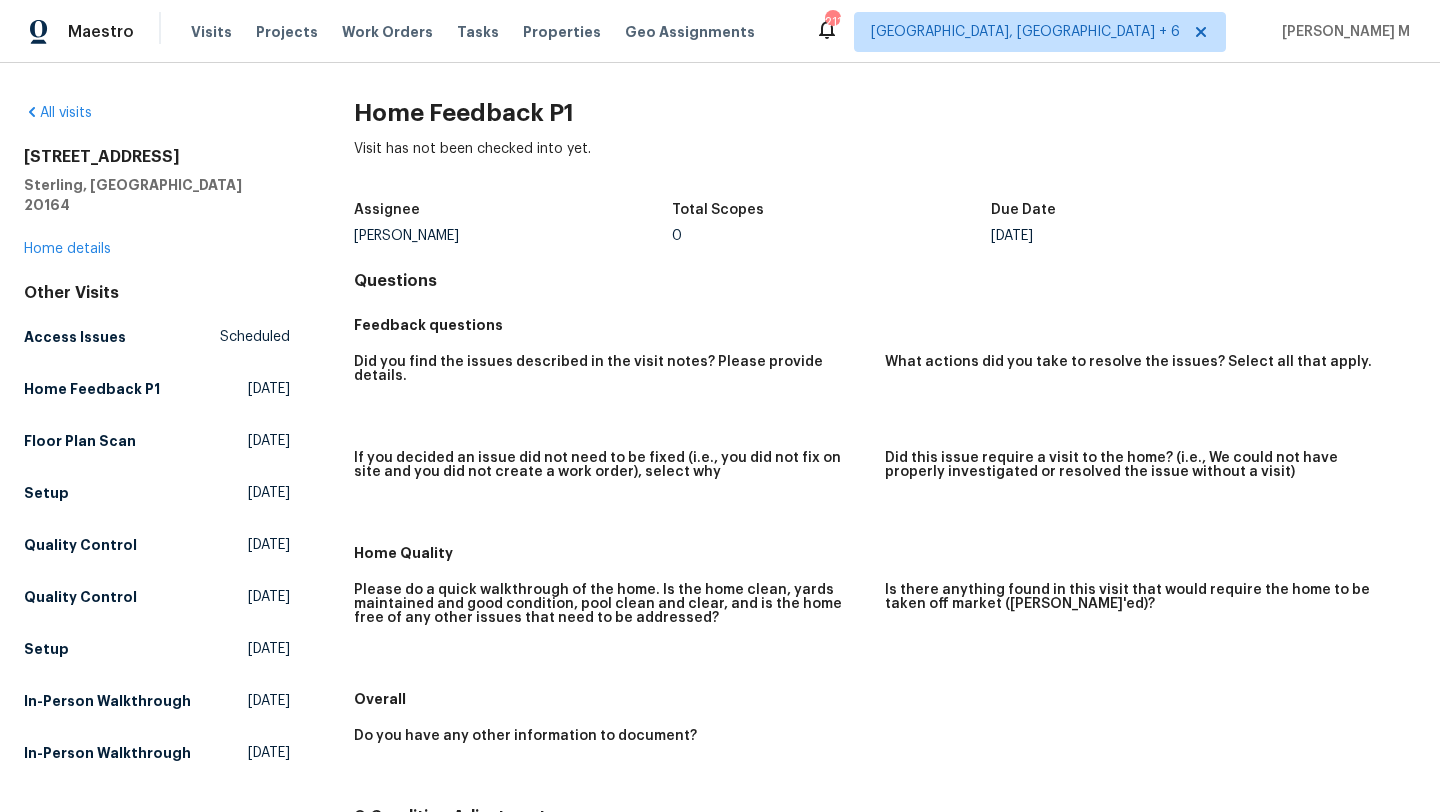 drag, startPoint x: 1016, startPoint y: 236, endPoint x: 1052, endPoint y: 236, distance: 36 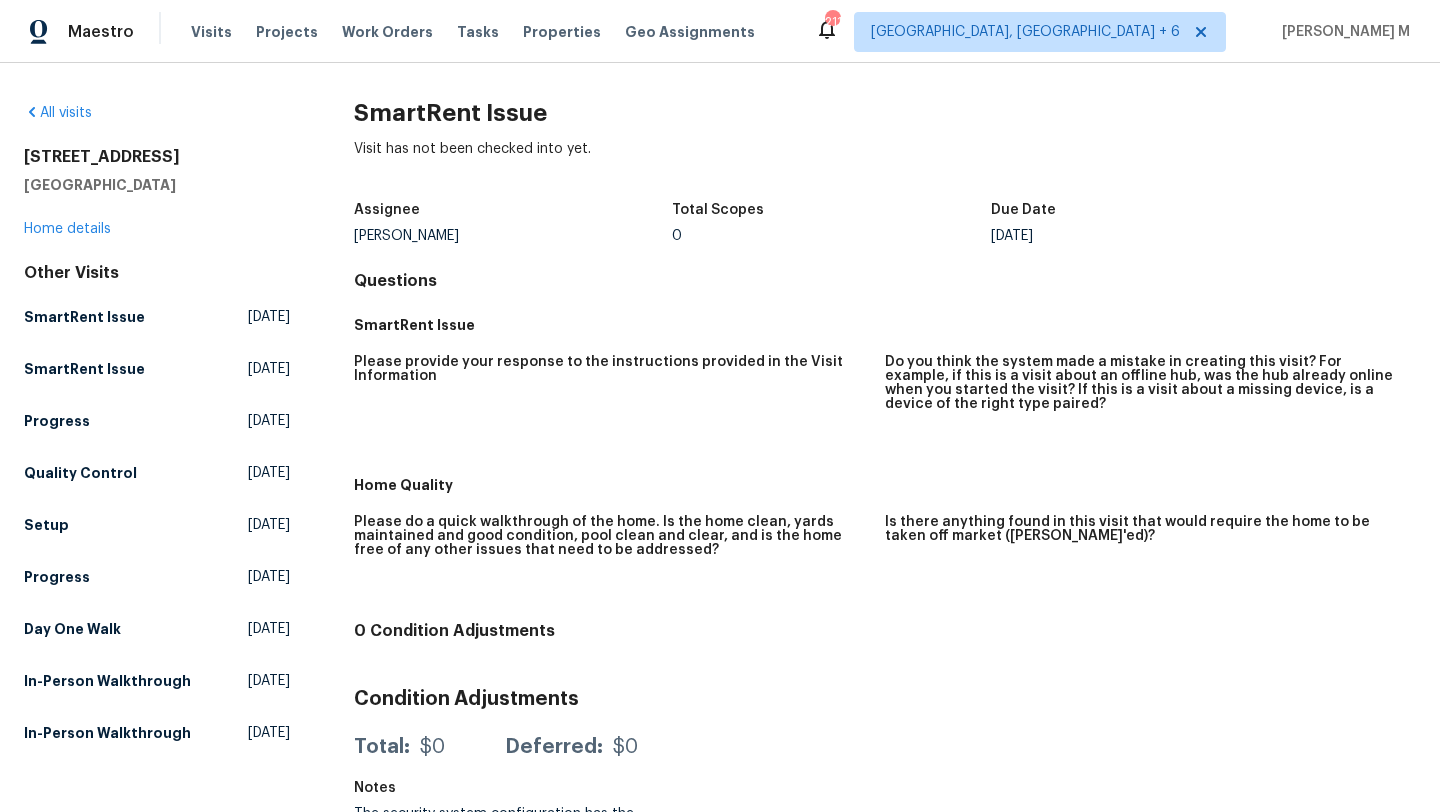 scroll, scrollTop: 0, scrollLeft: 0, axis: both 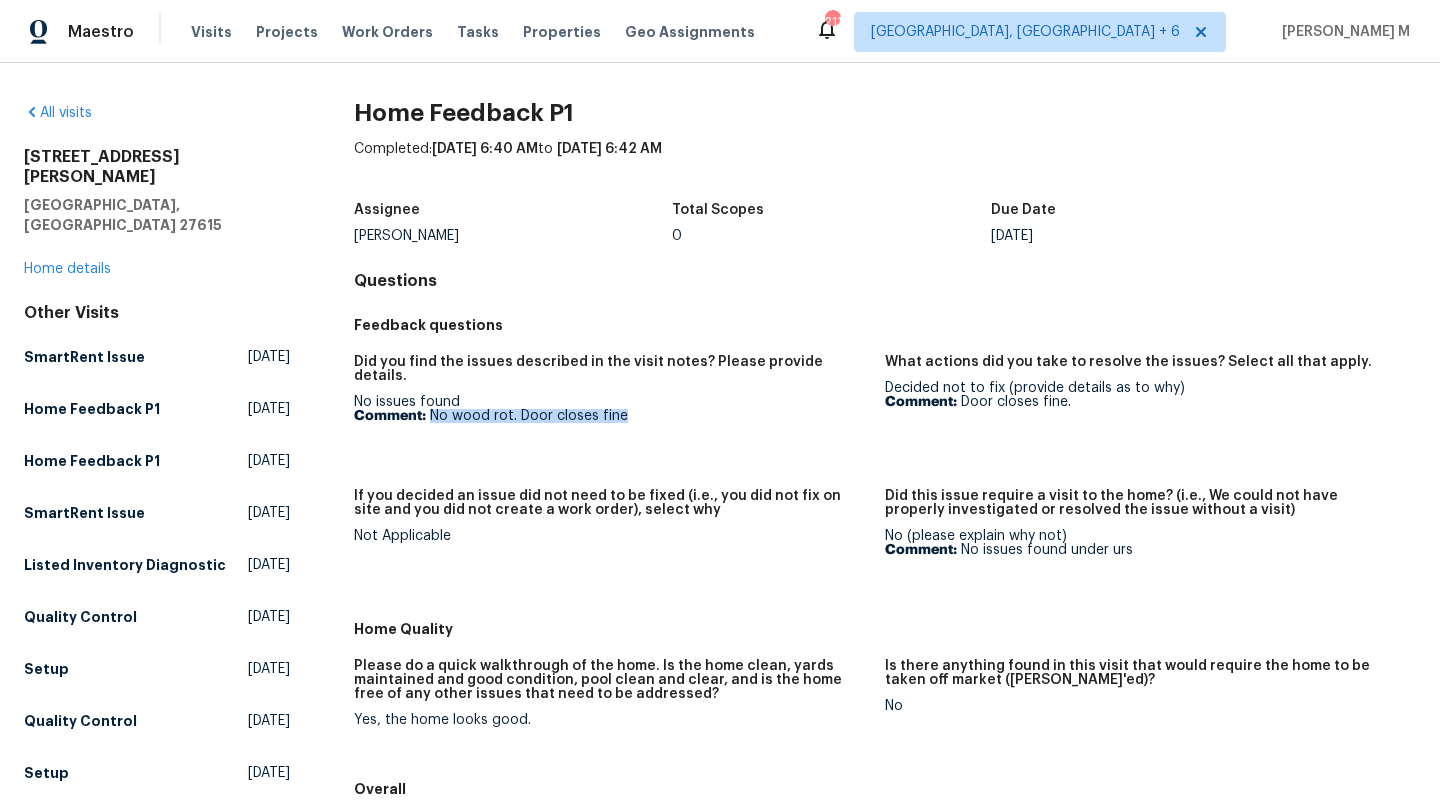drag, startPoint x: 430, startPoint y: 403, endPoint x: 648, endPoint y: 403, distance: 218 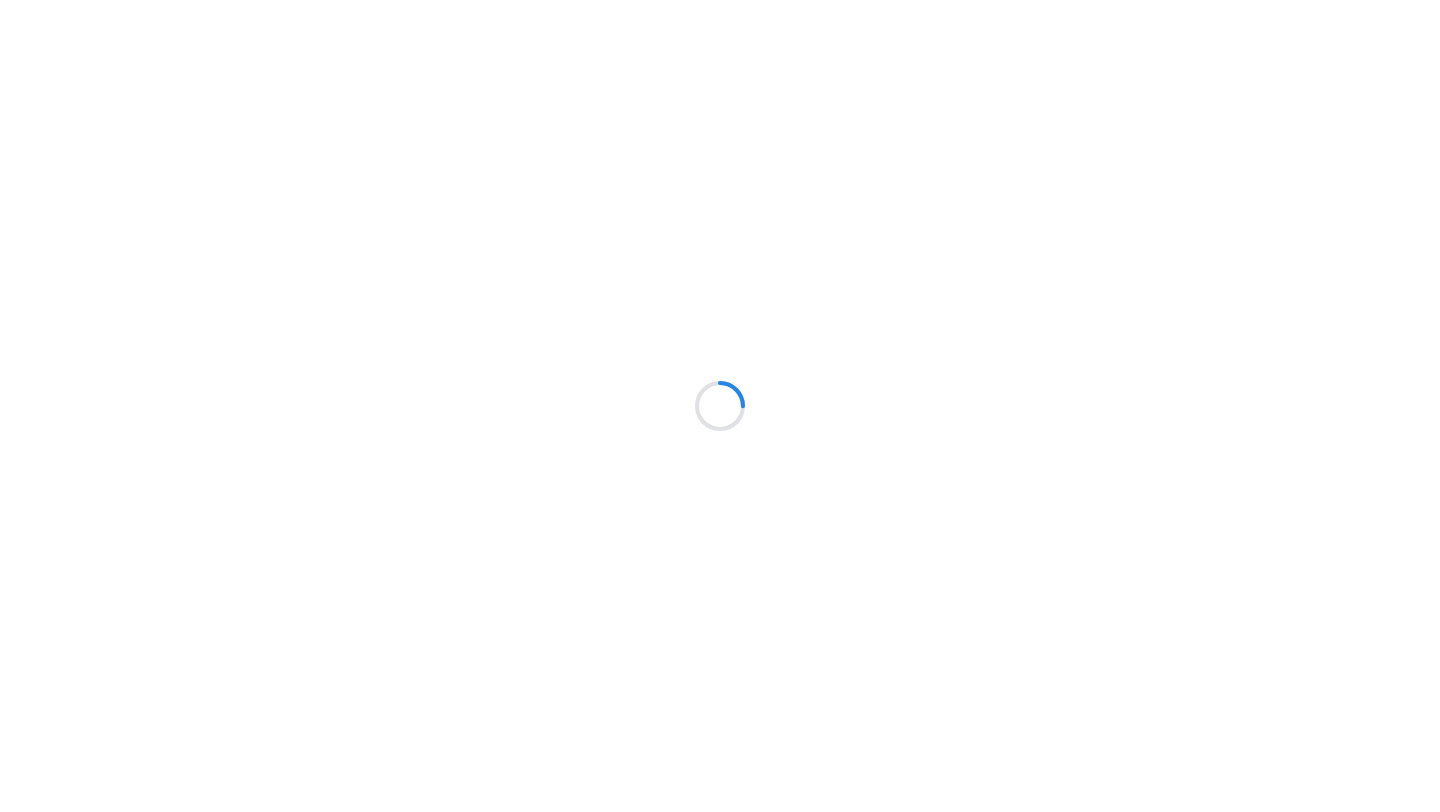 scroll, scrollTop: 0, scrollLeft: 0, axis: both 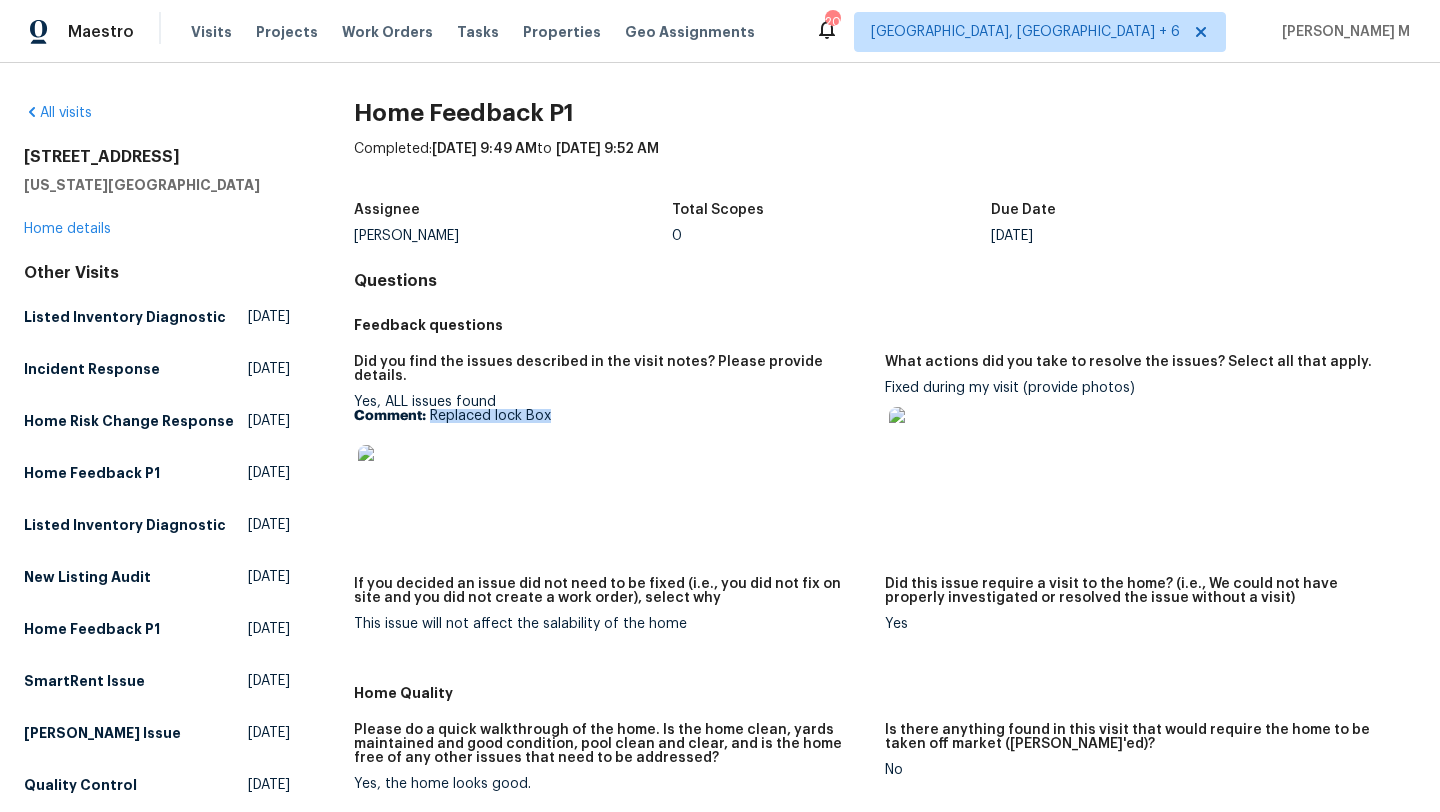 drag, startPoint x: 428, startPoint y: 405, endPoint x: 587, endPoint y: 404, distance: 159.00314 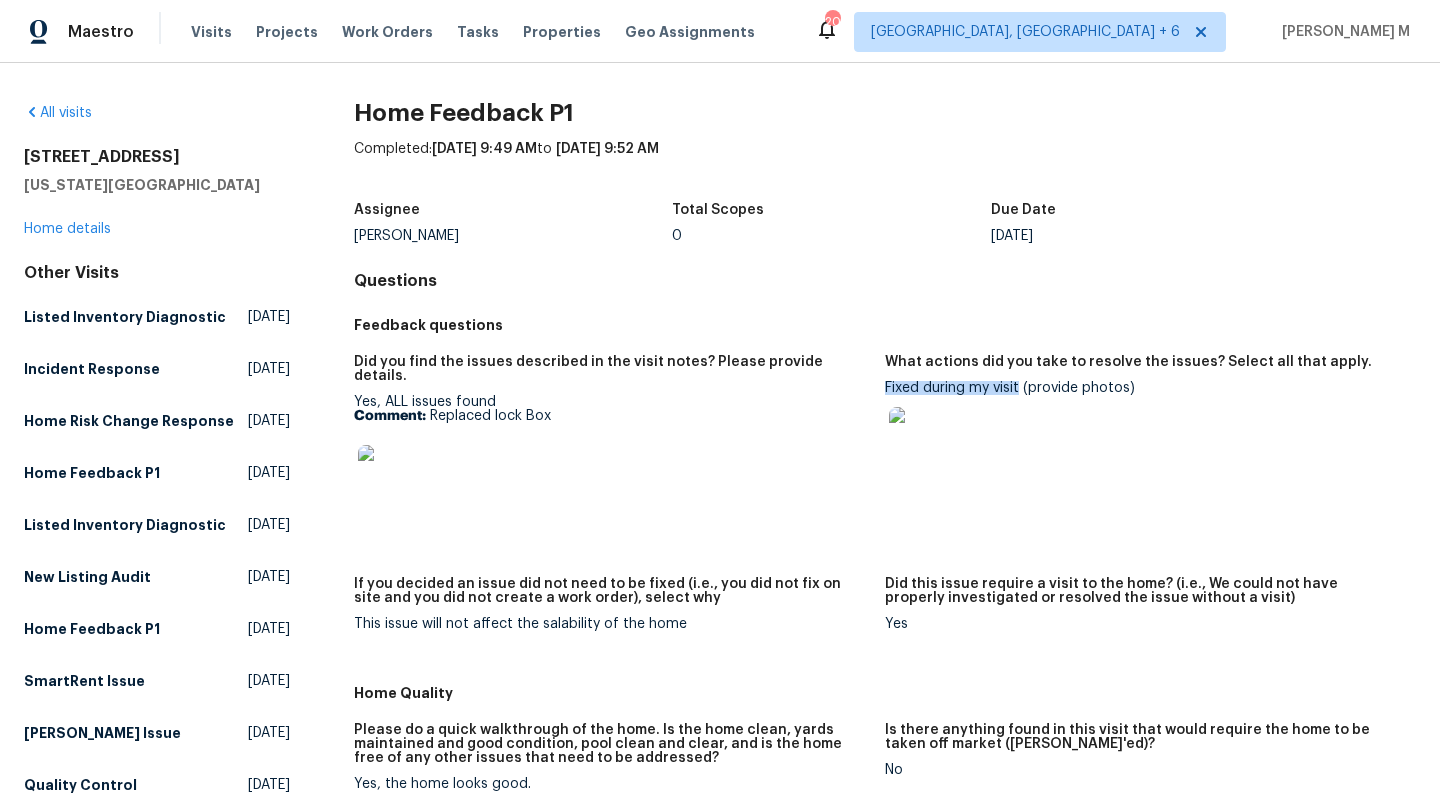 drag, startPoint x: 877, startPoint y: 386, endPoint x: 1012, endPoint y: 386, distance: 135 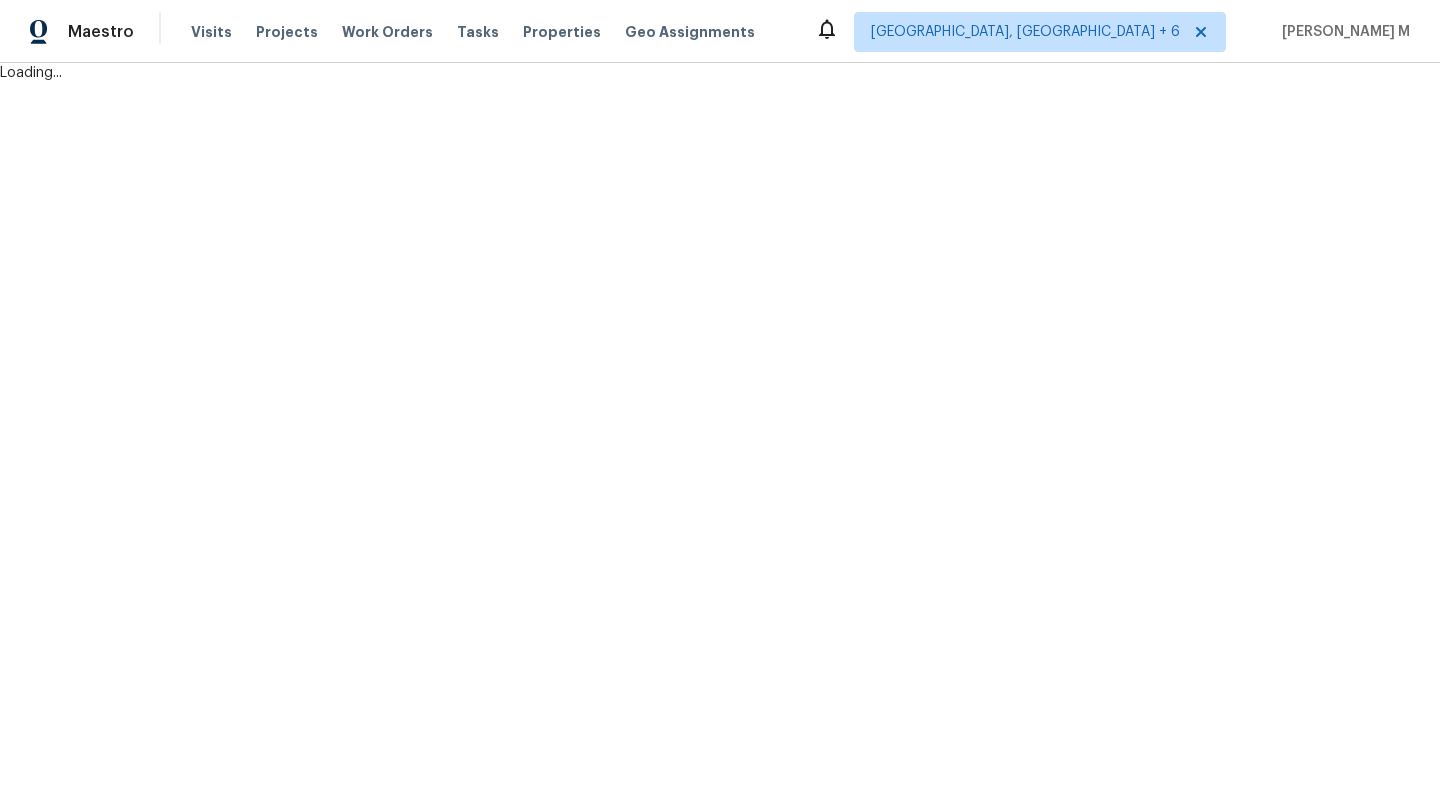 scroll, scrollTop: 0, scrollLeft: 0, axis: both 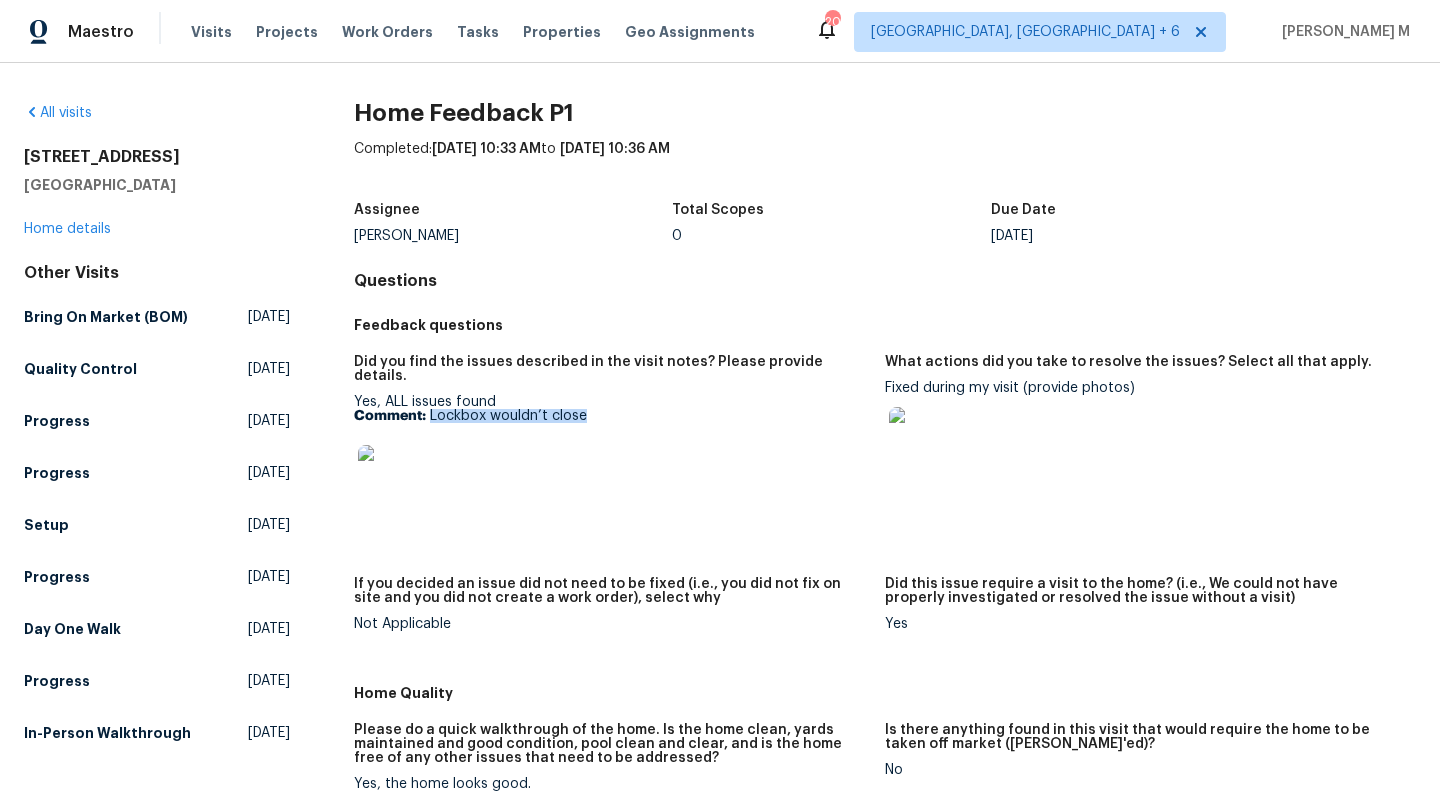 drag, startPoint x: 426, startPoint y: 404, endPoint x: 687, endPoint y: 404, distance: 261 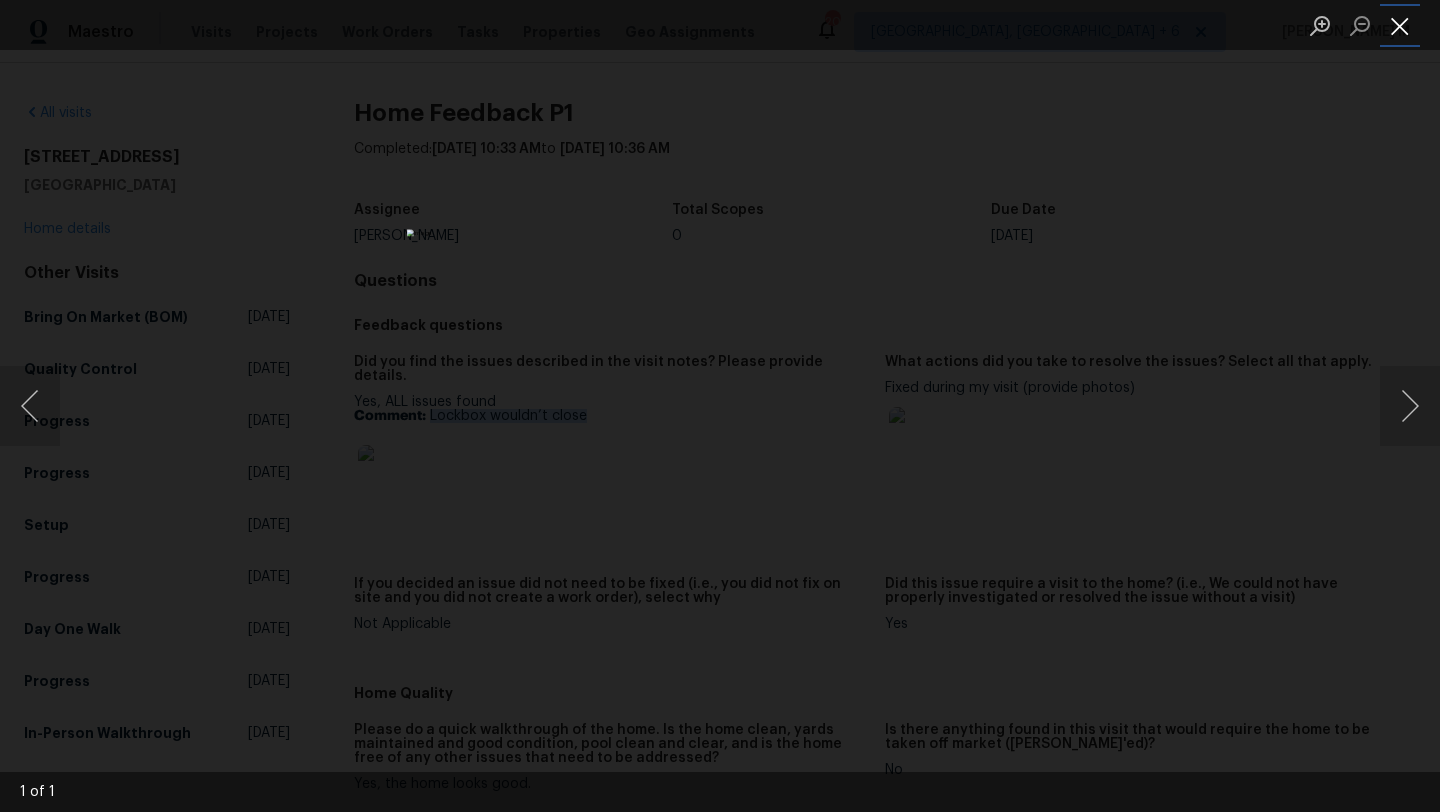 click at bounding box center [1400, 25] 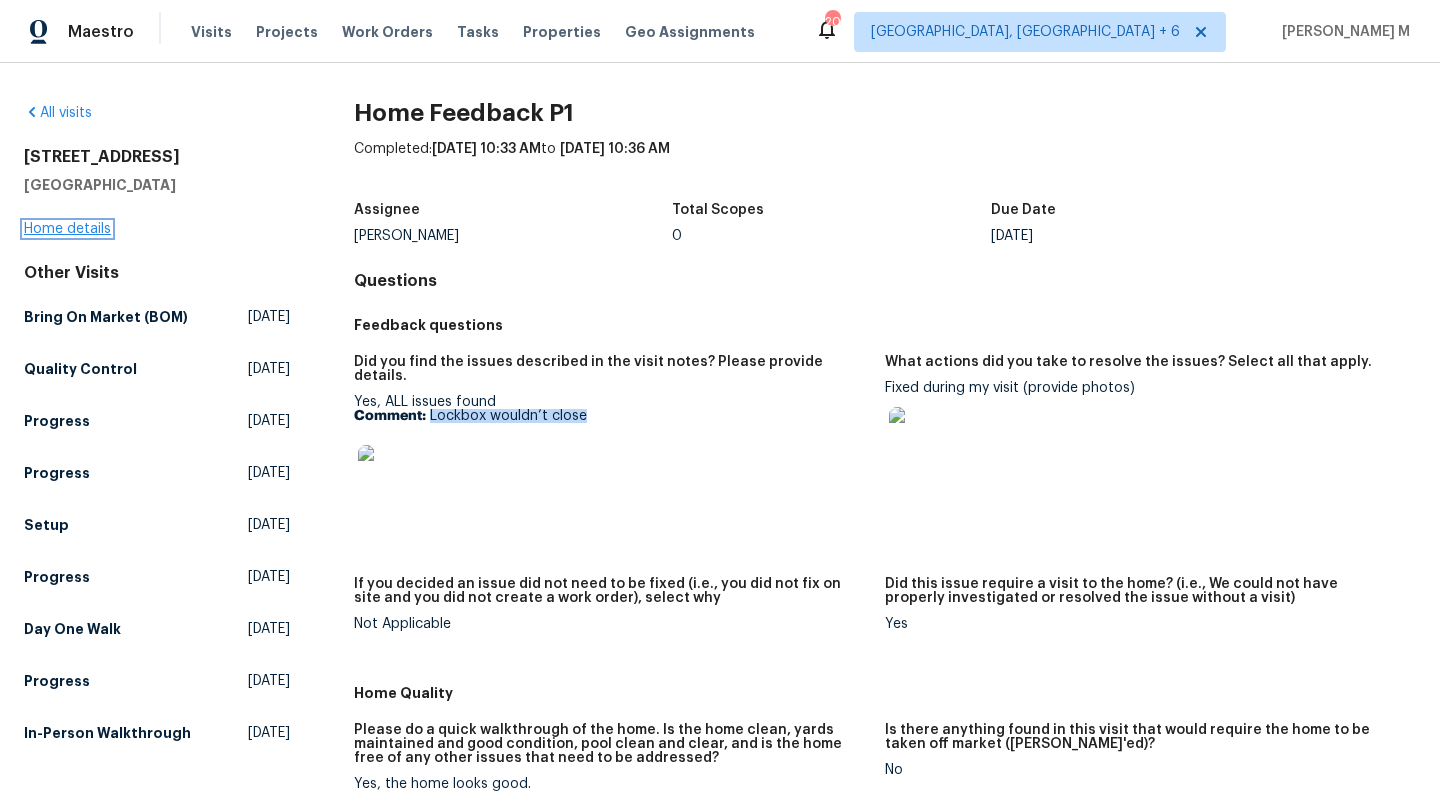 click on "Home details" at bounding box center [67, 229] 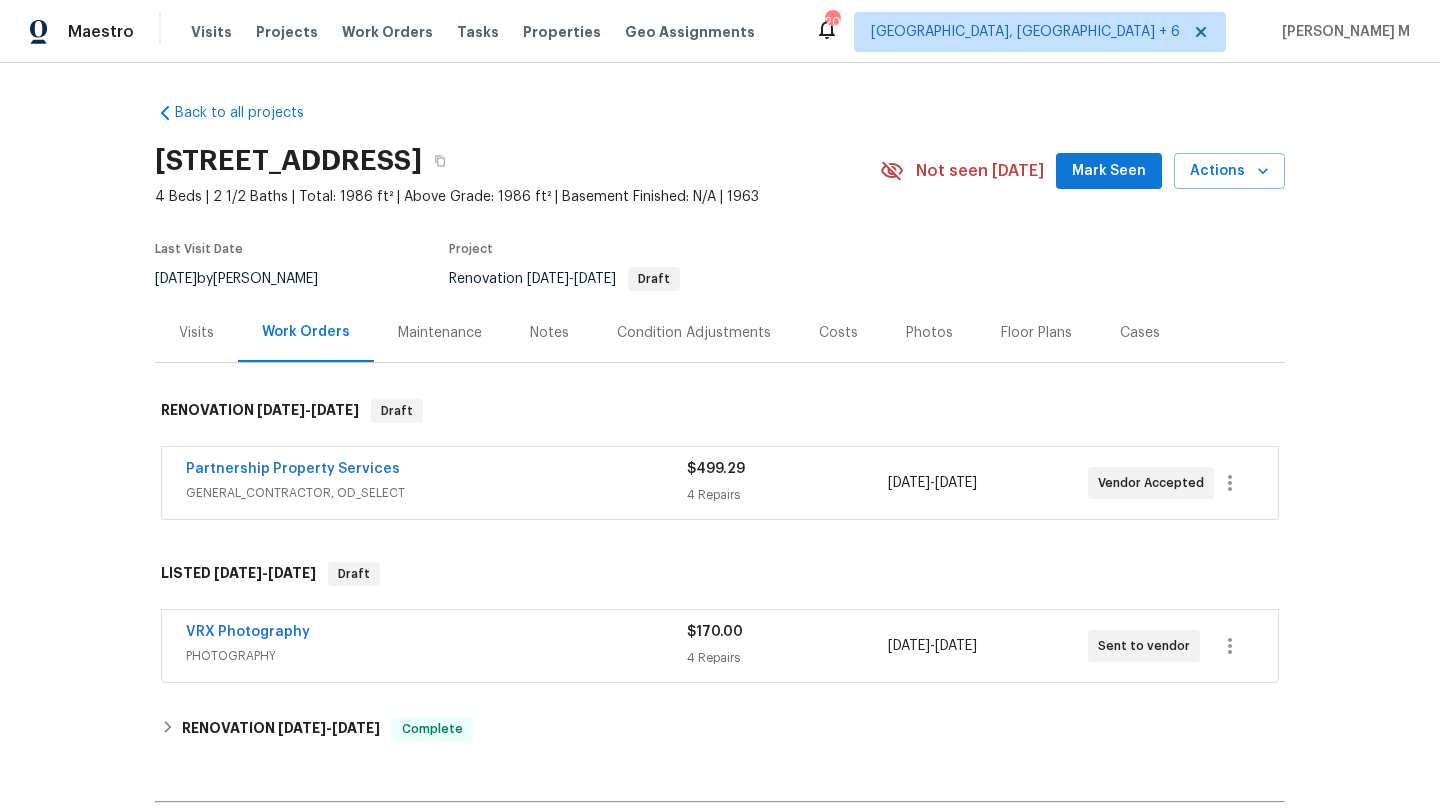 click on "GENERAL_CONTRACTOR, OD_SELECT" at bounding box center [436, 493] 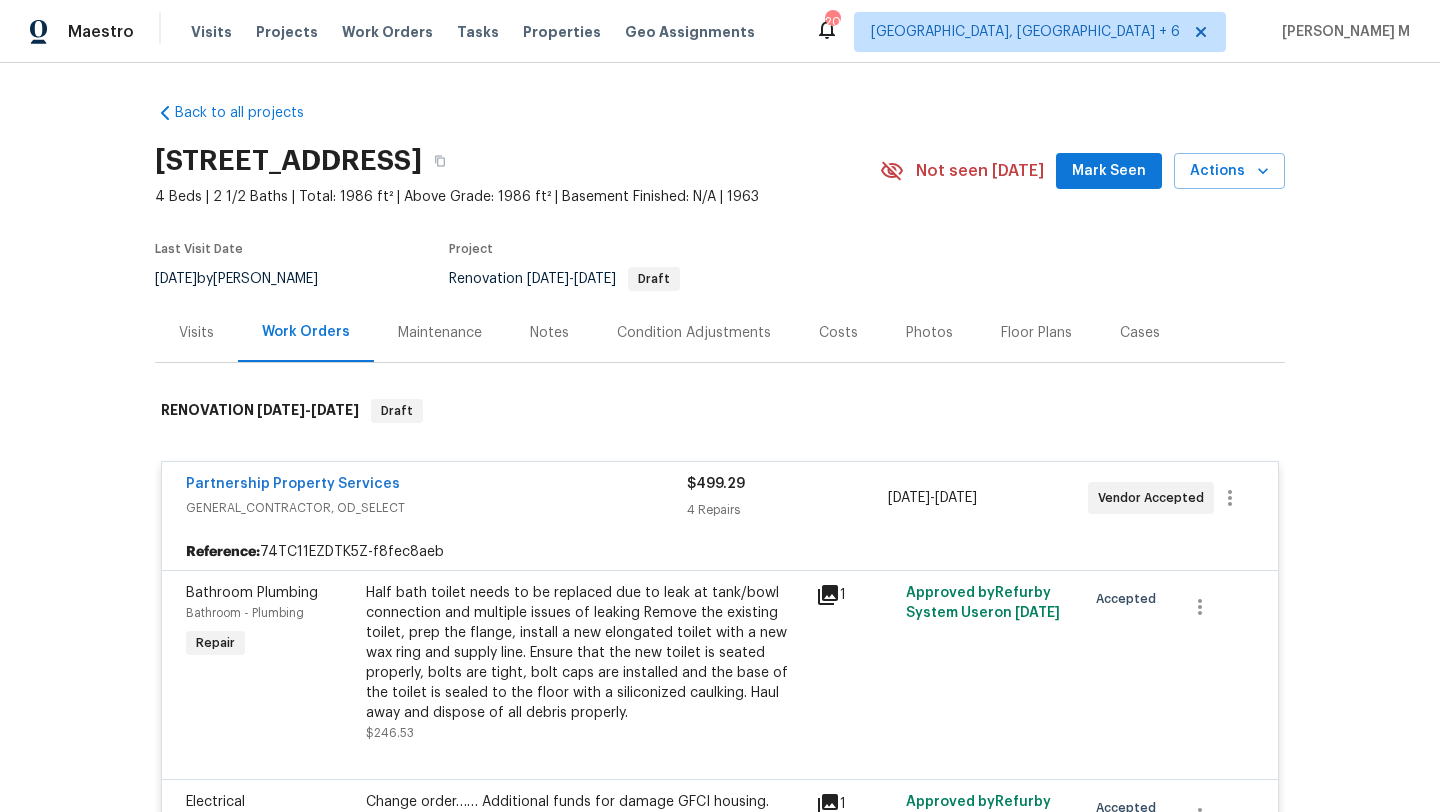 click on "Partnership Property Services GENERAL_CONTRACTOR, OD_SELECT $499.29 4 Repairs 7/9/2025  -  7/11/2025 Vendor Accepted" at bounding box center (720, 498) 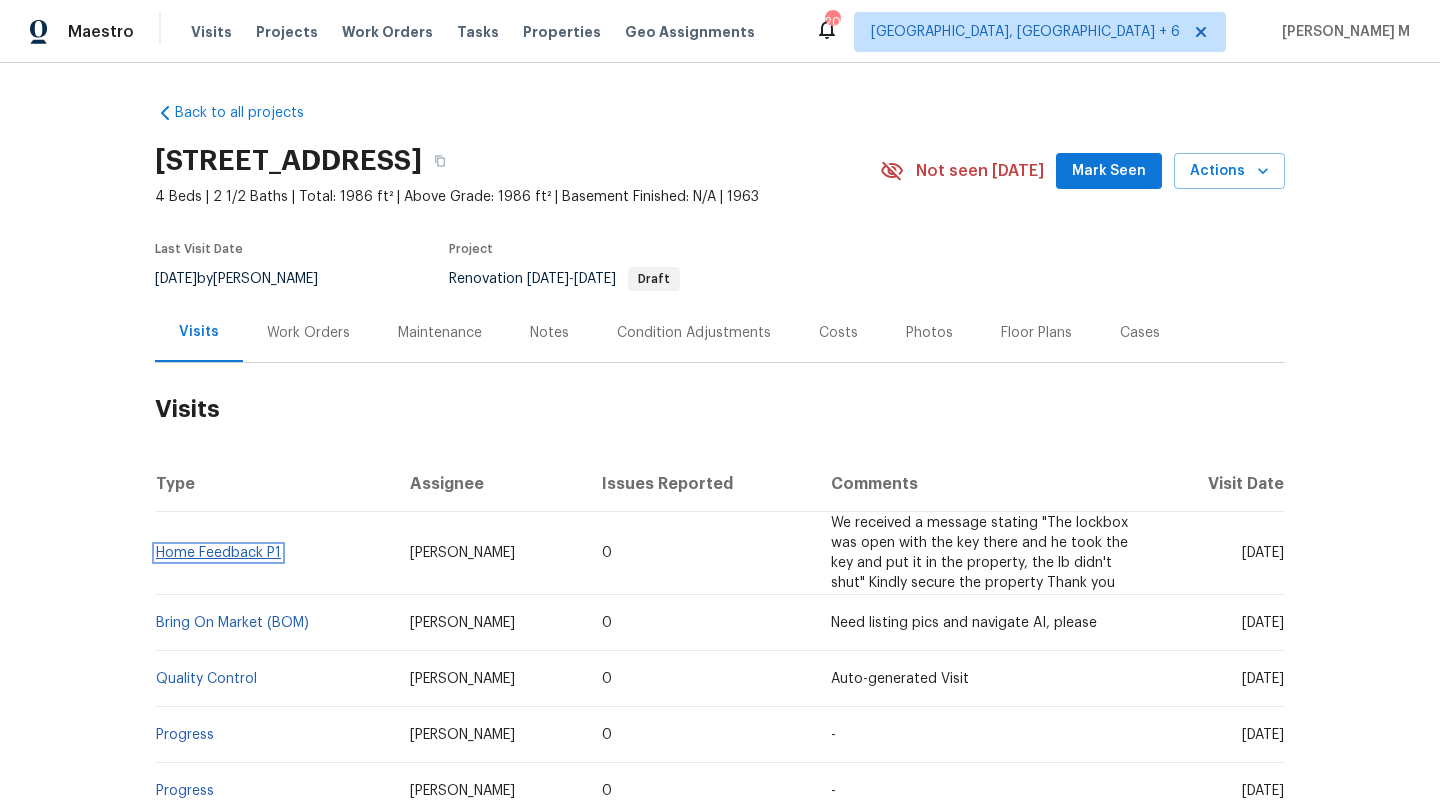 click on "Home Feedback P1" at bounding box center (218, 553) 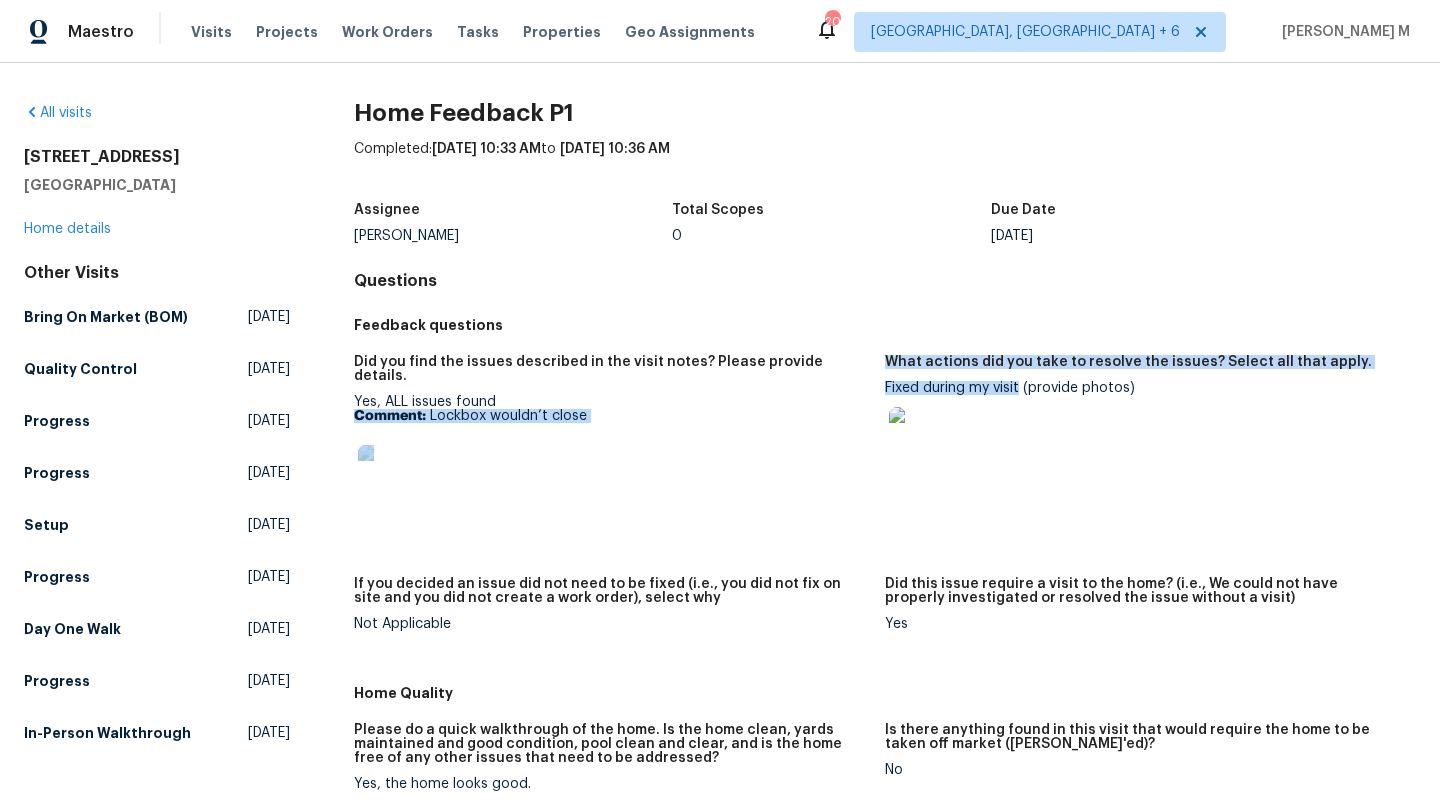 drag, startPoint x: 873, startPoint y: 388, endPoint x: 1010, endPoint y: 391, distance: 137.03284 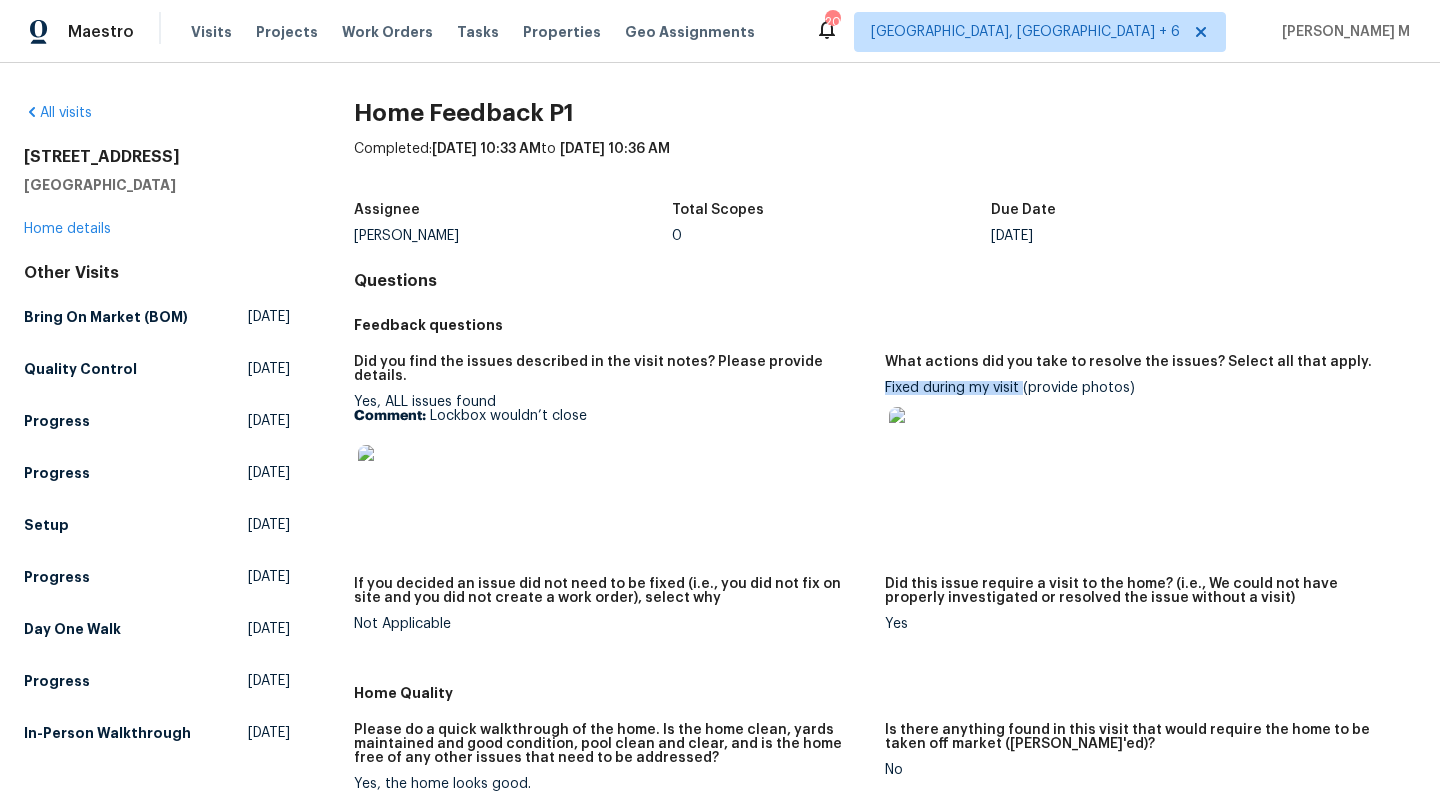 copy on "Fixed during my visit" 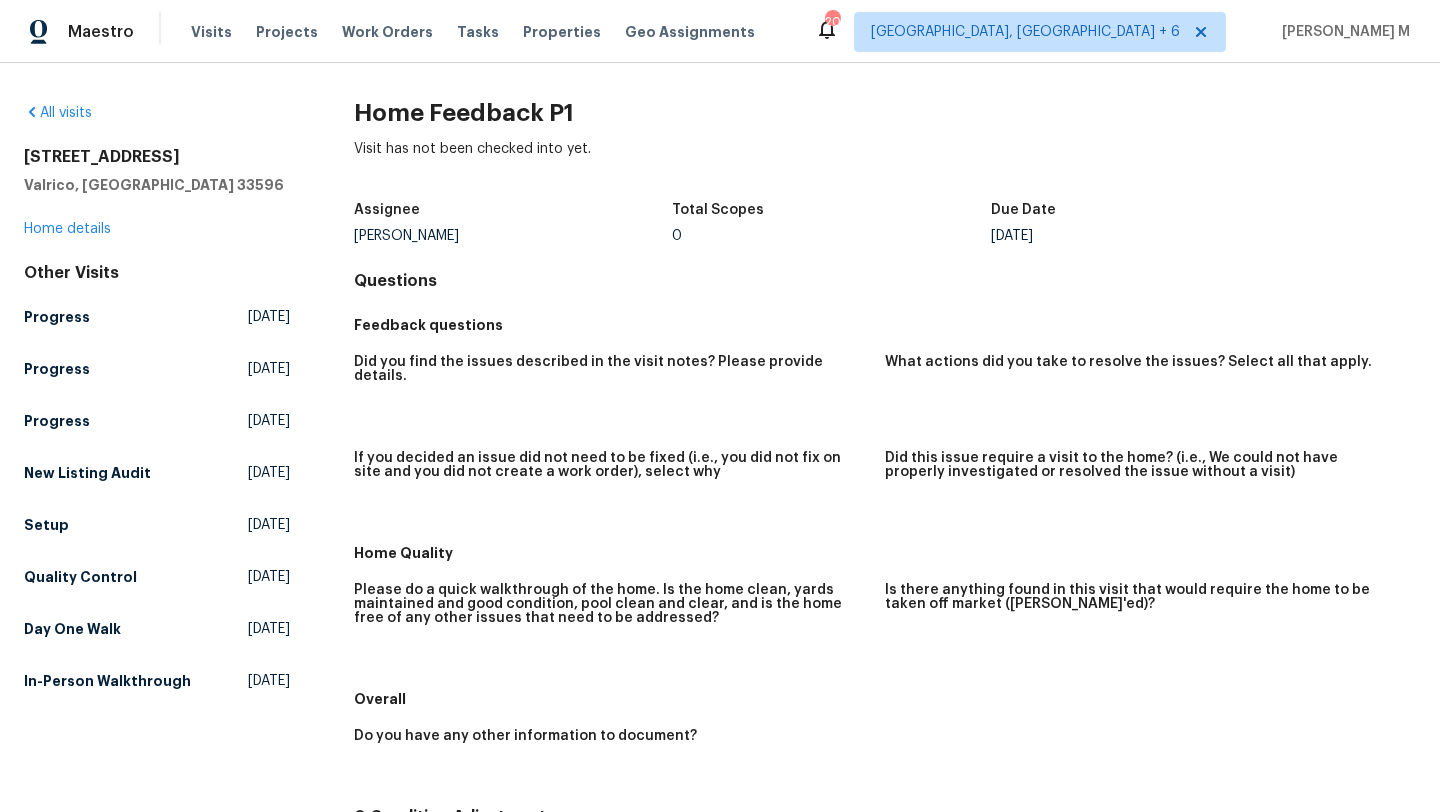 scroll, scrollTop: 0, scrollLeft: 0, axis: both 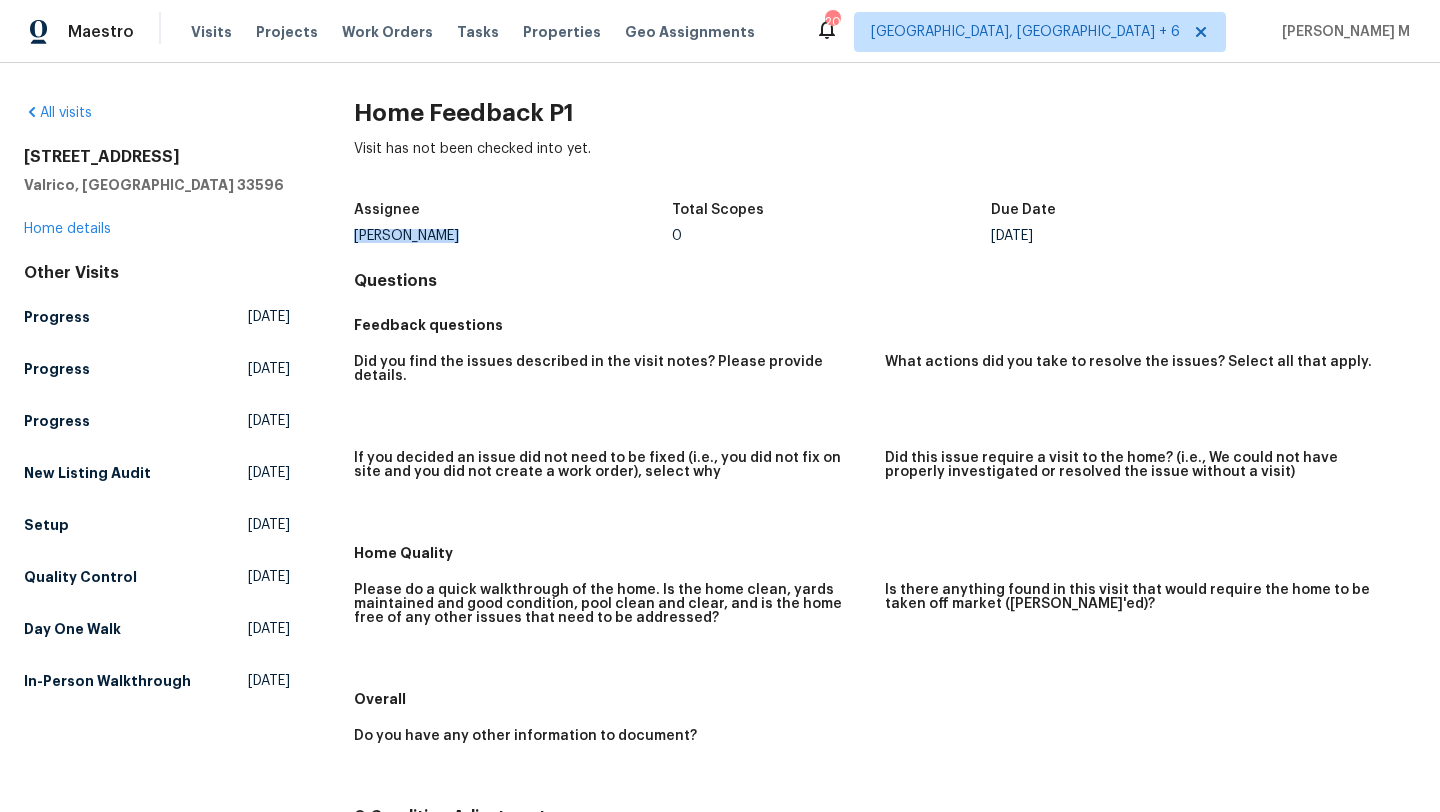 drag, startPoint x: 348, startPoint y: 236, endPoint x: 529, endPoint y: 240, distance: 181.04419 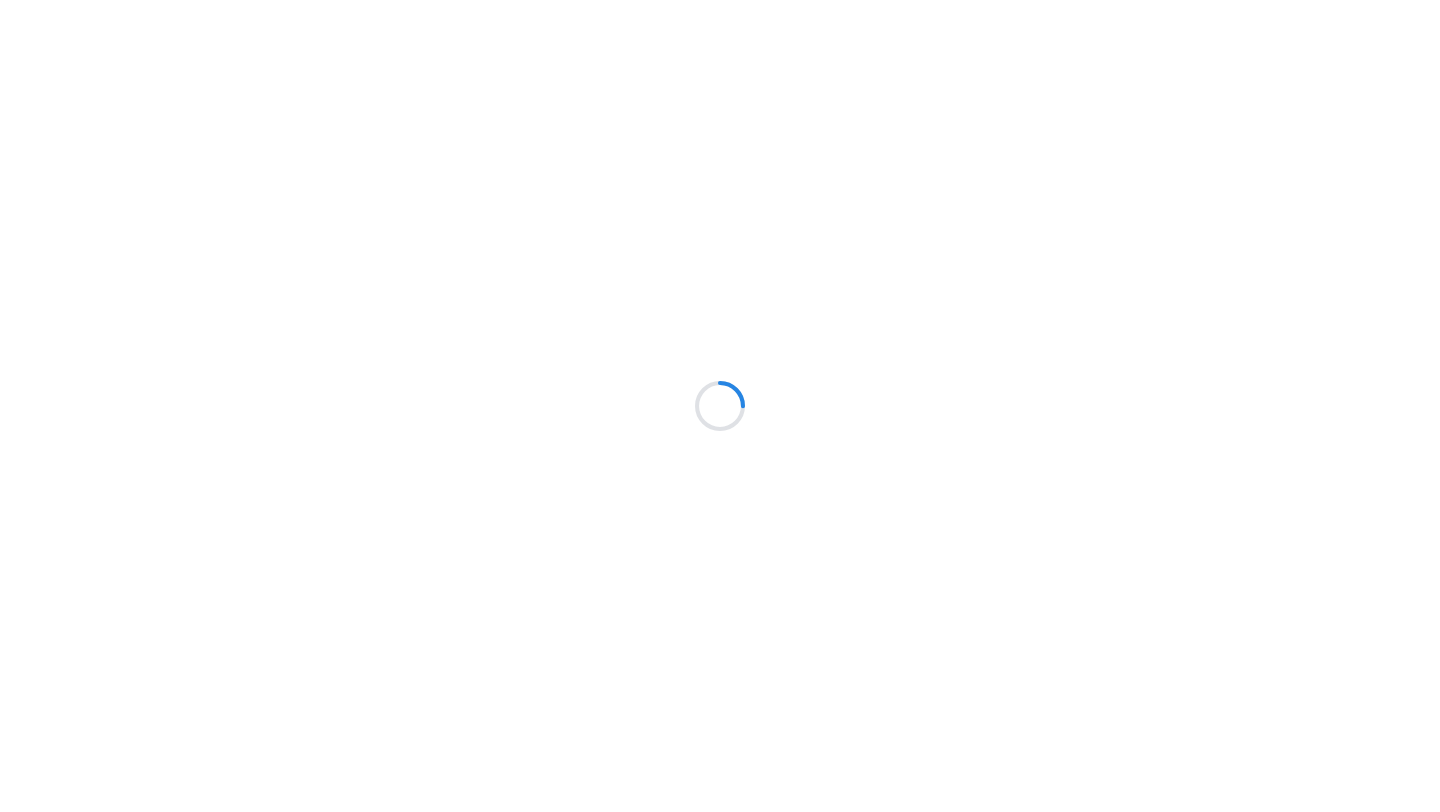 scroll, scrollTop: 0, scrollLeft: 0, axis: both 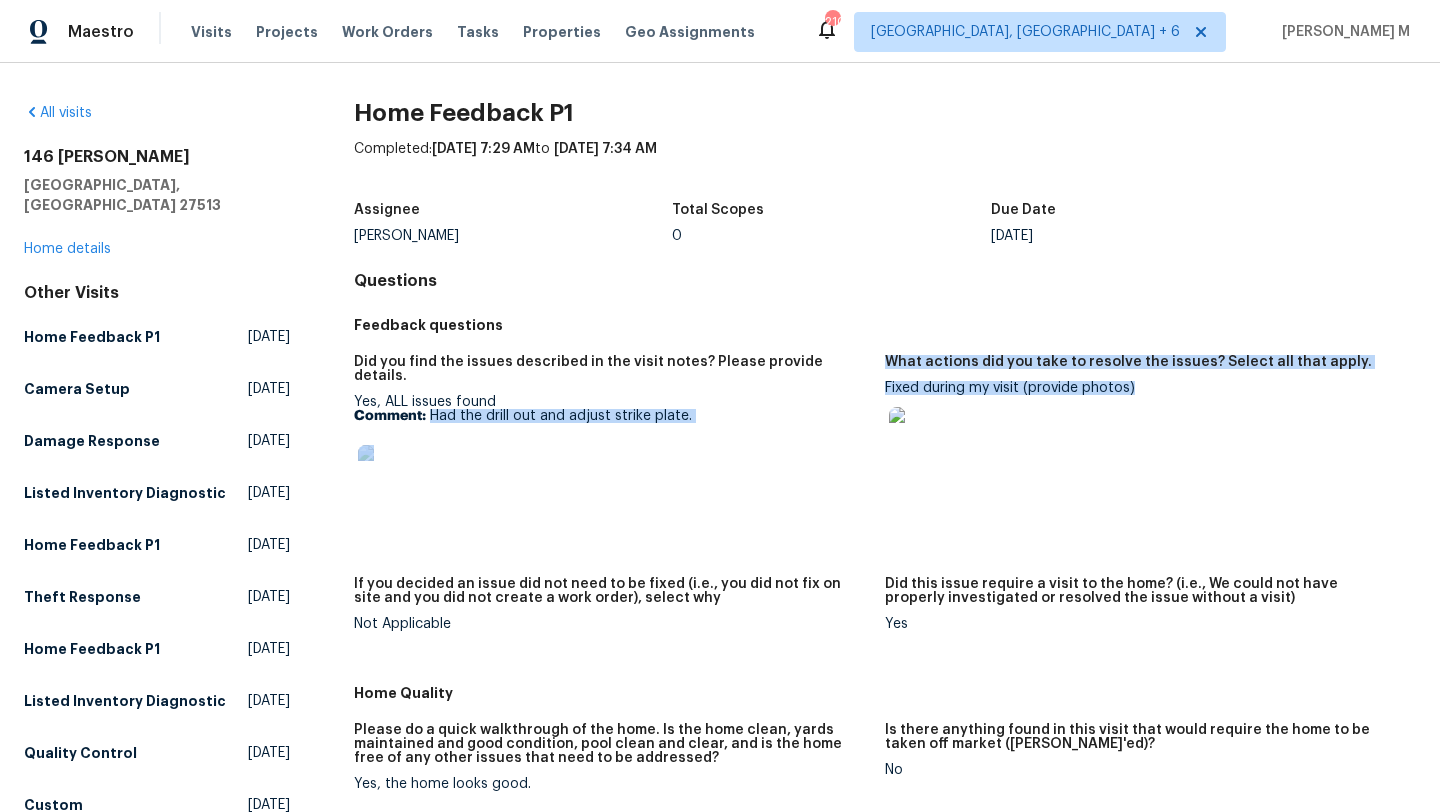 drag, startPoint x: 428, startPoint y: 404, endPoint x: 874, endPoint y: 431, distance: 446.81653 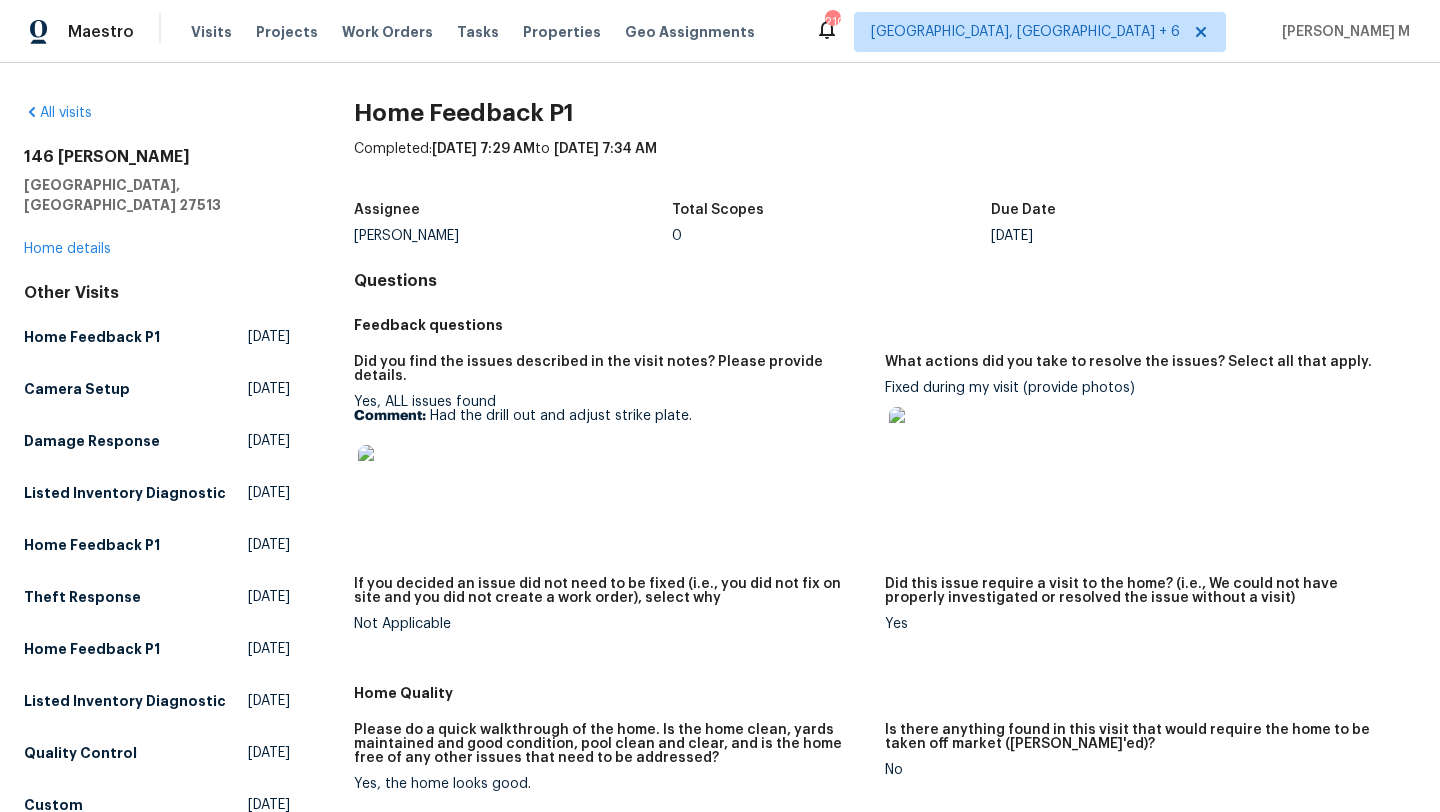 click at bounding box center [611, 477] 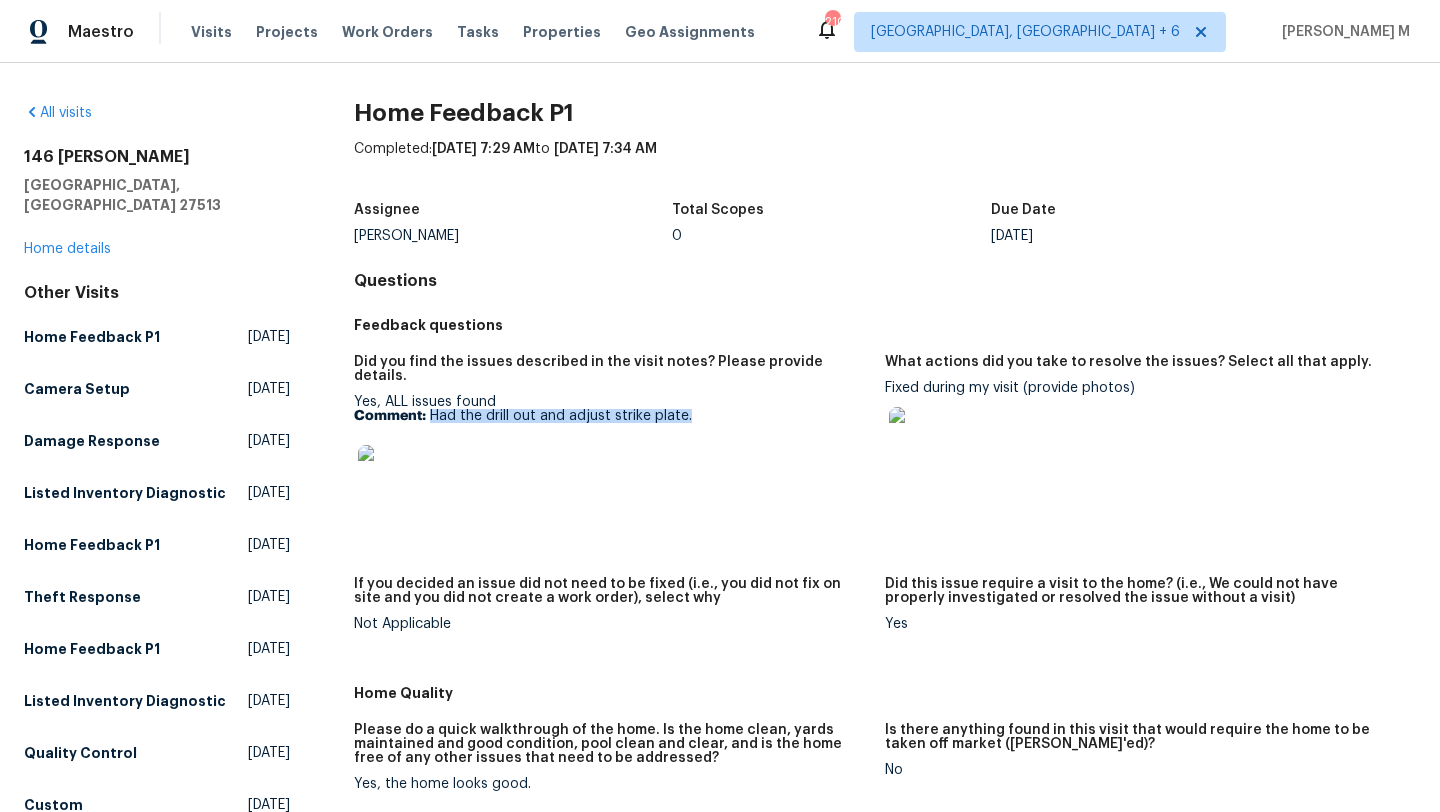 drag, startPoint x: 426, startPoint y: 403, endPoint x: 842, endPoint y: 408, distance: 416.03006 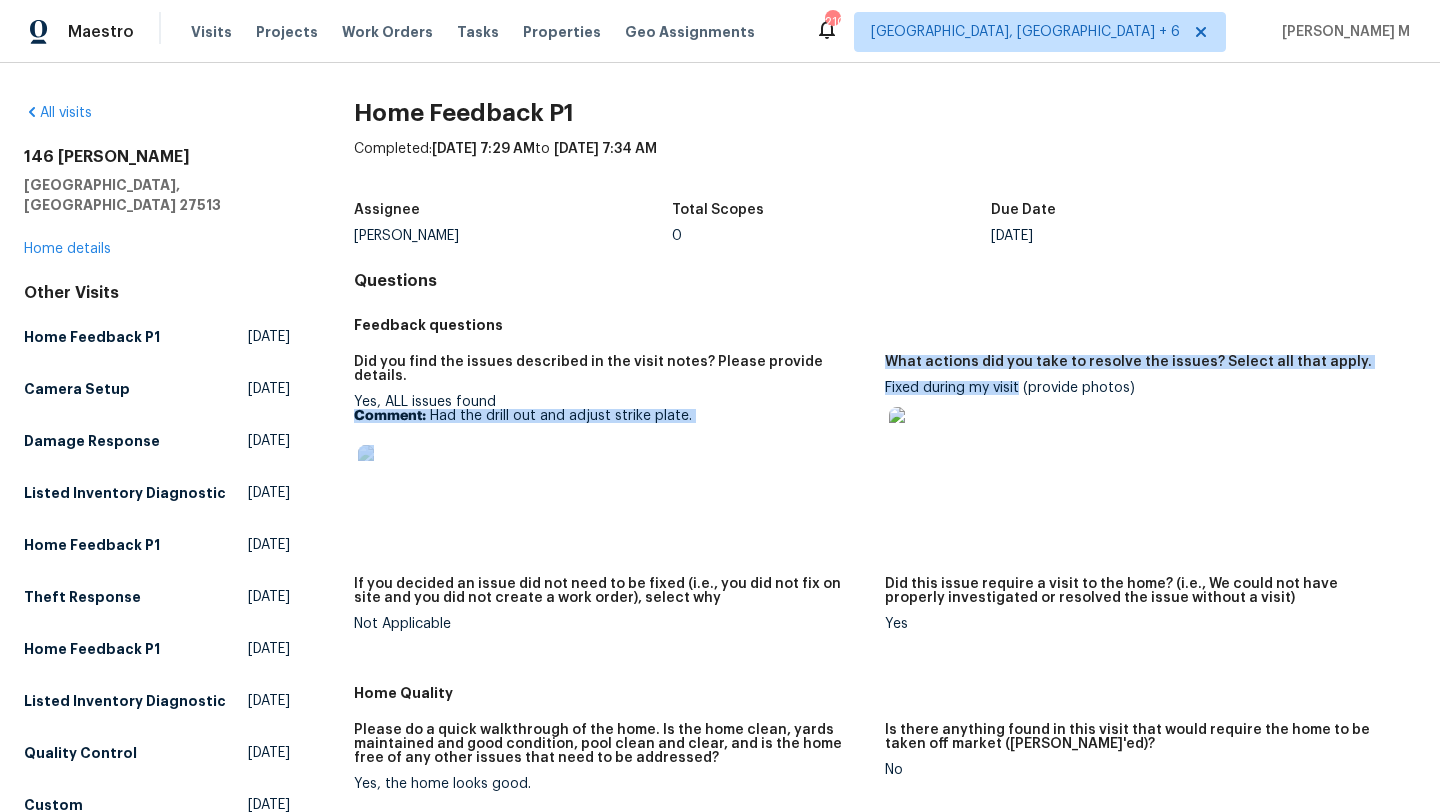 drag, startPoint x: 875, startPoint y: 384, endPoint x: 1012, endPoint y: 393, distance: 137.2953 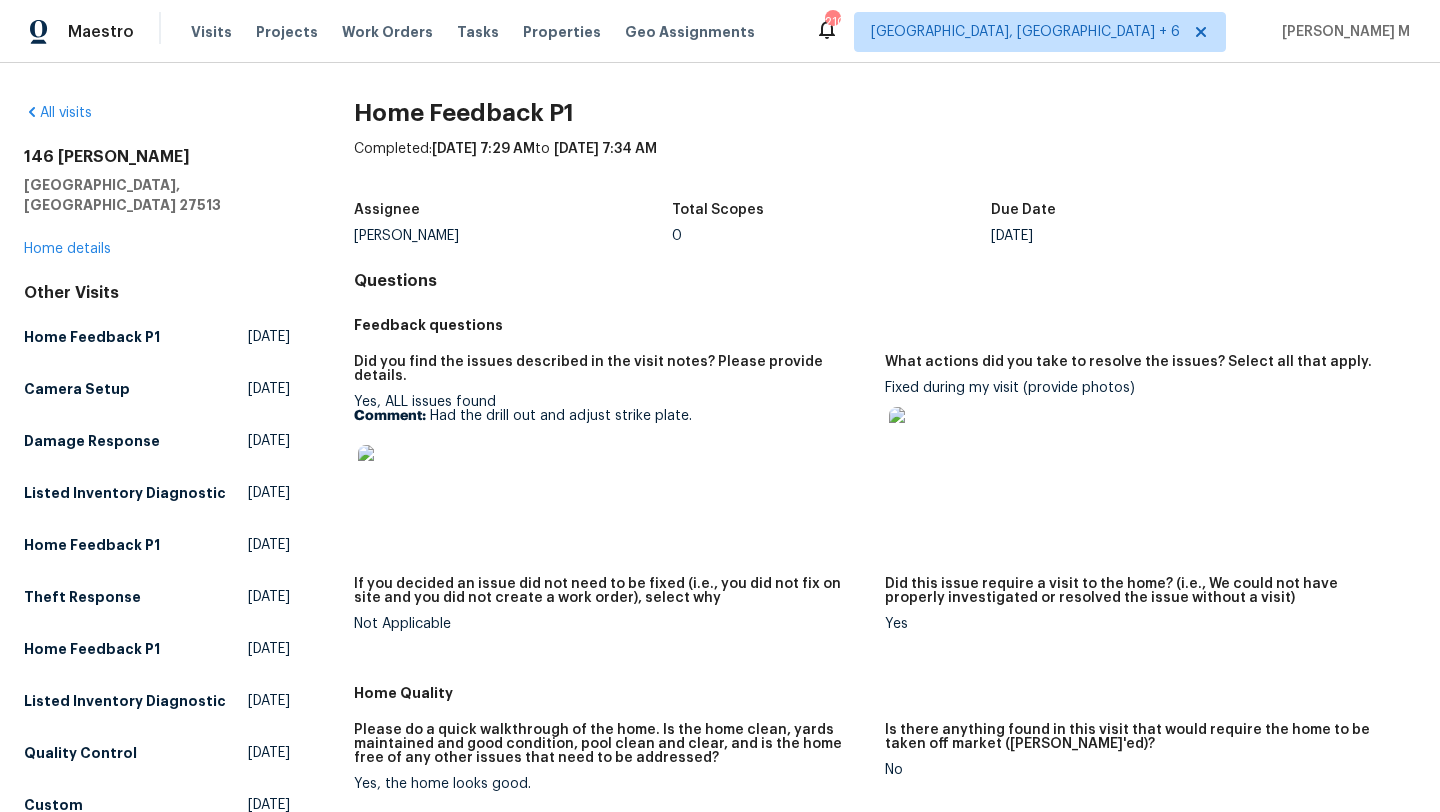 click on "What actions did you take to resolve the issues? Select all that apply." at bounding box center (1128, 362) 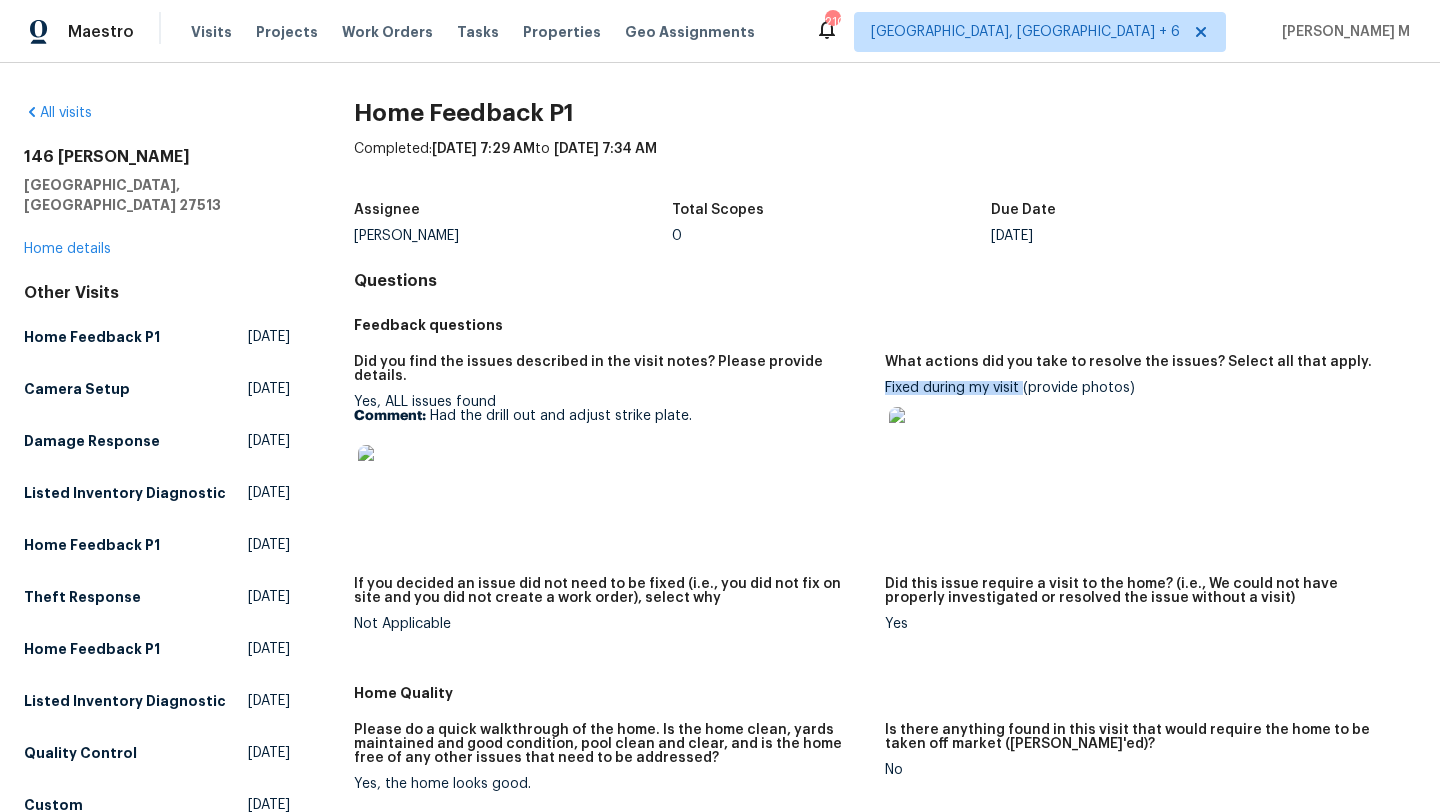 copy on "Fixed during my visit" 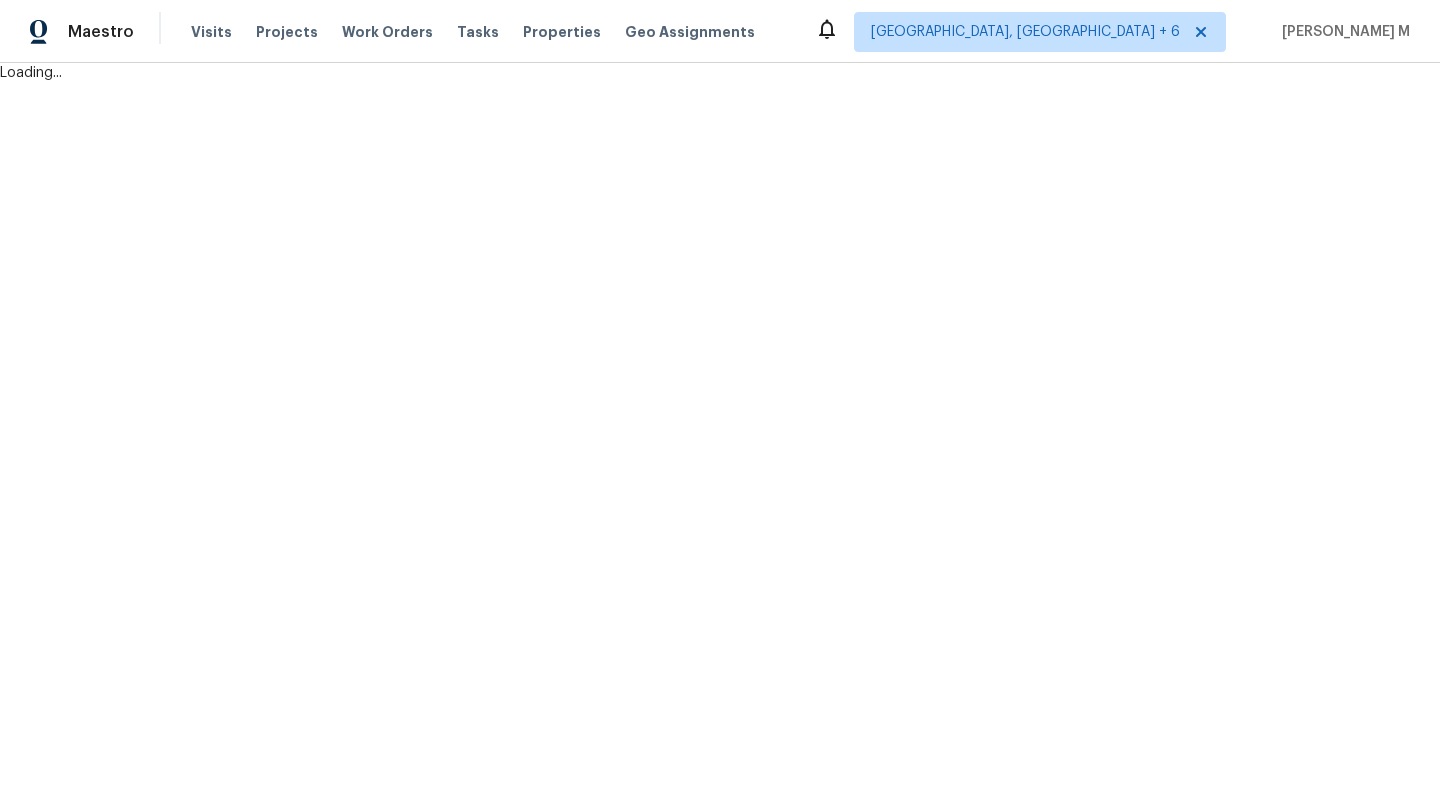 scroll, scrollTop: 0, scrollLeft: 0, axis: both 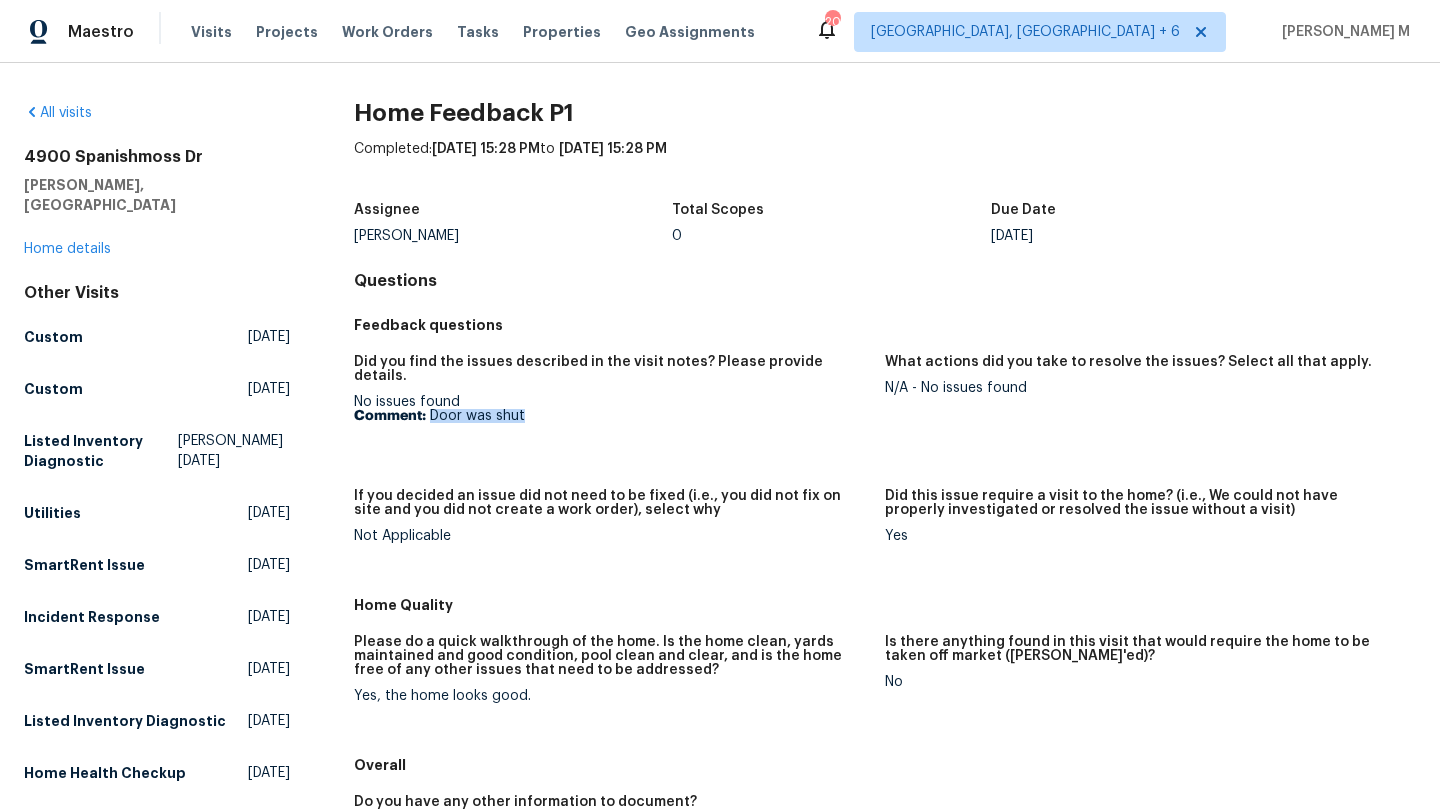 drag, startPoint x: 428, startPoint y: 404, endPoint x: 654, endPoint y: 404, distance: 226 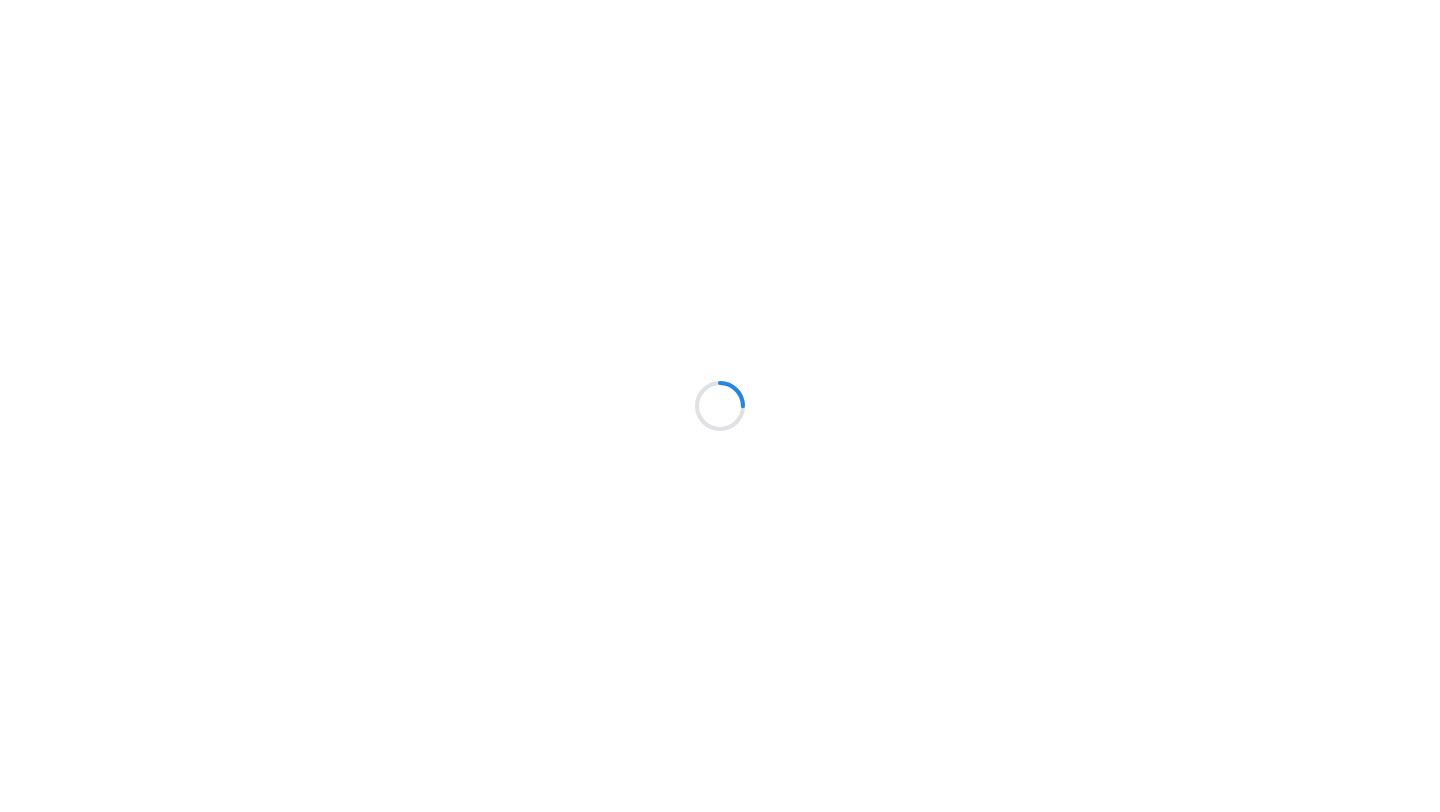 scroll, scrollTop: 0, scrollLeft: 0, axis: both 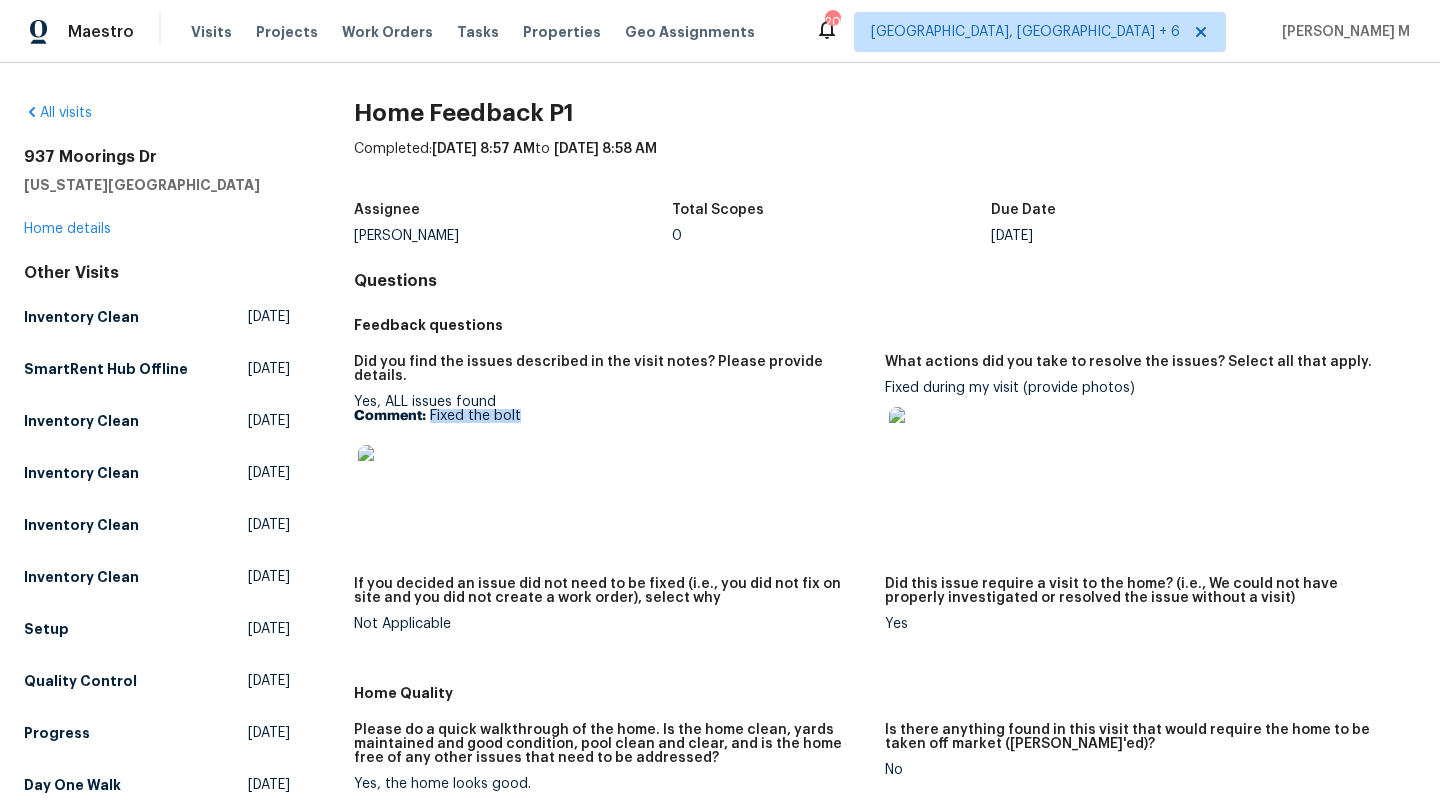 drag, startPoint x: 443, startPoint y: 402, endPoint x: 593, endPoint y: 402, distance: 150 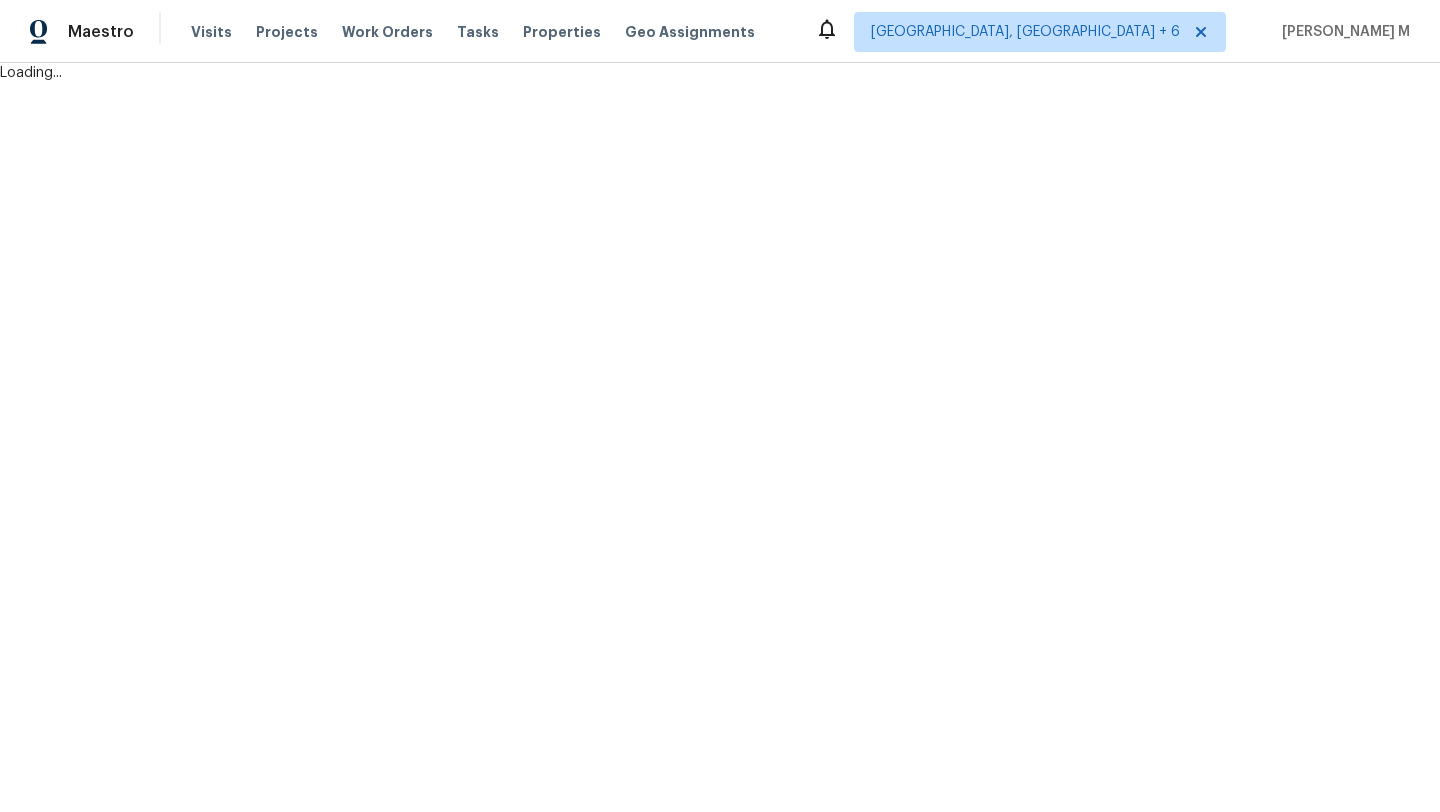 scroll, scrollTop: 0, scrollLeft: 0, axis: both 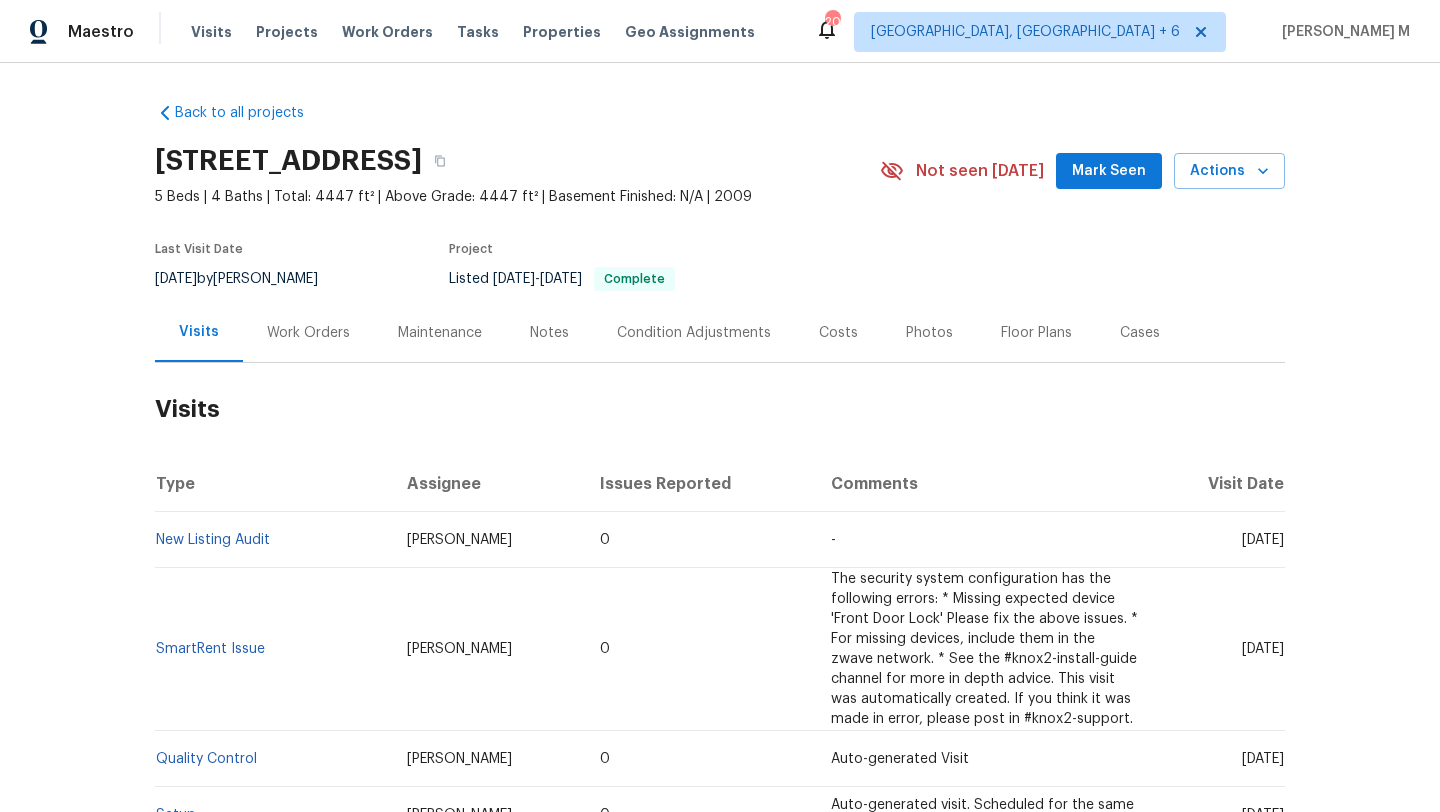 click on "Work Orders" at bounding box center [308, 333] 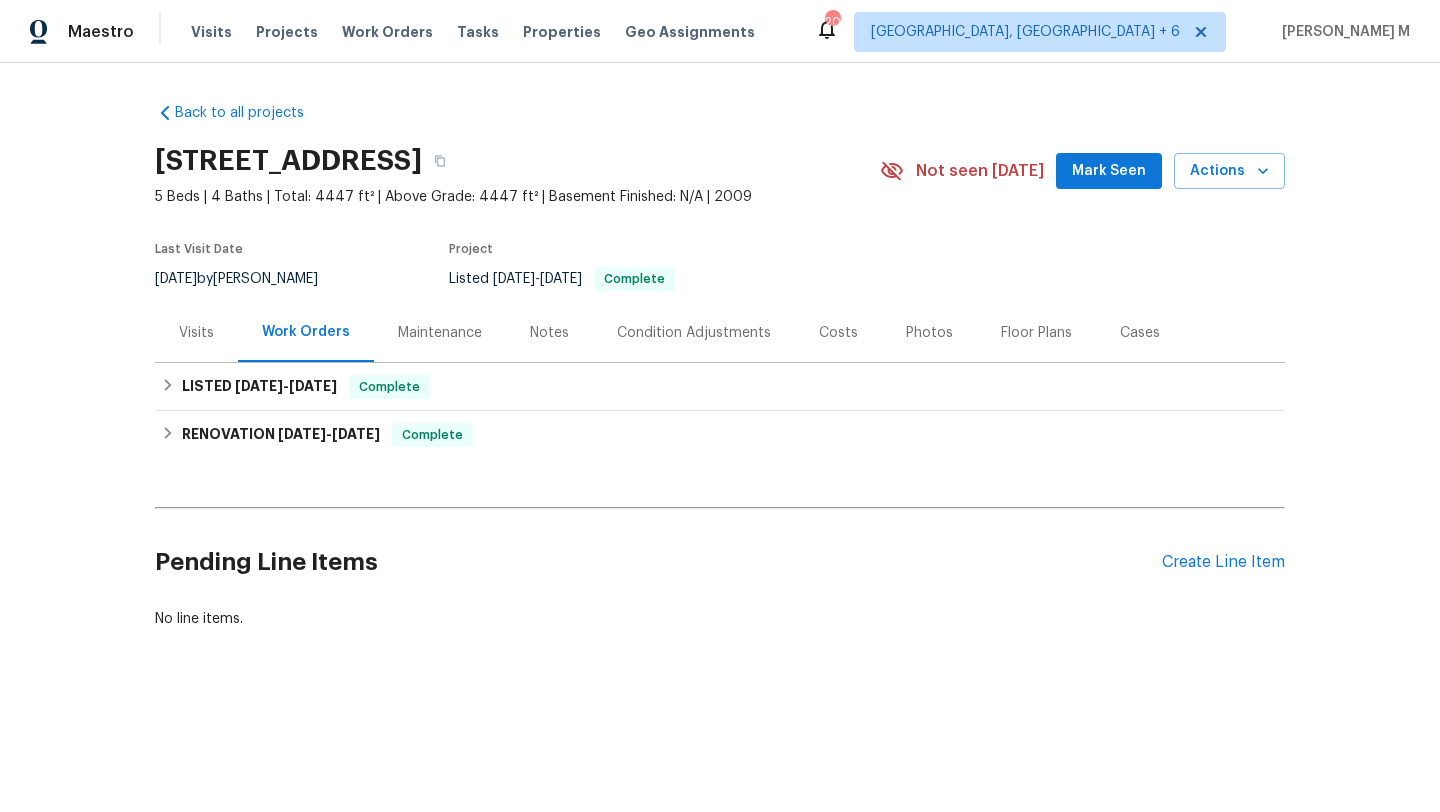 click on "Cases" at bounding box center [1140, 332] 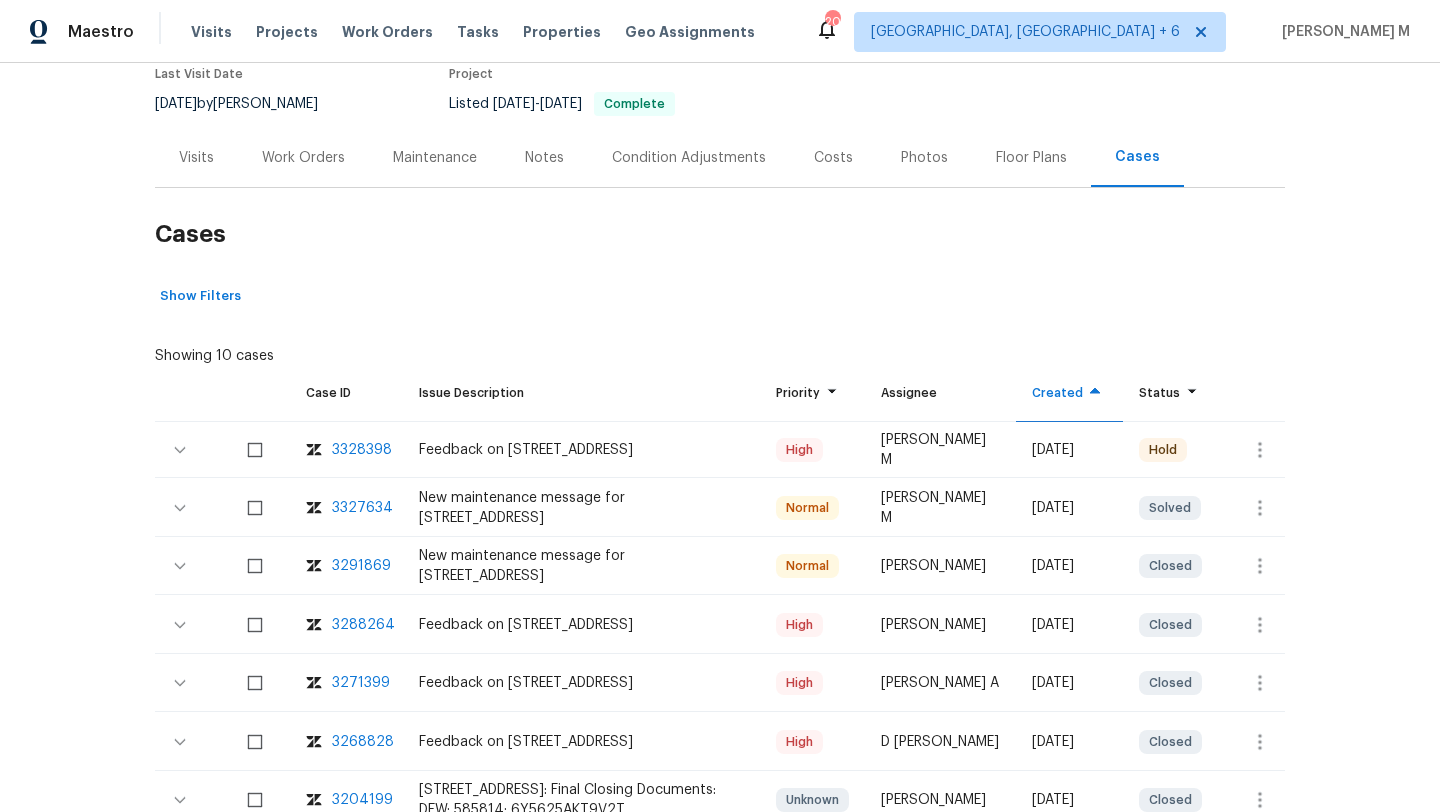 scroll, scrollTop: 177, scrollLeft: 0, axis: vertical 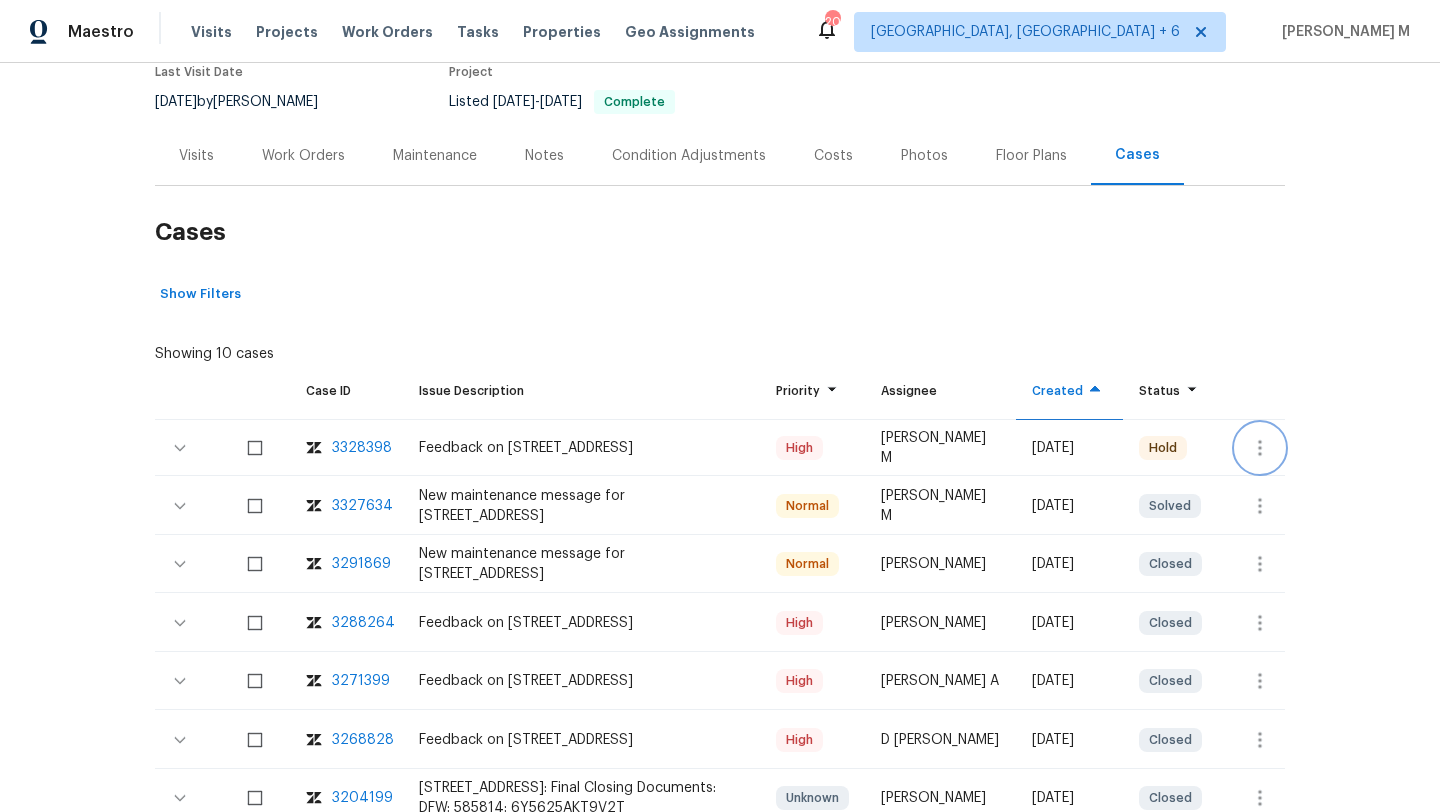 click 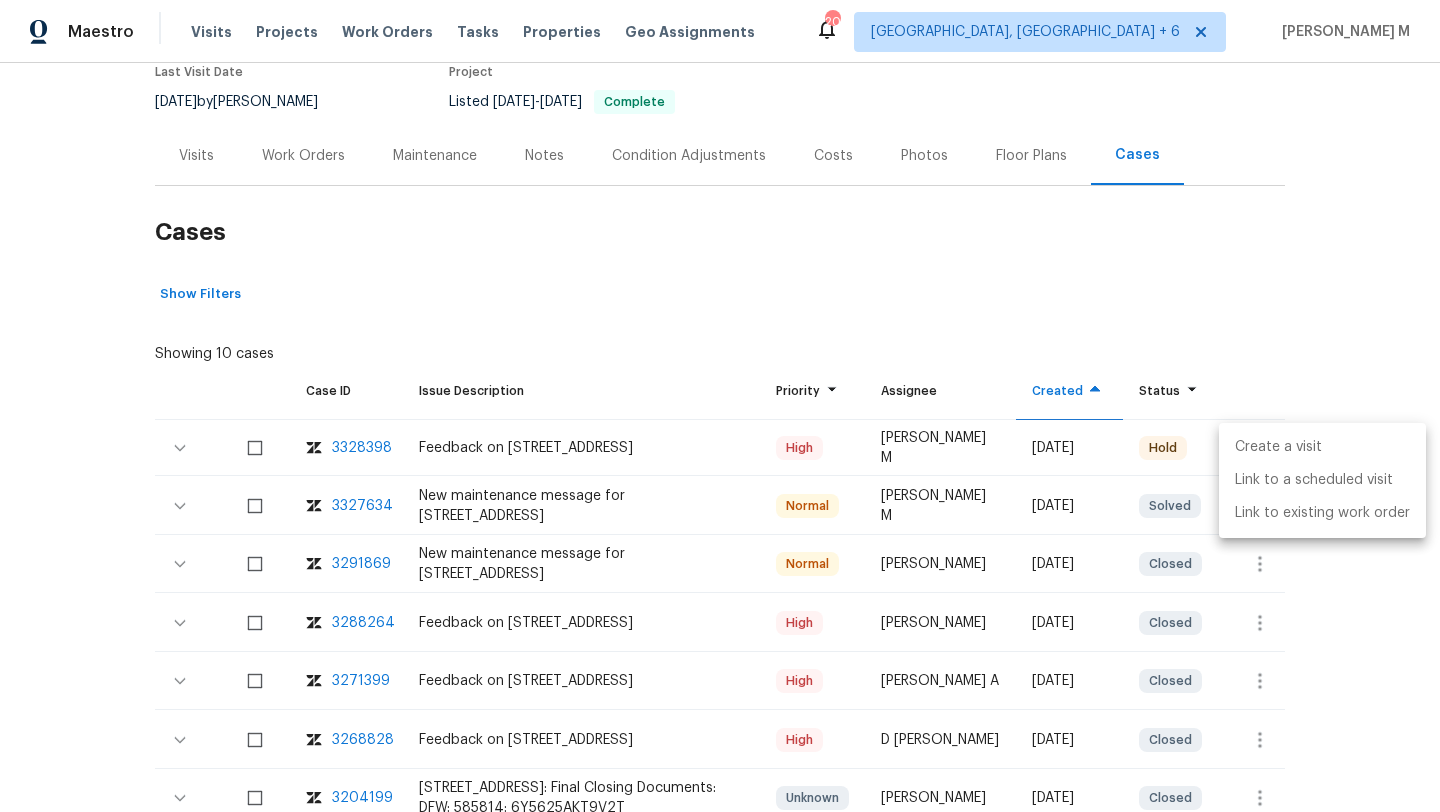 click on "Create a visit" at bounding box center (1322, 447) 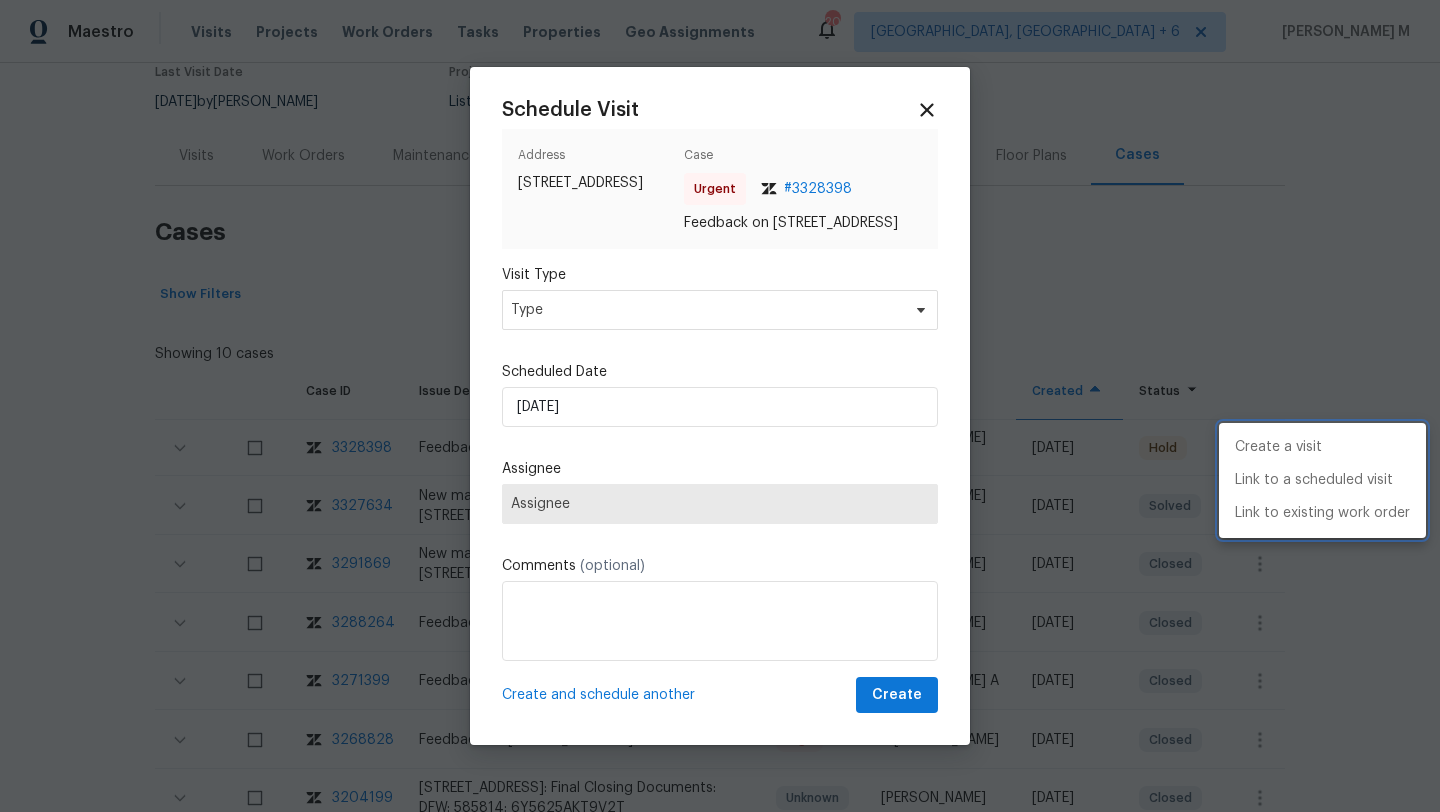 click at bounding box center (720, 406) 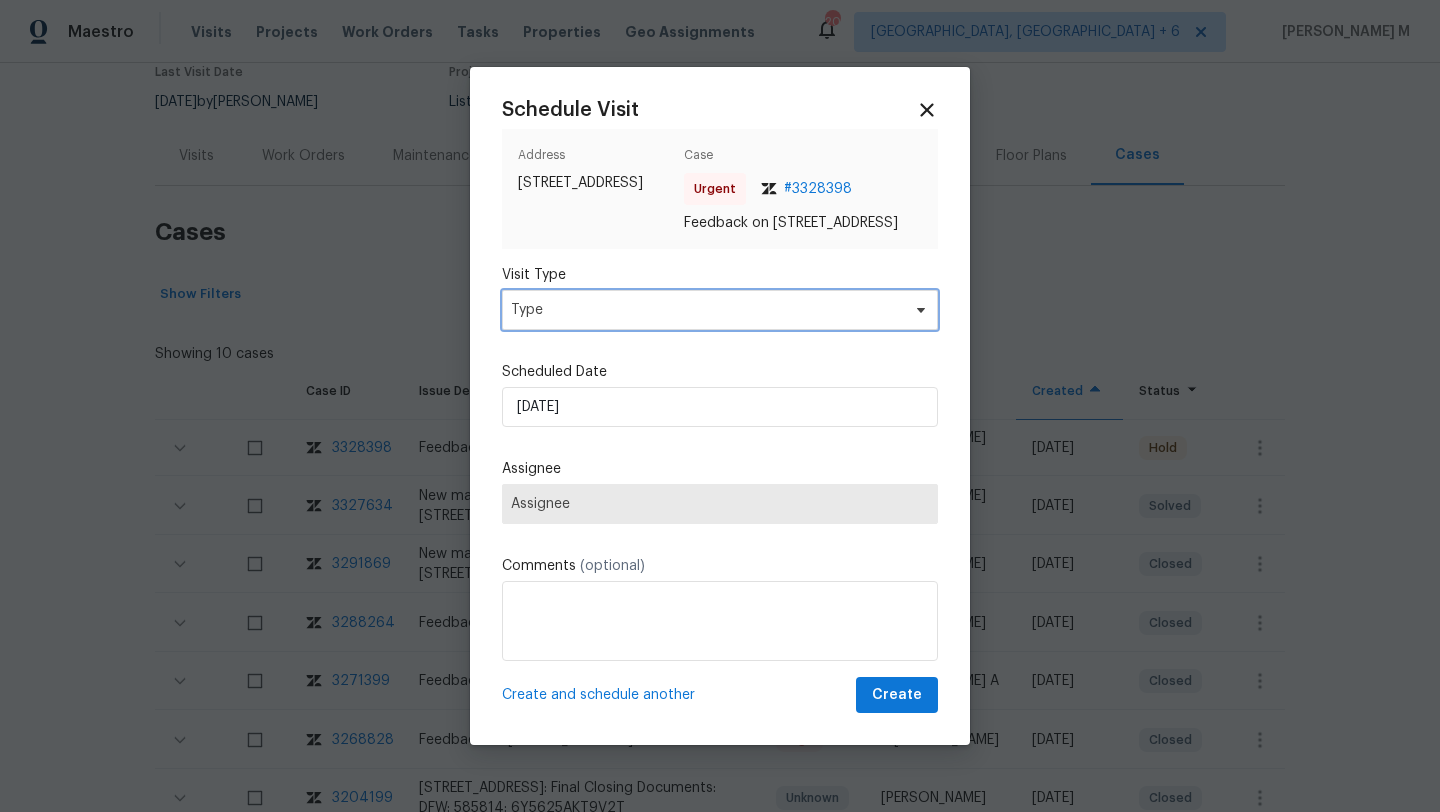 click on "Type" at bounding box center [705, 310] 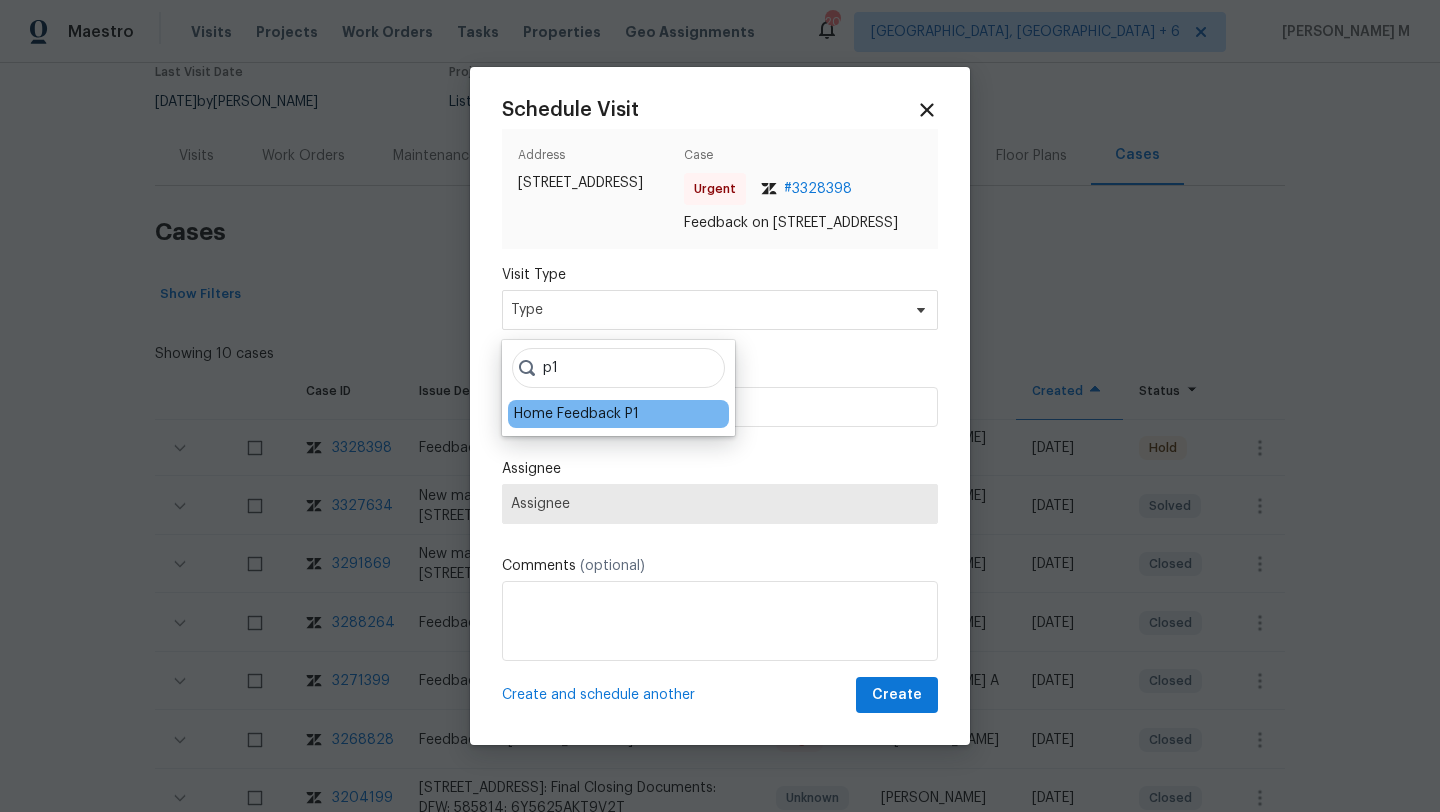 type on "p1" 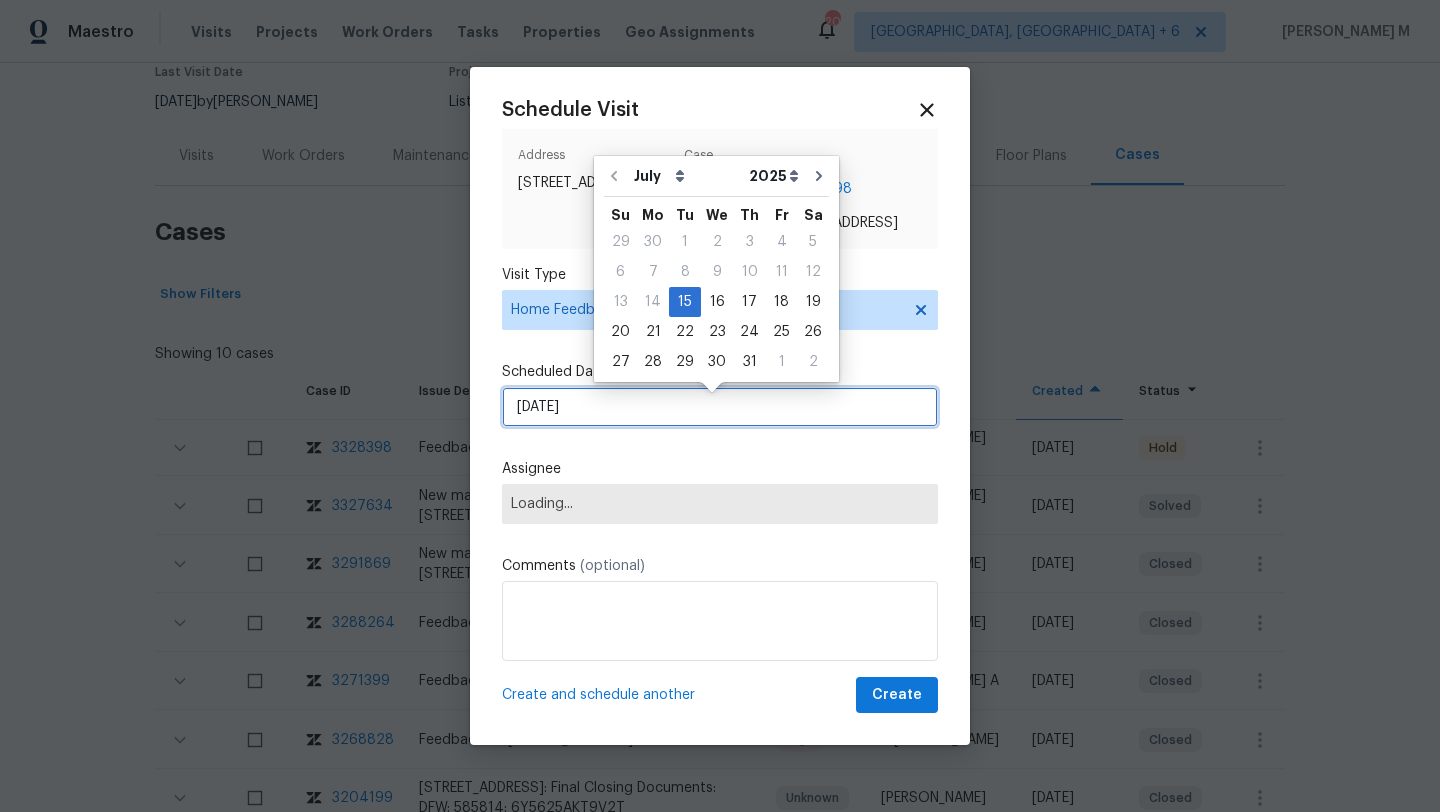 click on "15/07/2025" at bounding box center (720, 407) 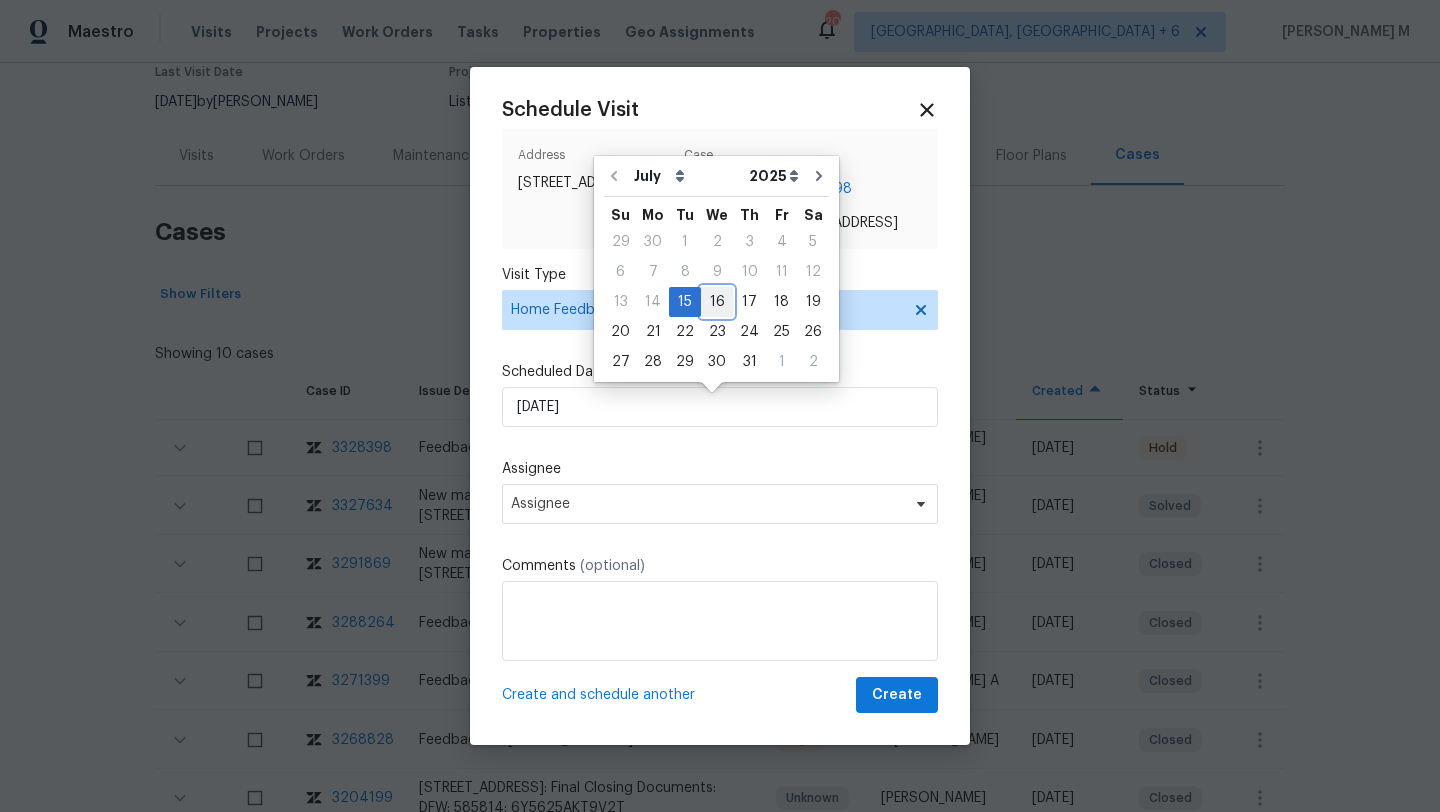 click on "16" at bounding box center [717, 302] 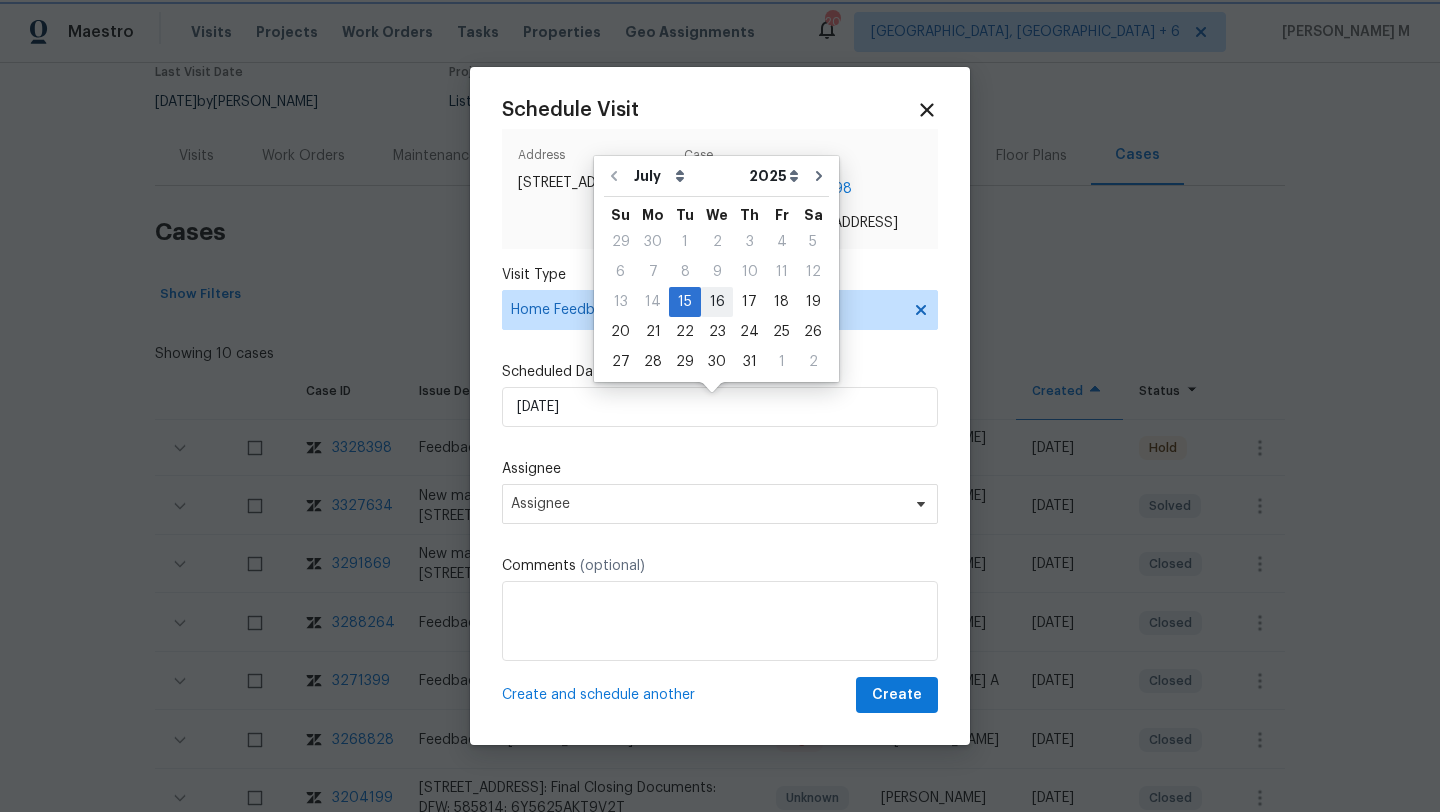 type on "16/07/2025" 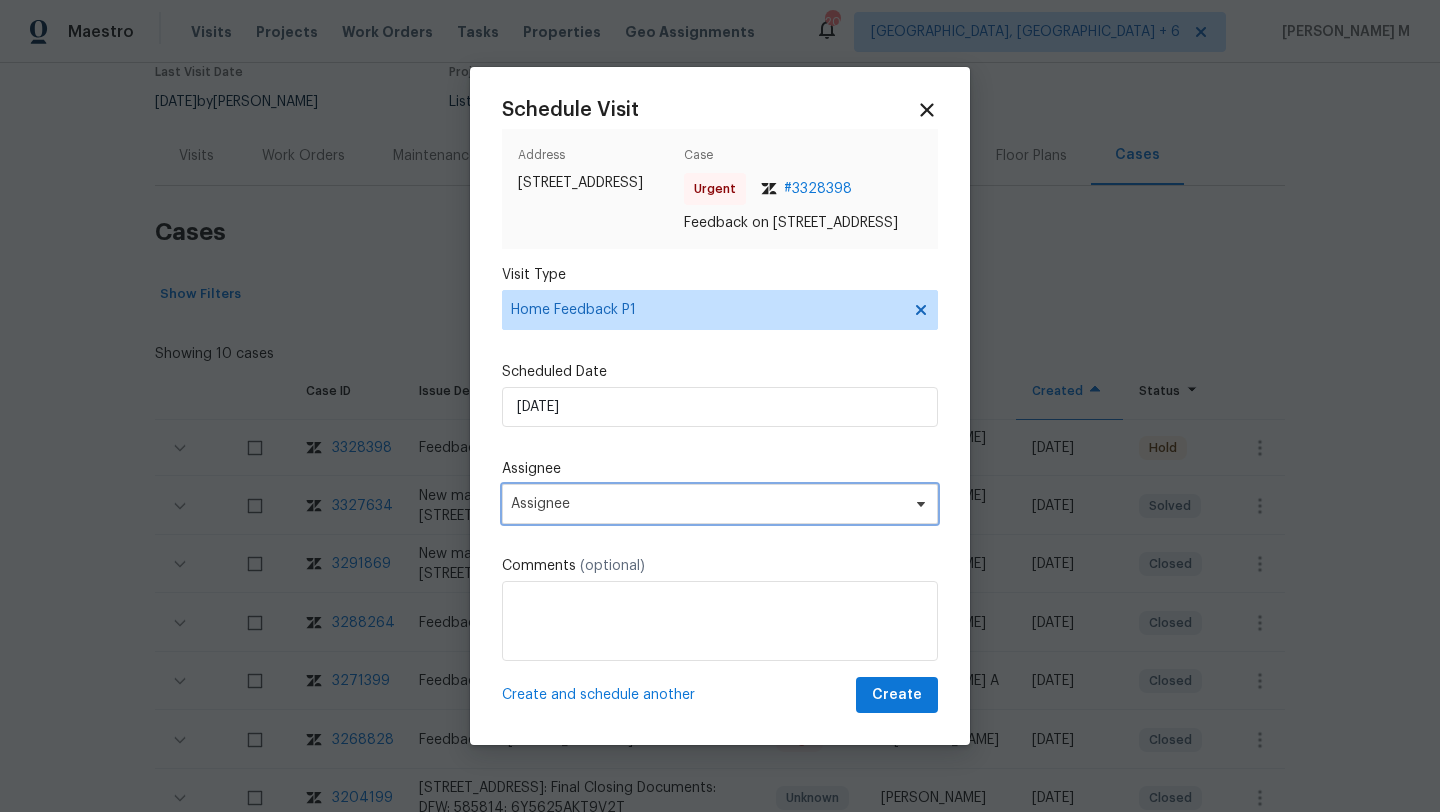 click on "Assignee" at bounding box center (707, 504) 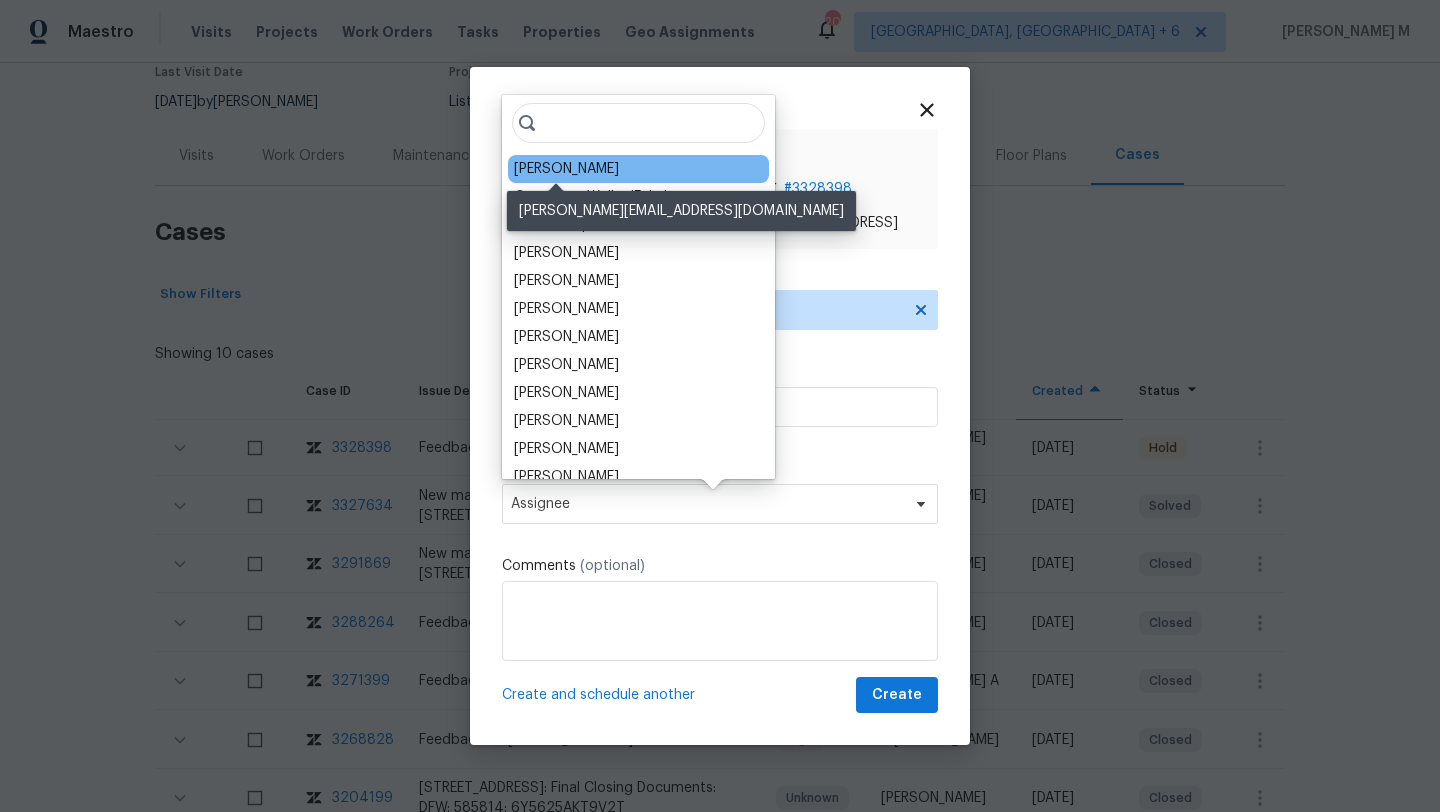 click on "Alicia Anices" at bounding box center (566, 169) 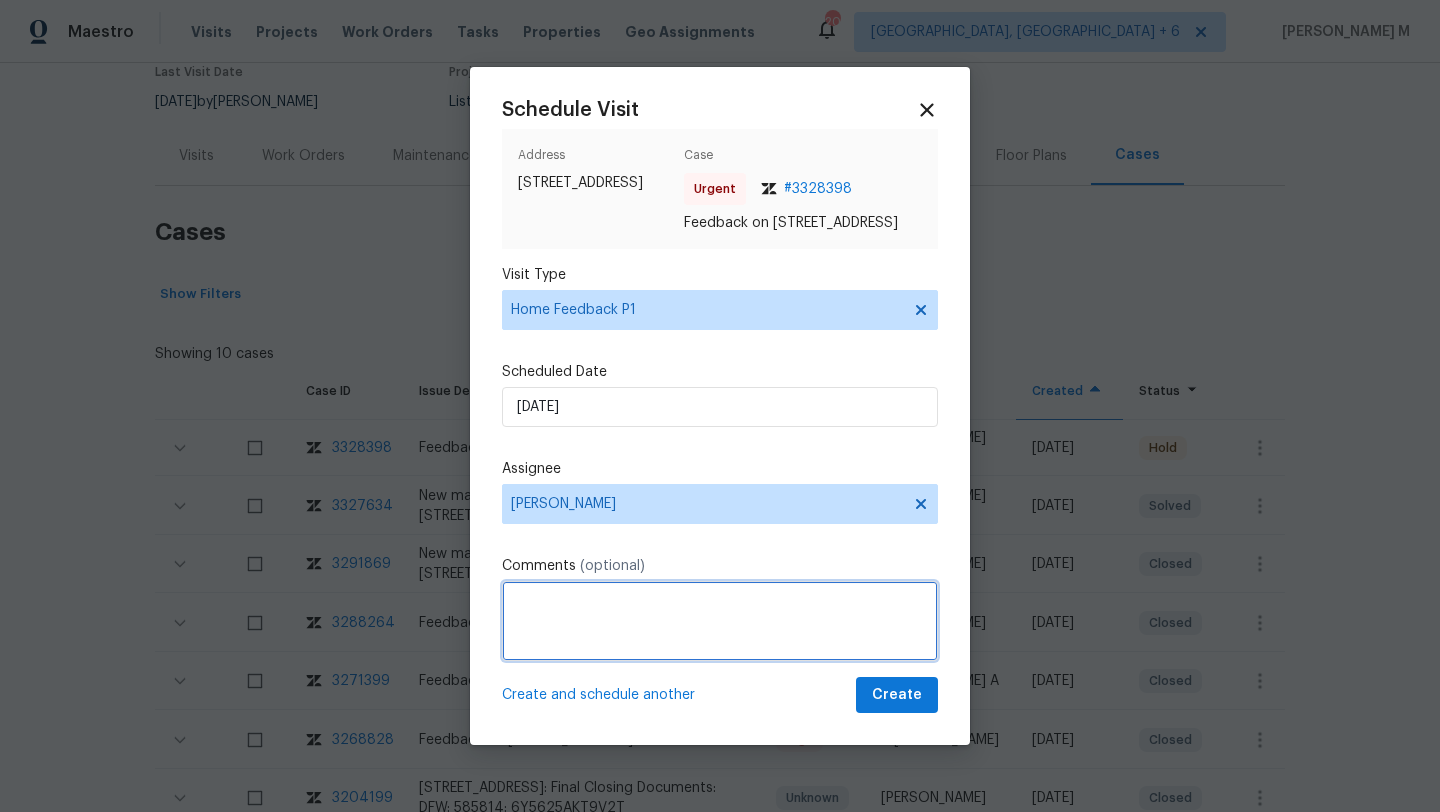 click at bounding box center [720, 621] 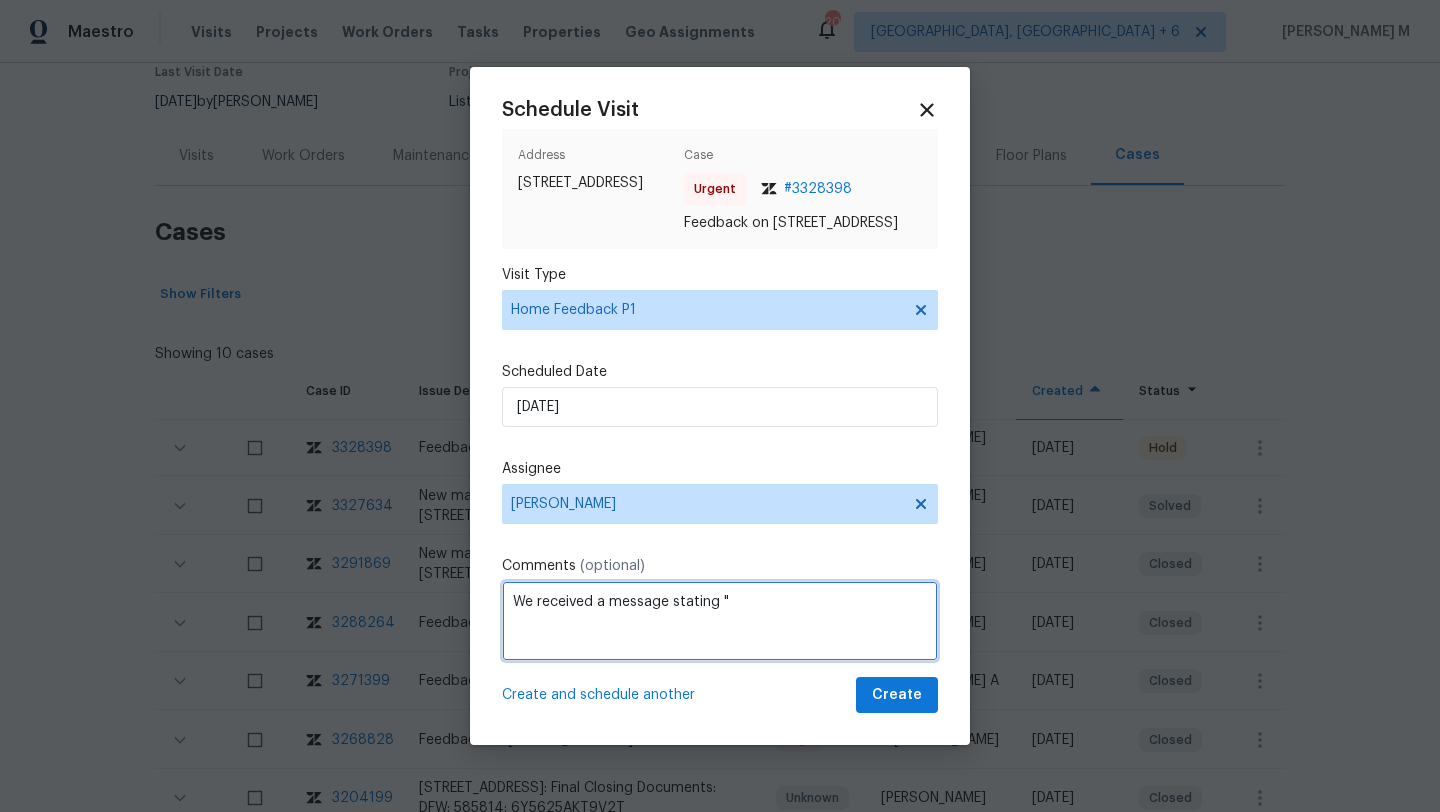 paste on "The lockbox is not opening and the caller state there is no key on it due is not making any sound, and the keypad is dead" 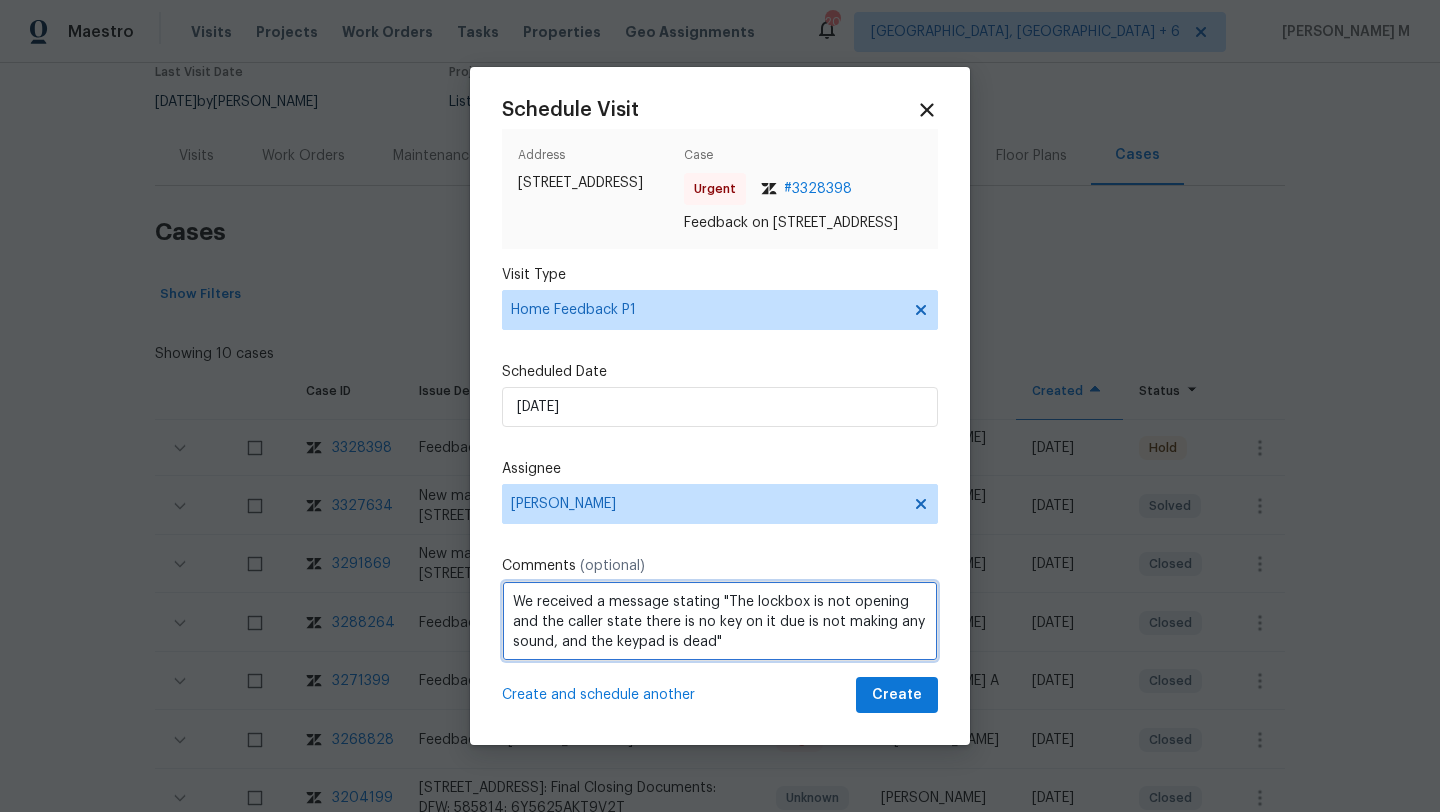 paste on "Kindly complete the visit and update if any WO needs to be created. Thank you" 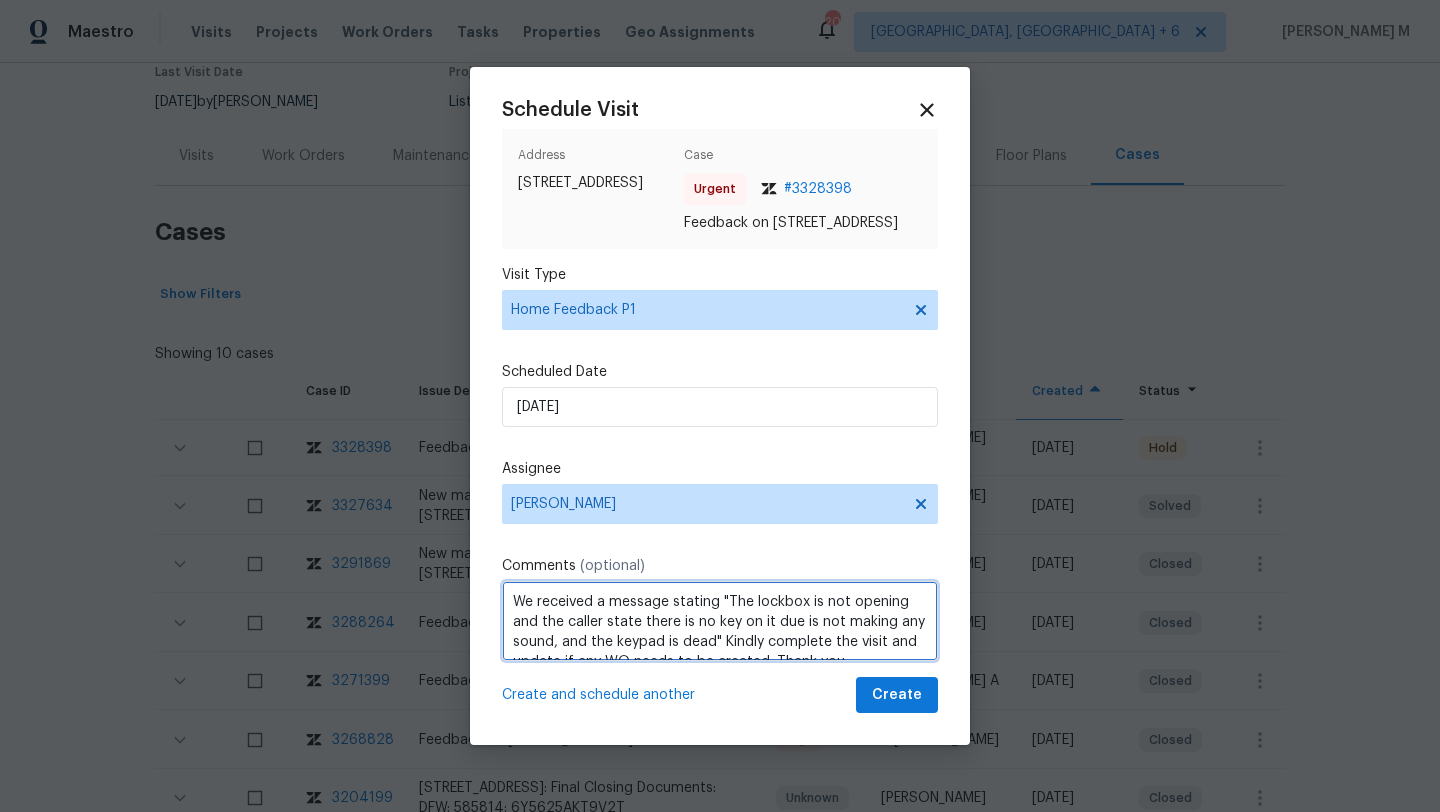 scroll, scrollTop: 29, scrollLeft: 0, axis: vertical 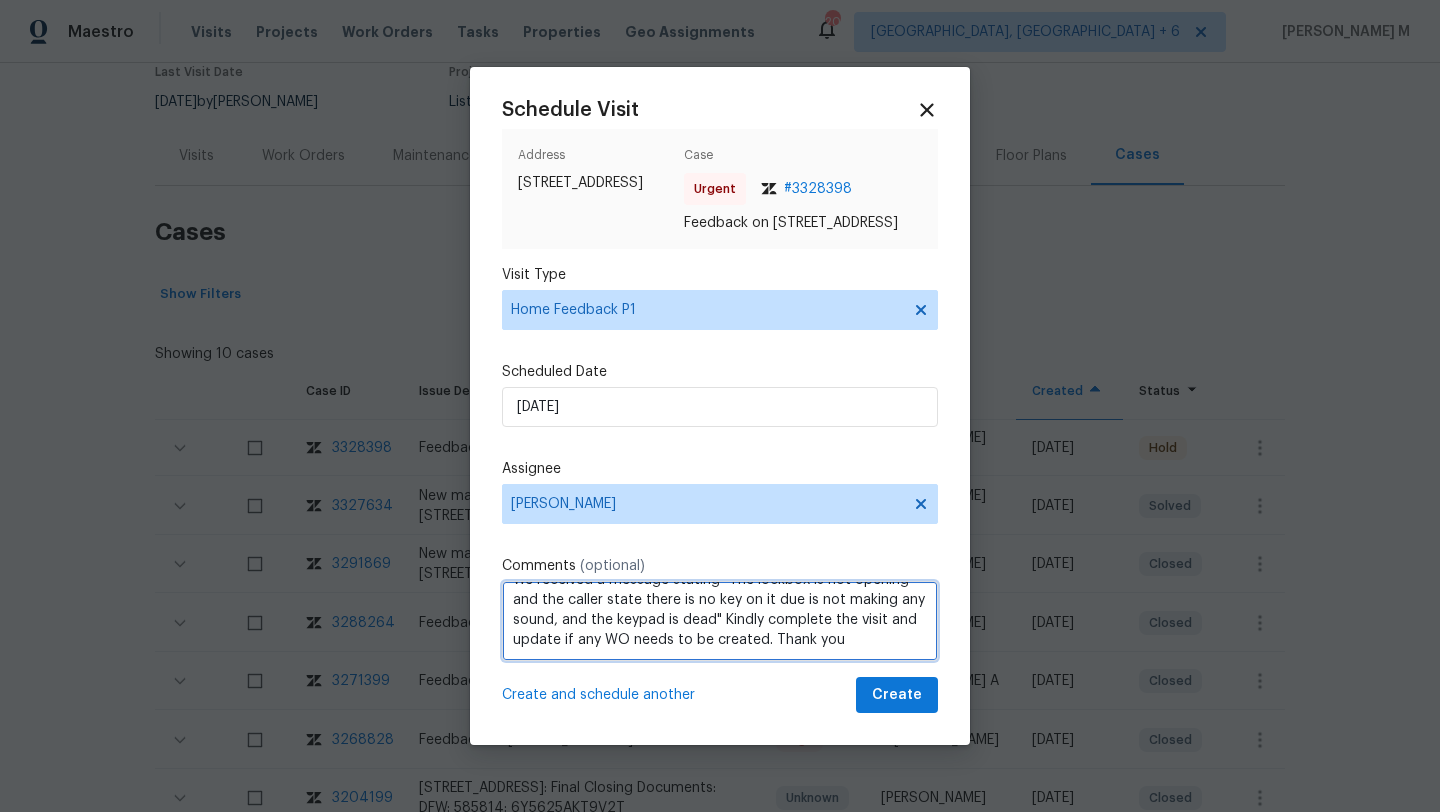 type on "We received a message stating "The lockbox is not opening and the caller state there is no key on it due is not making any sound, and the keypad is dead" Kindly complete the visit and update if any WO needs to be created. Thank you" 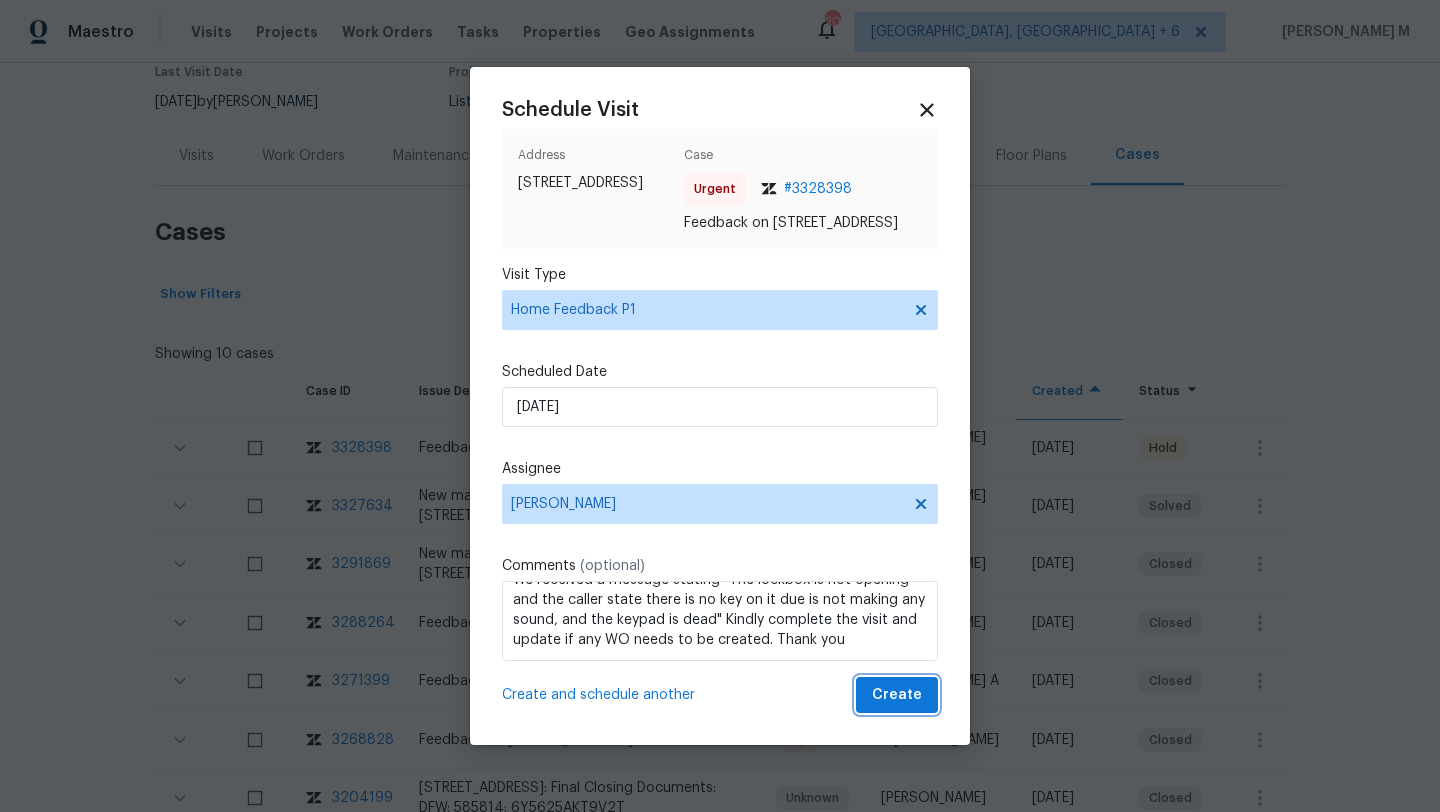 click on "Create" at bounding box center (897, 695) 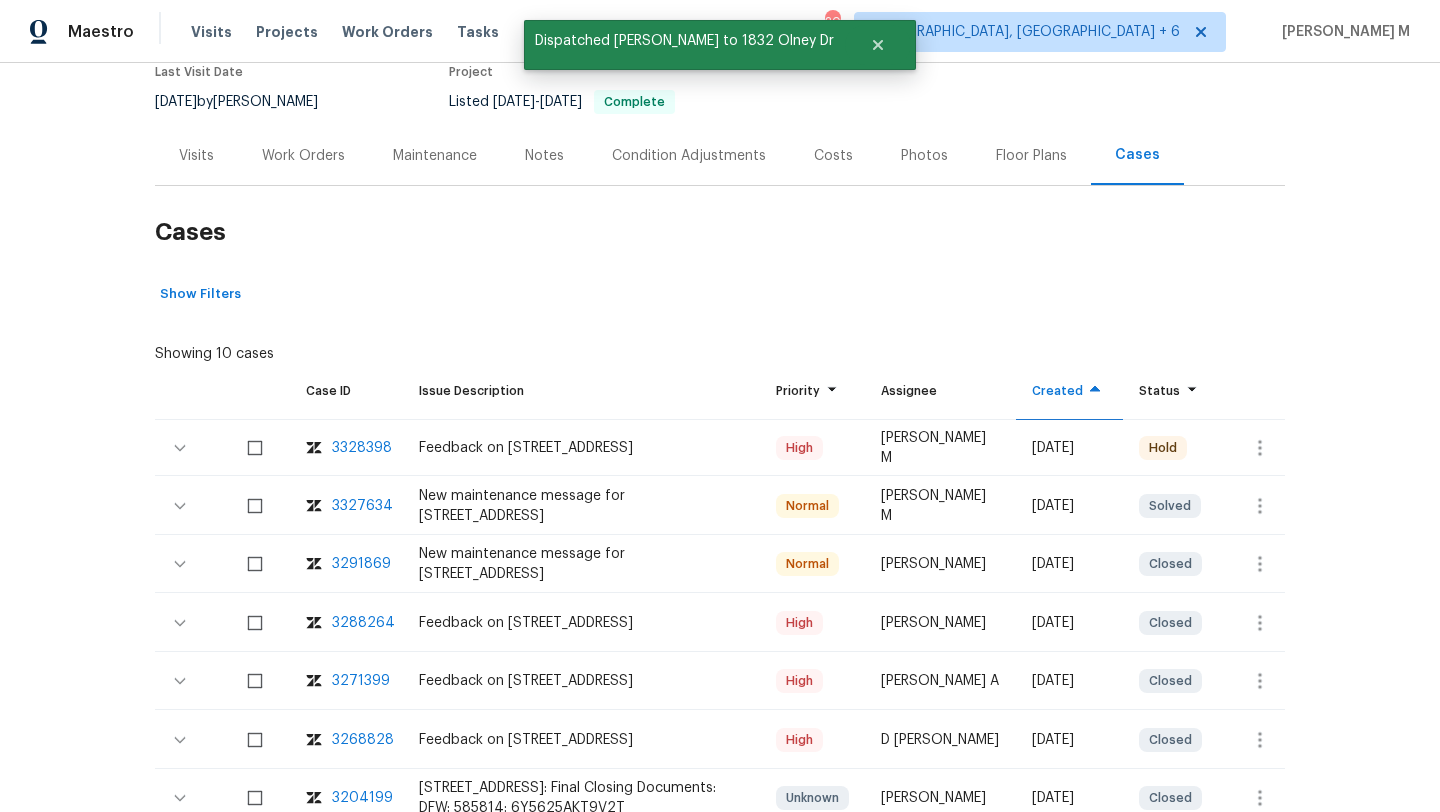 click on "Visits" at bounding box center [196, 155] 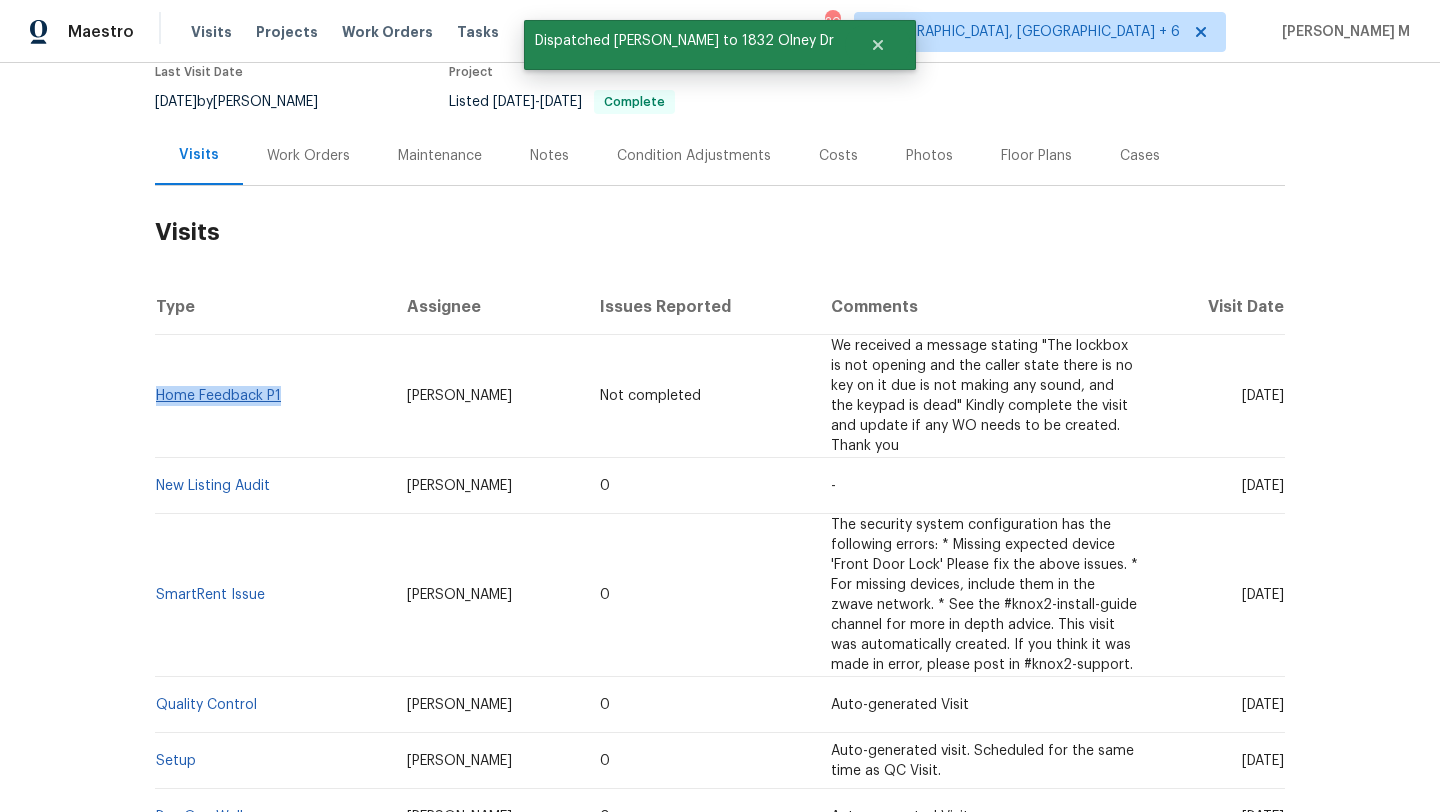 copy on "Home Feedback P1" 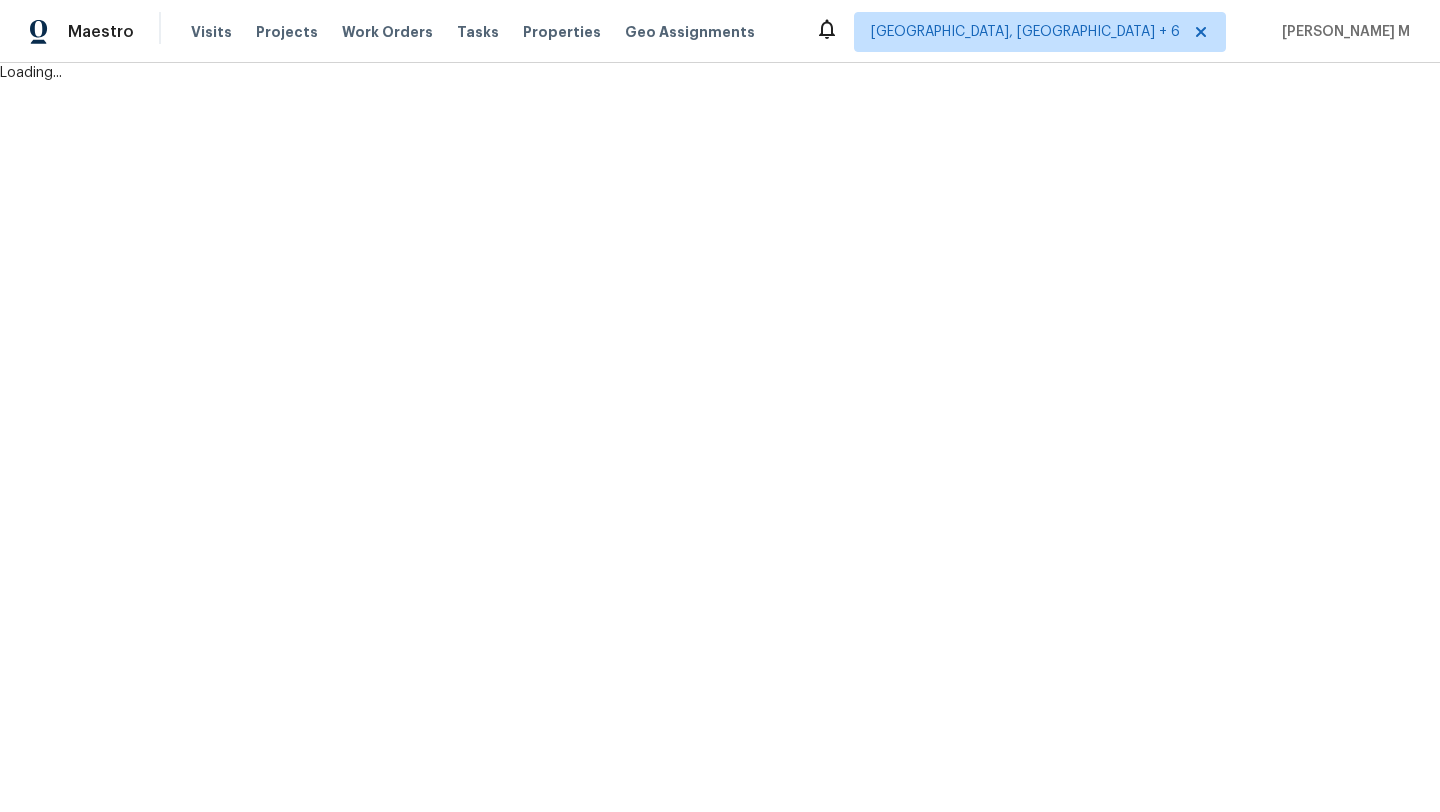 scroll, scrollTop: 0, scrollLeft: 0, axis: both 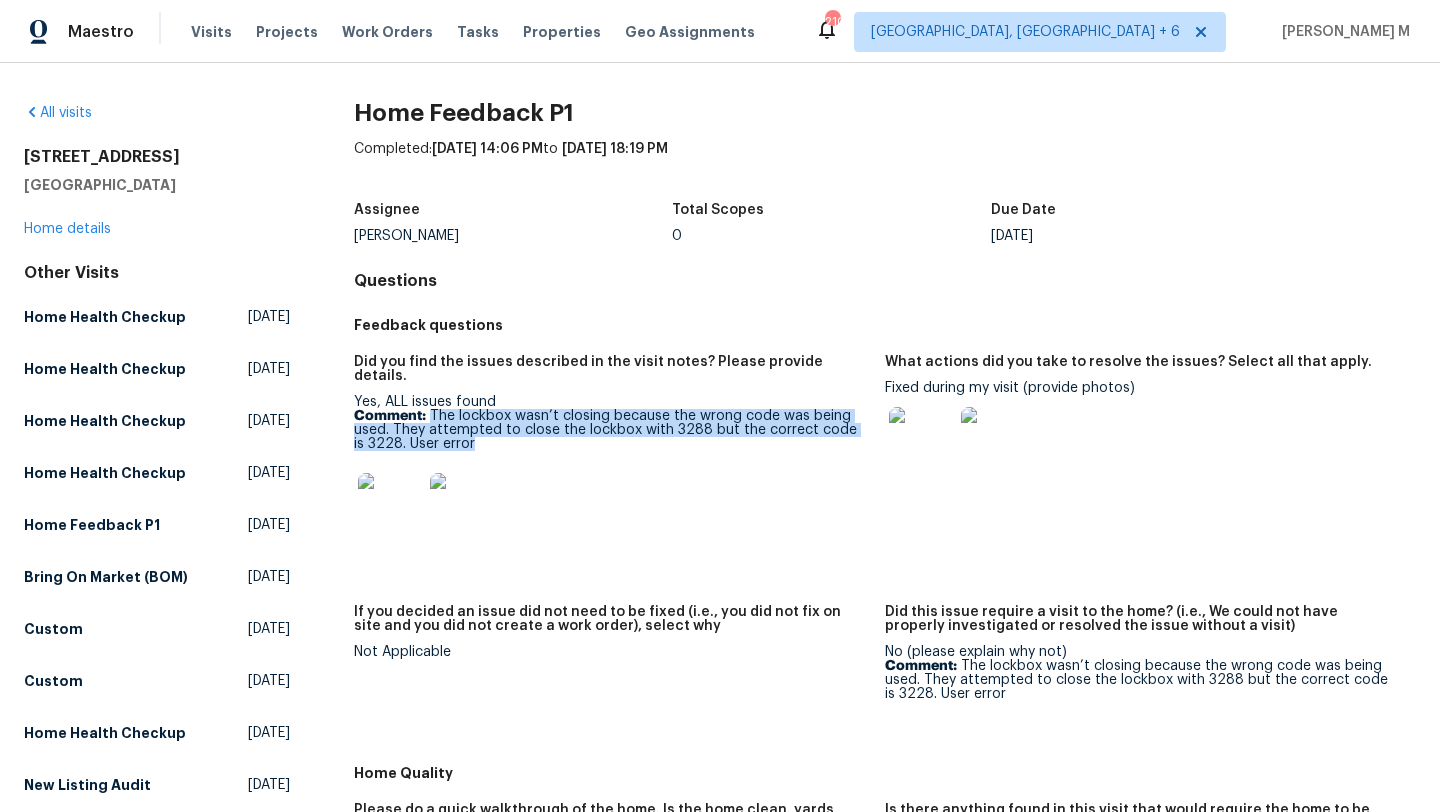 drag, startPoint x: 429, startPoint y: 400, endPoint x: 474, endPoint y: 431, distance: 54.644306 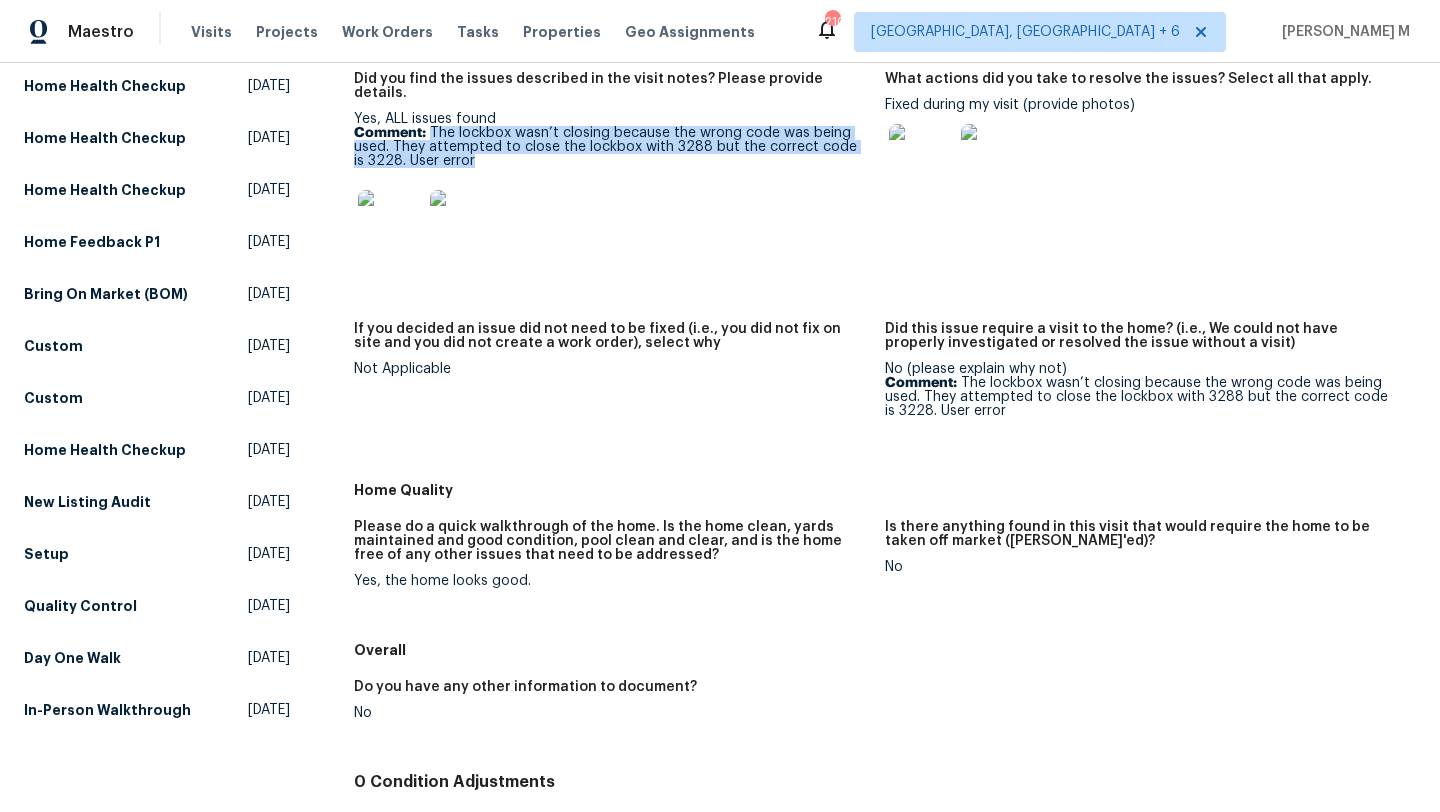 scroll, scrollTop: 0, scrollLeft: 0, axis: both 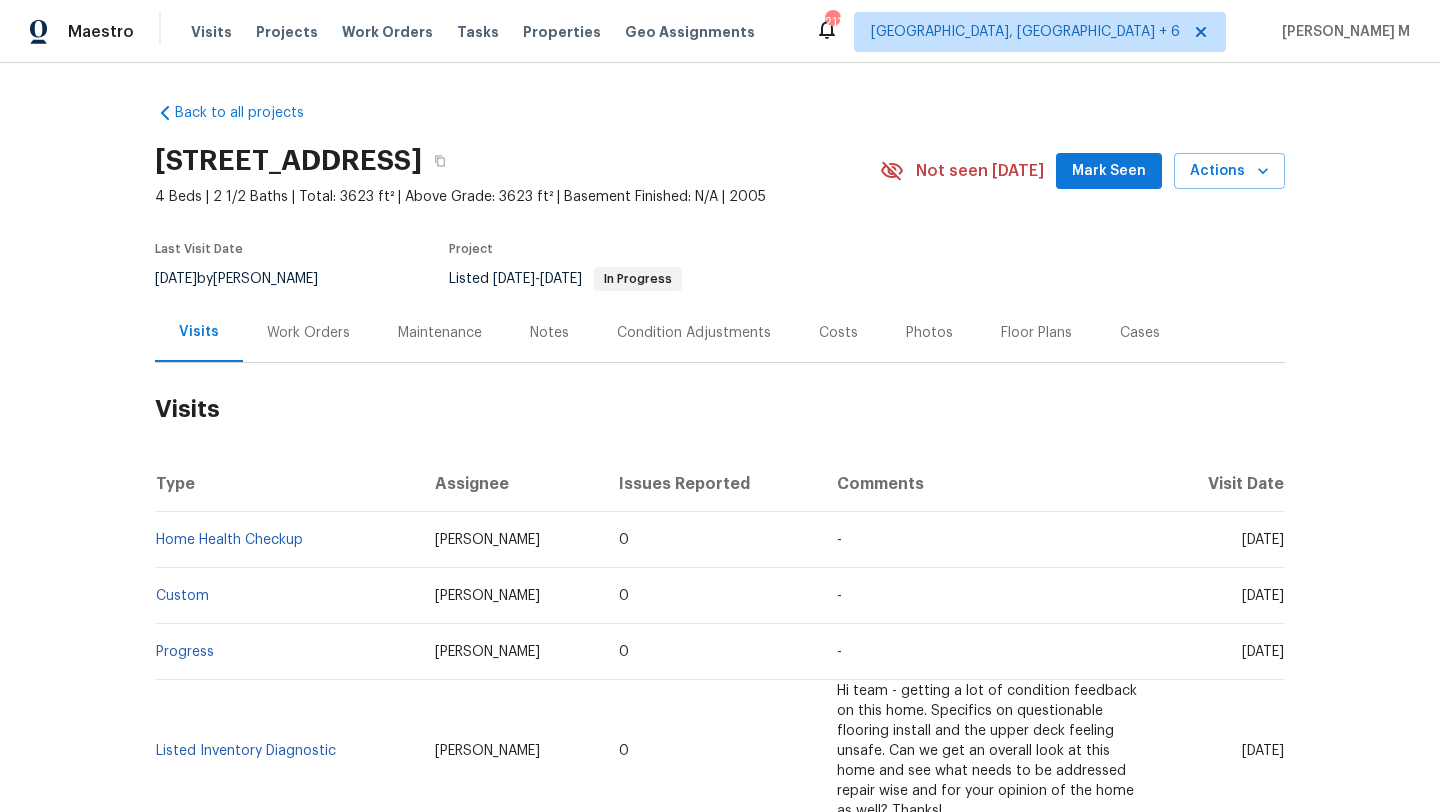 click on "Work Orders" at bounding box center (308, 333) 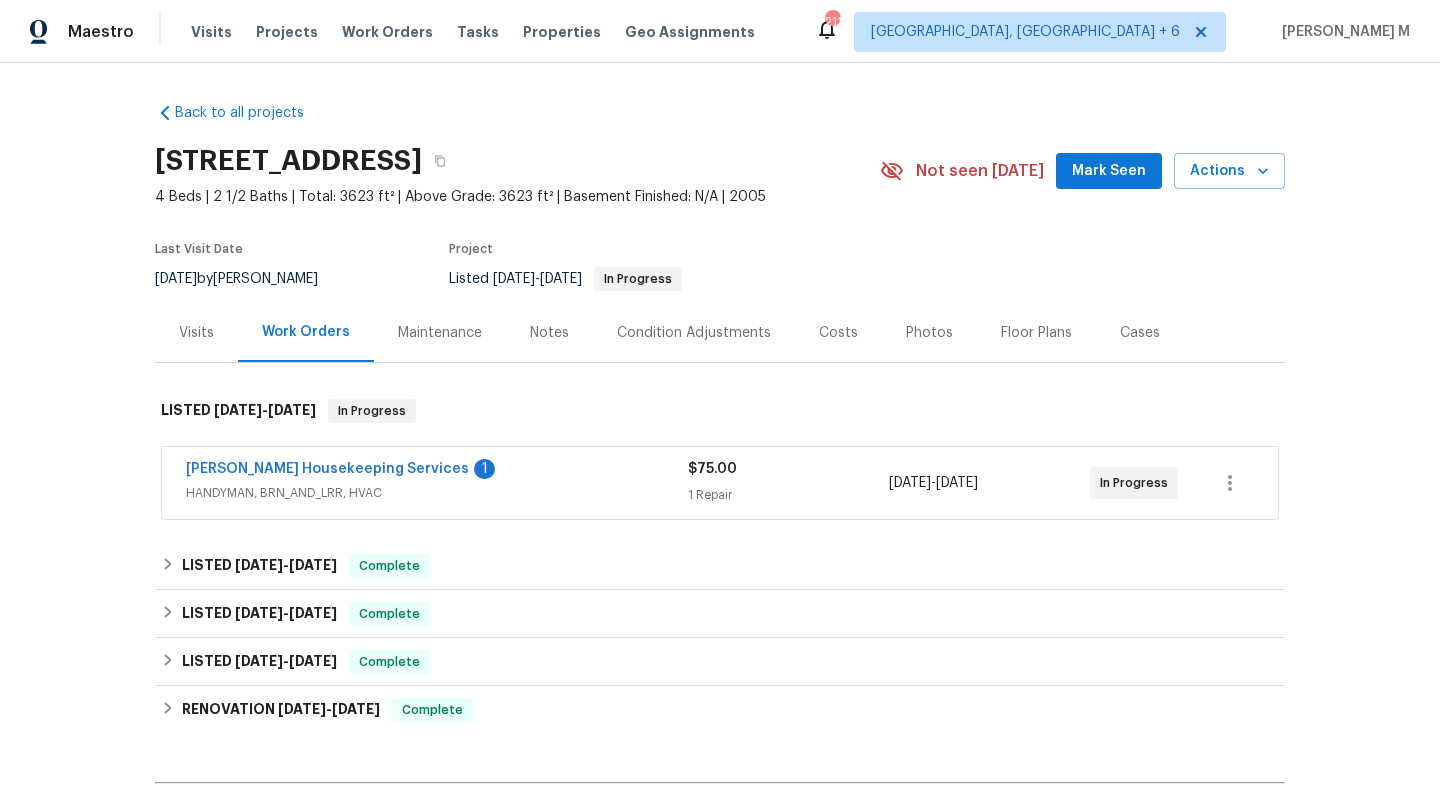 click on "HANDYMAN, BRN_AND_LRR, HVAC" at bounding box center (437, 493) 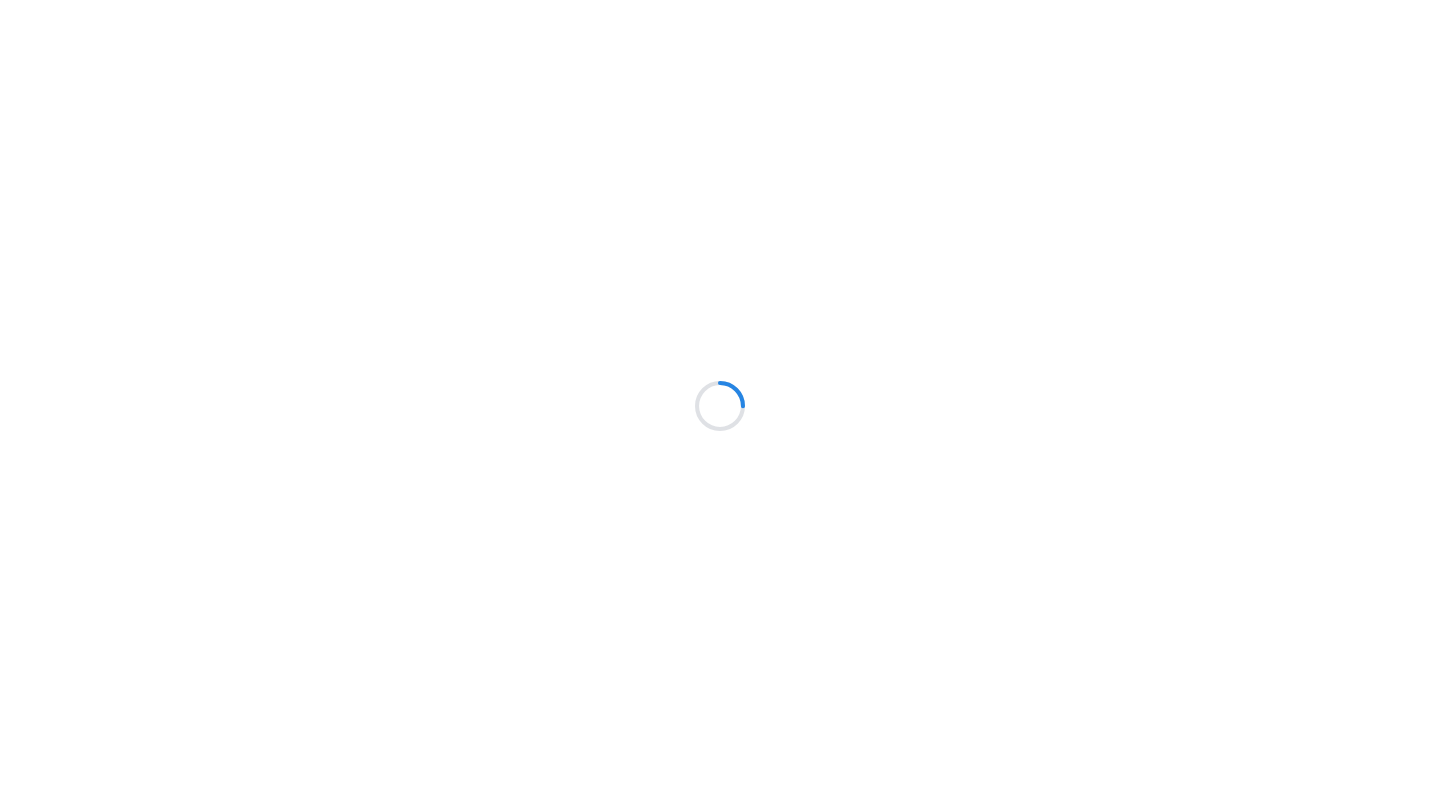 scroll, scrollTop: 0, scrollLeft: 0, axis: both 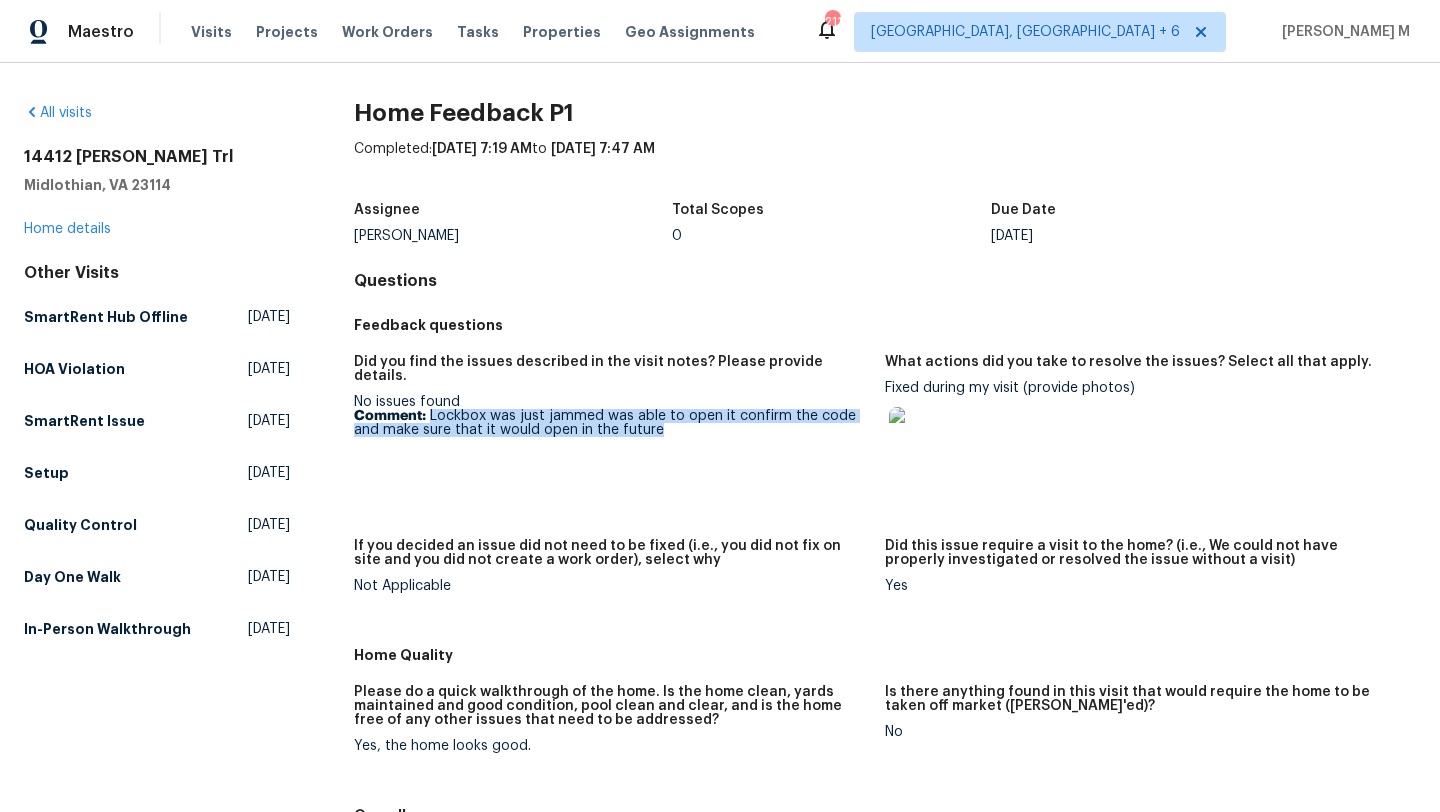 drag, startPoint x: 444, startPoint y: 404, endPoint x: 653, endPoint y: 418, distance: 209.46837 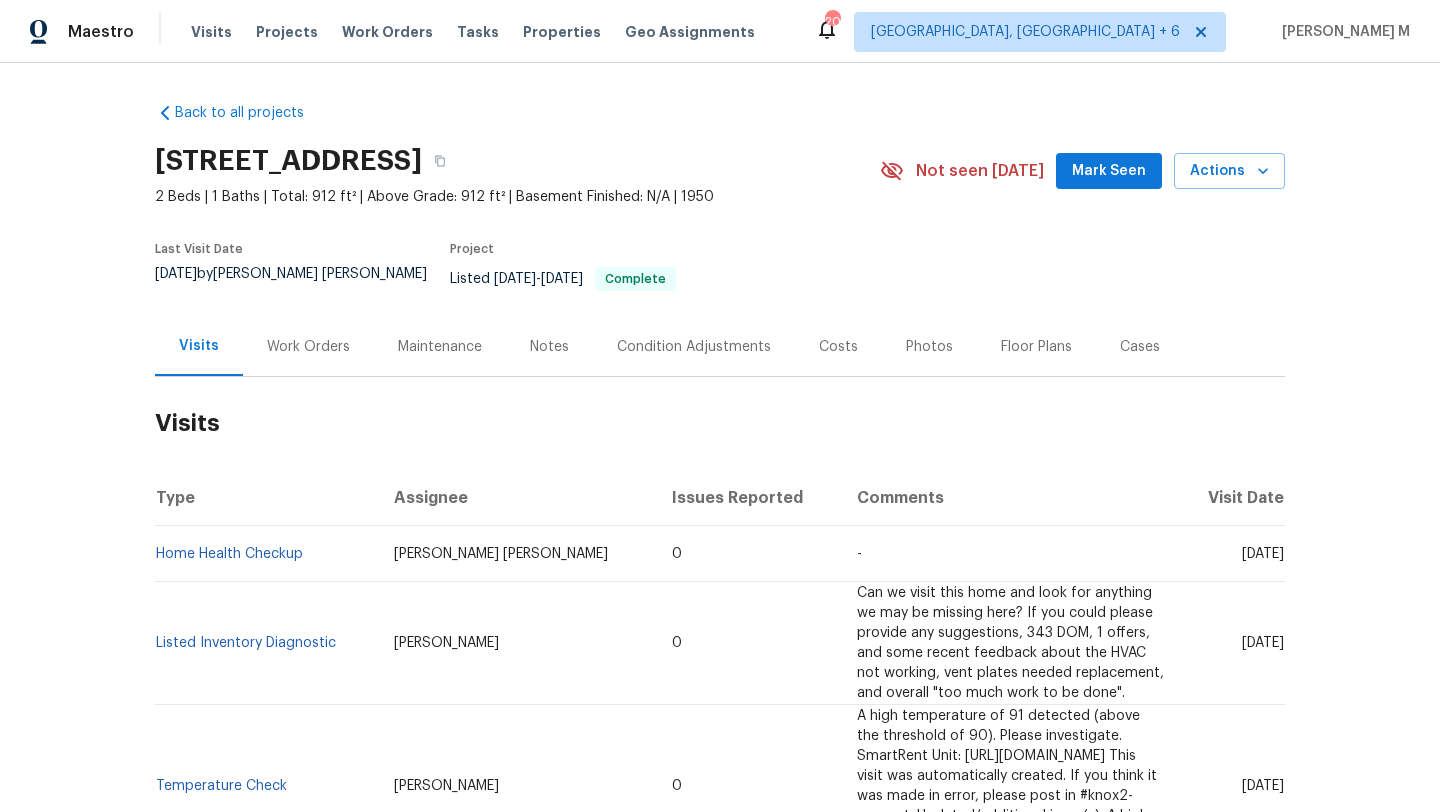 scroll, scrollTop: 0, scrollLeft: 0, axis: both 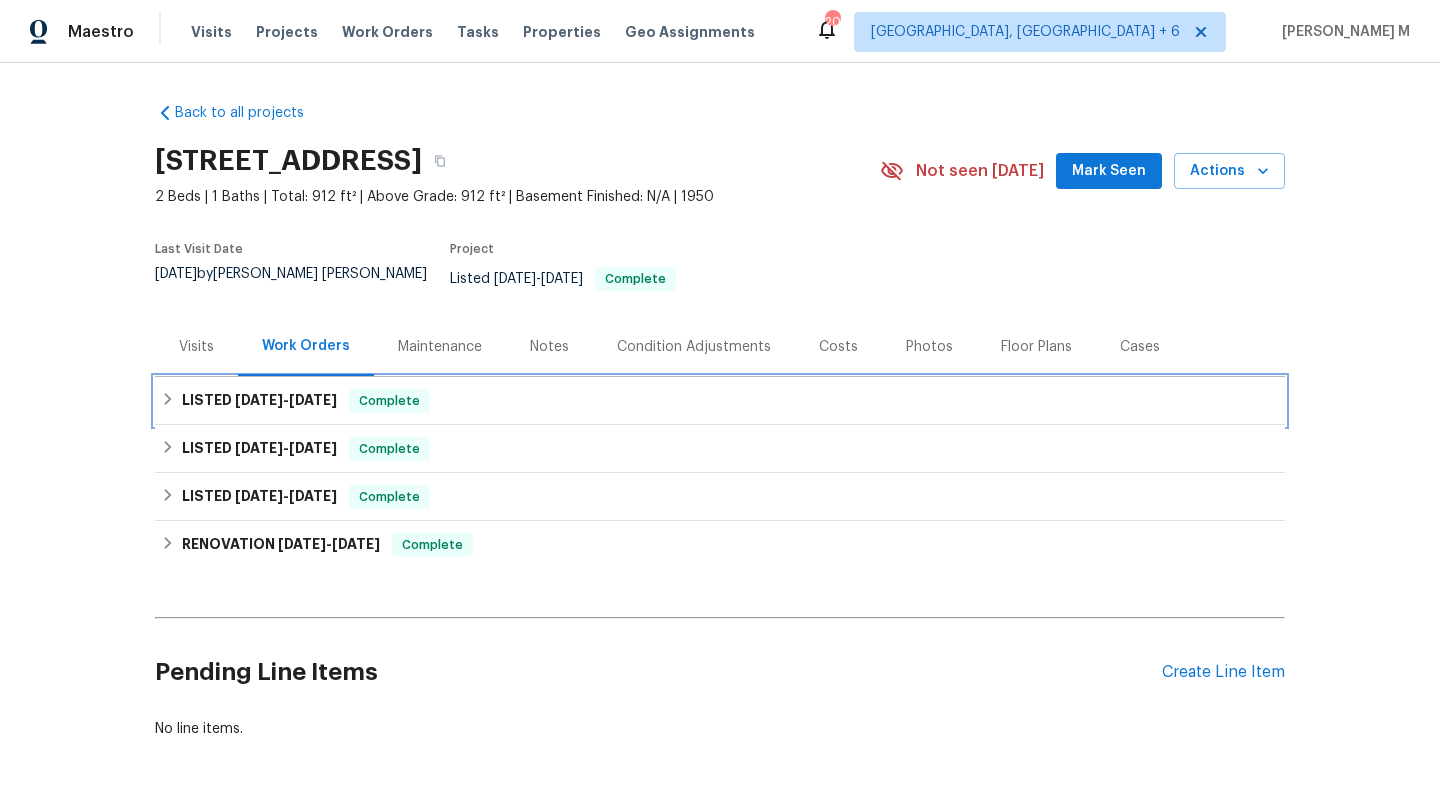 click on "LISTED   10/30/24  -  6/13/25 Complete" at bounding box center (720, 401) 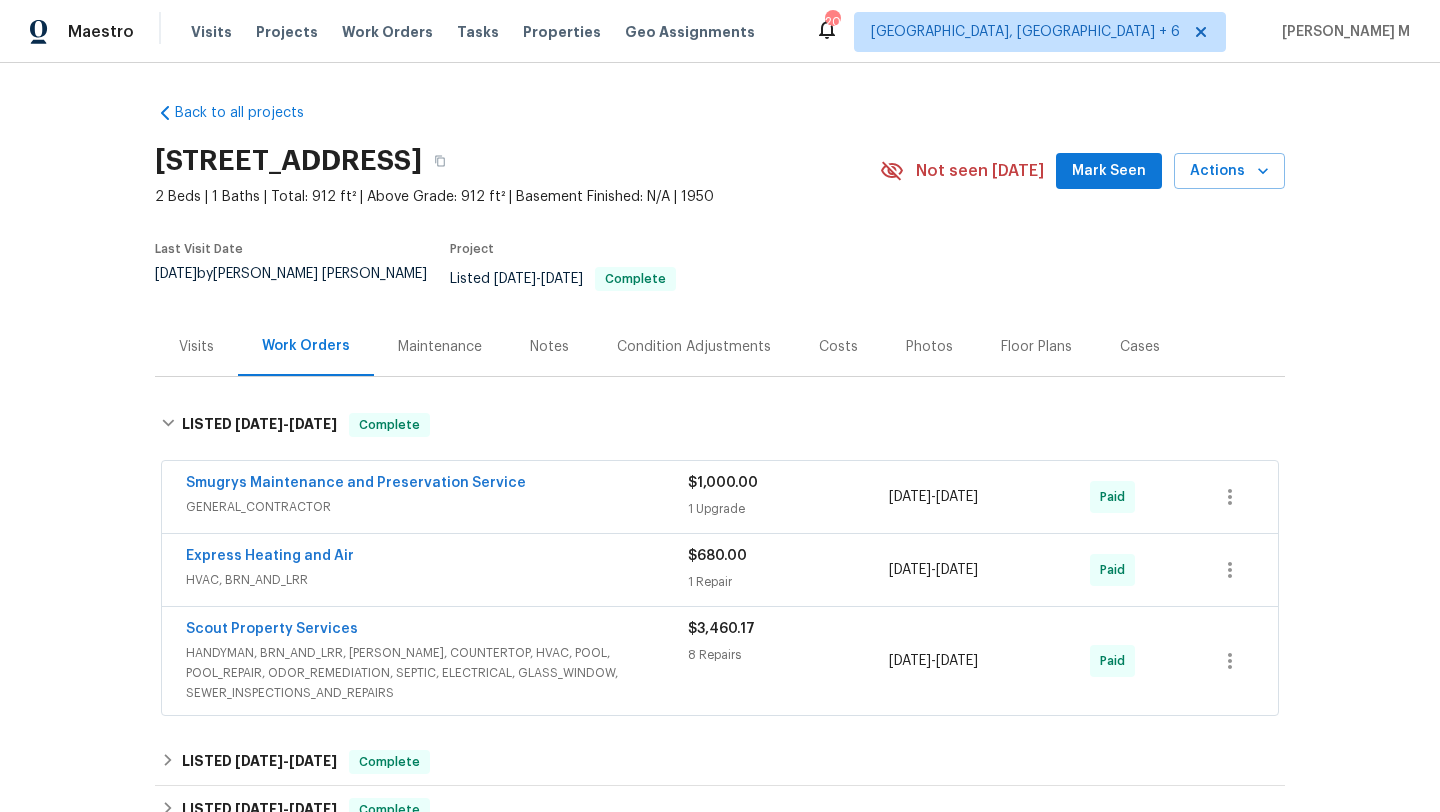 click on "Visits" at bounding box center [196, 346] 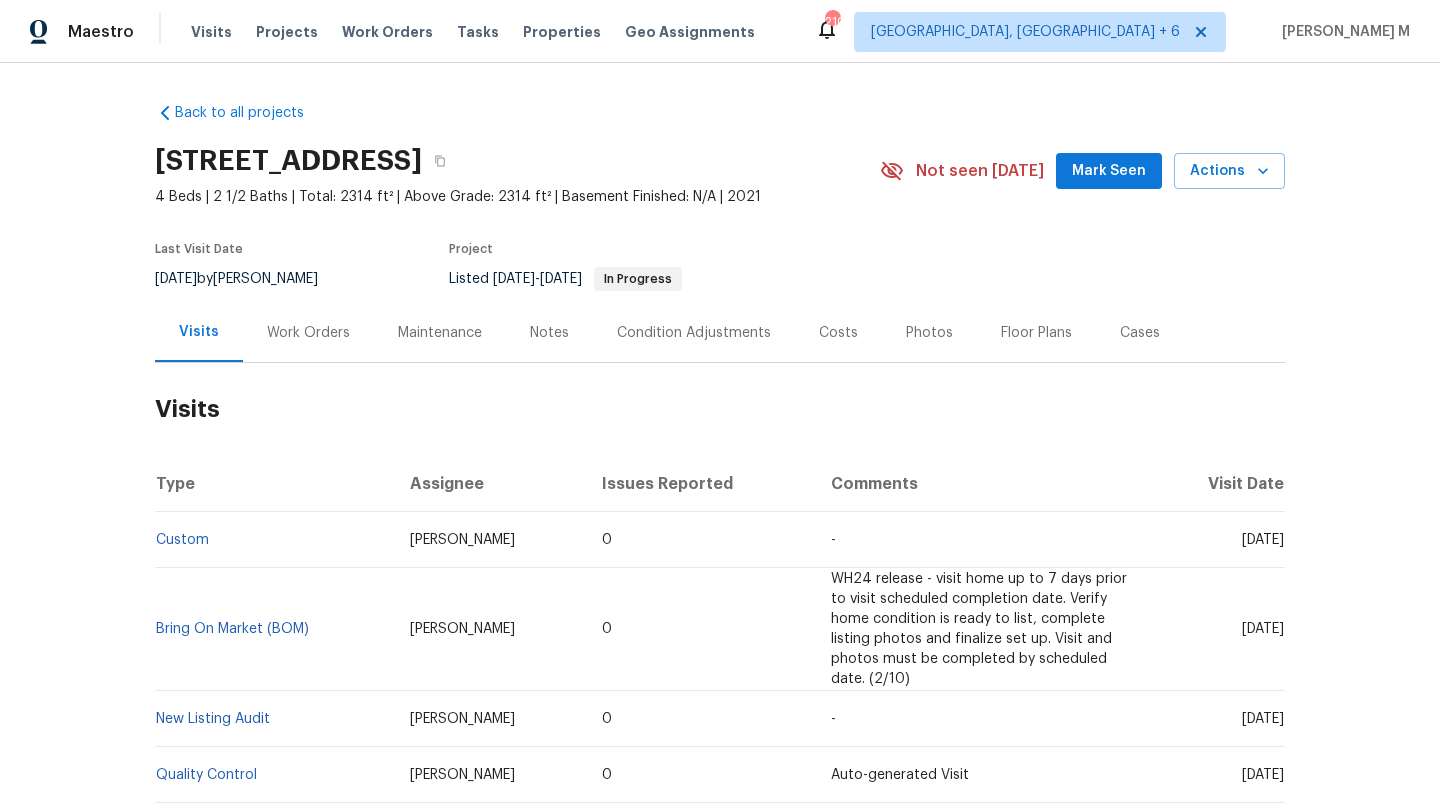 scroll, scrollTop: 0, scrollLeft: 0, axis: both 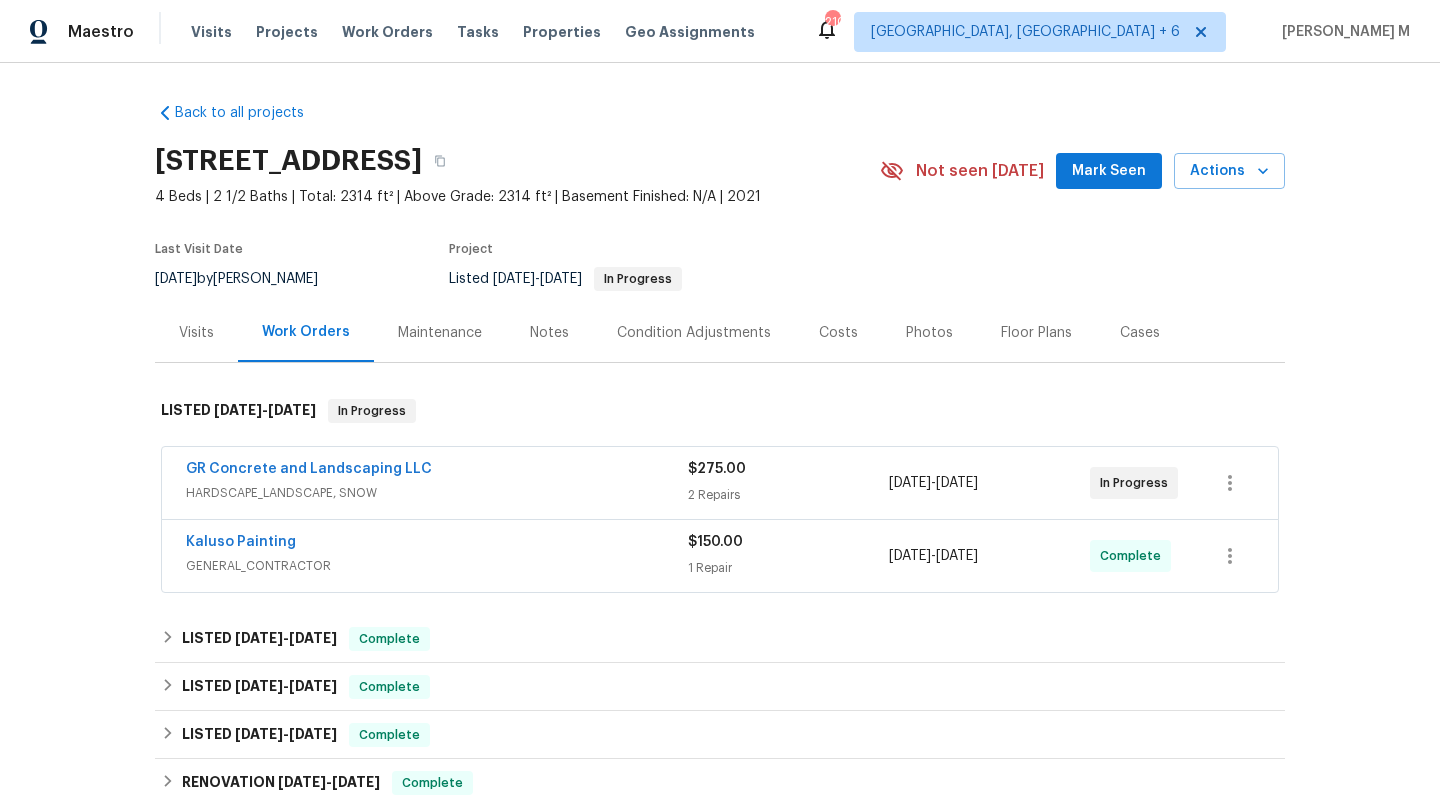 click on "HARDSCAPE_LANDSCAPE, SNOW" at bounding box center [437, 493] 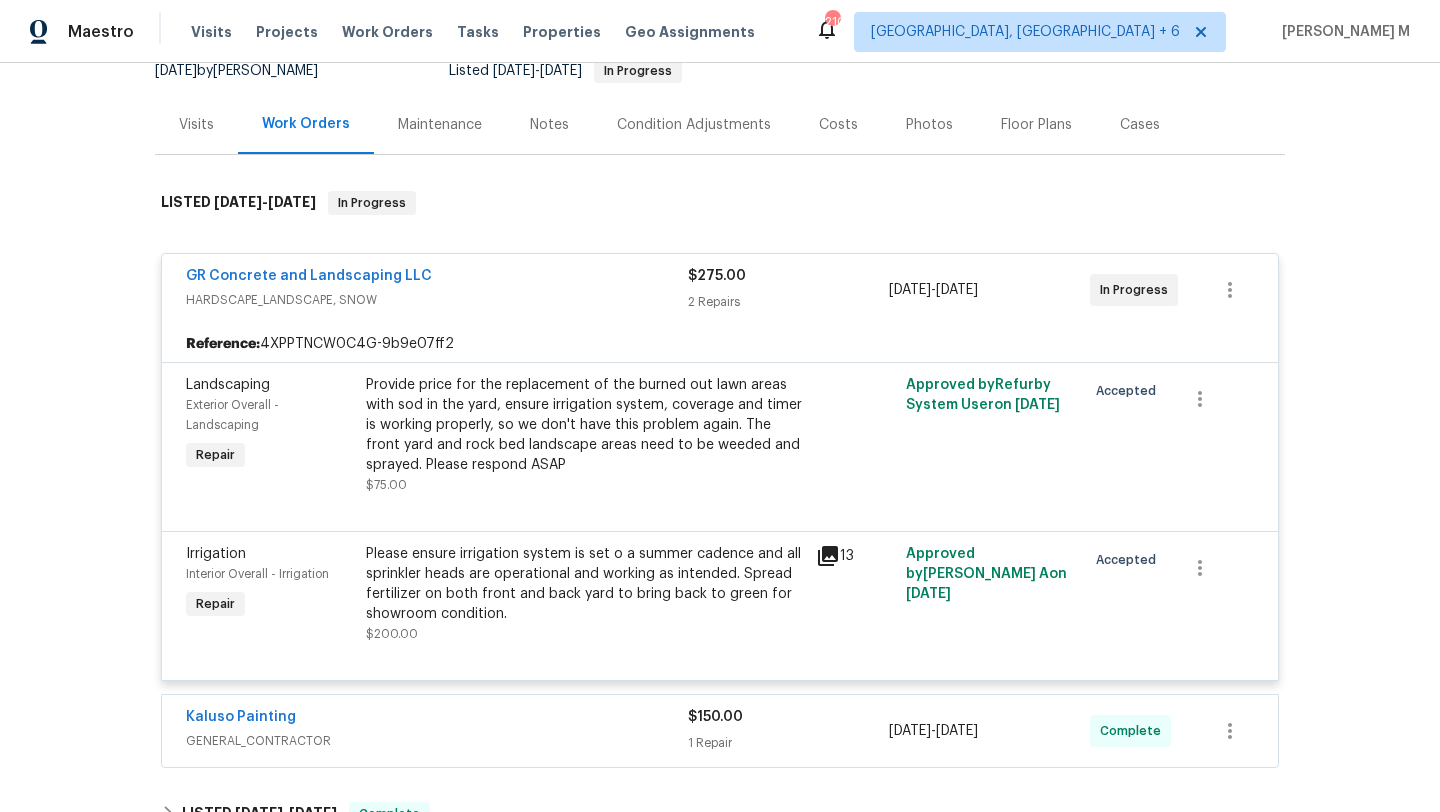 scroll, scrollTop: 217, scrollLeft: 0, axis: vertical 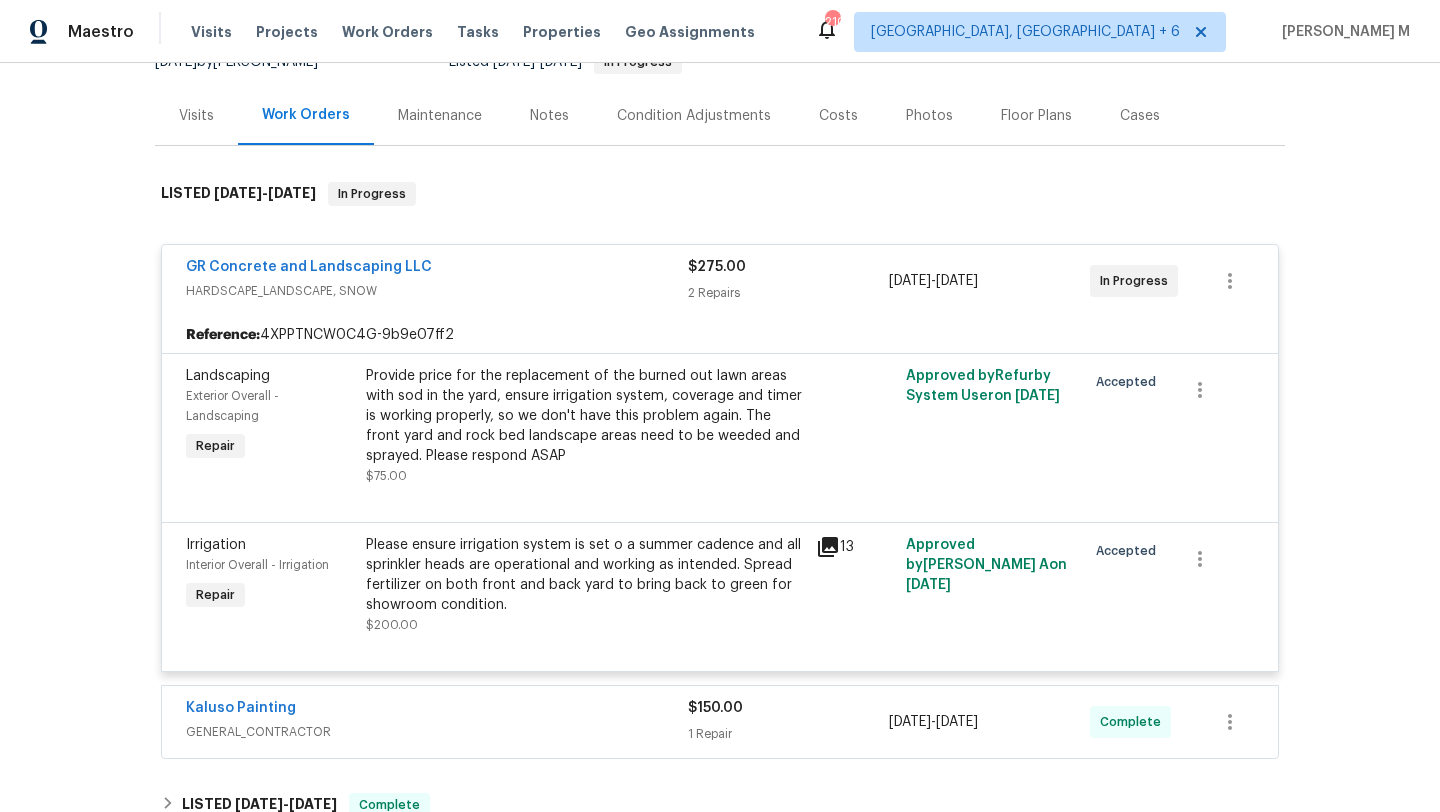 click on "HARDSCAPE_LANDSCAPE, SNOW" at bounding box center (437, 291) 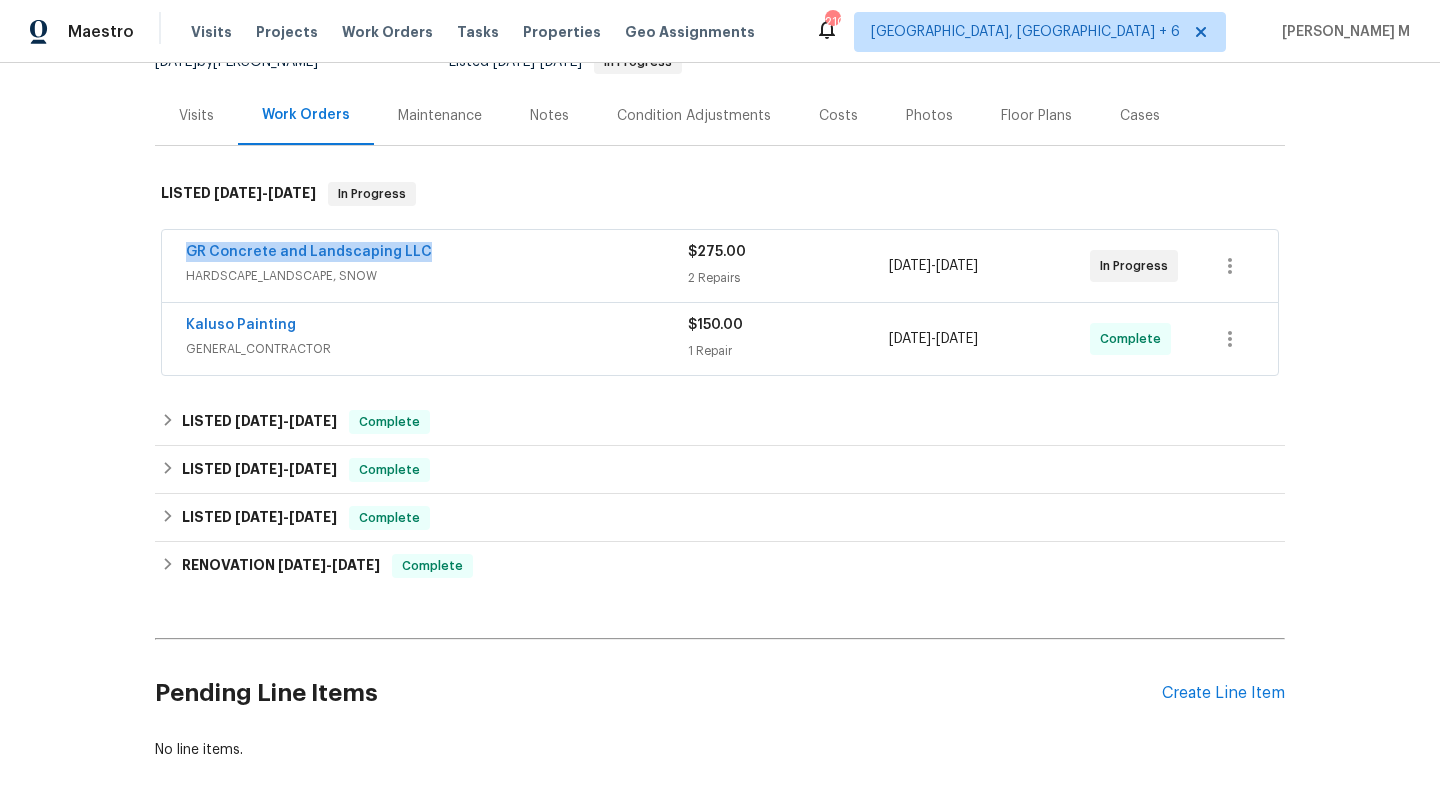 drag, startPoint x: 166, startPoint y: 252, endPoint x: 428, endPoint y: 252, distance: 262 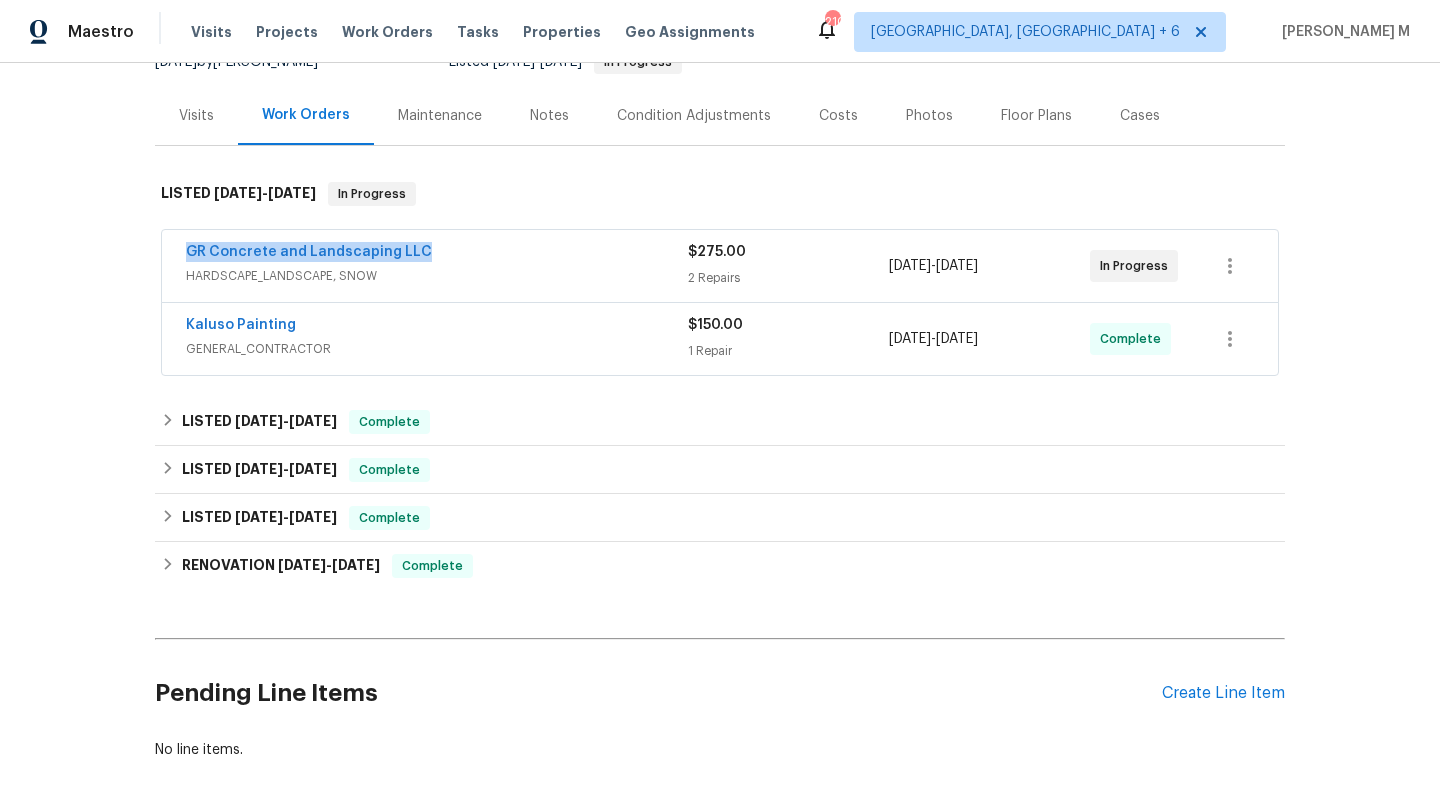 copy on "GR Concrete and Landscaping LLC" 